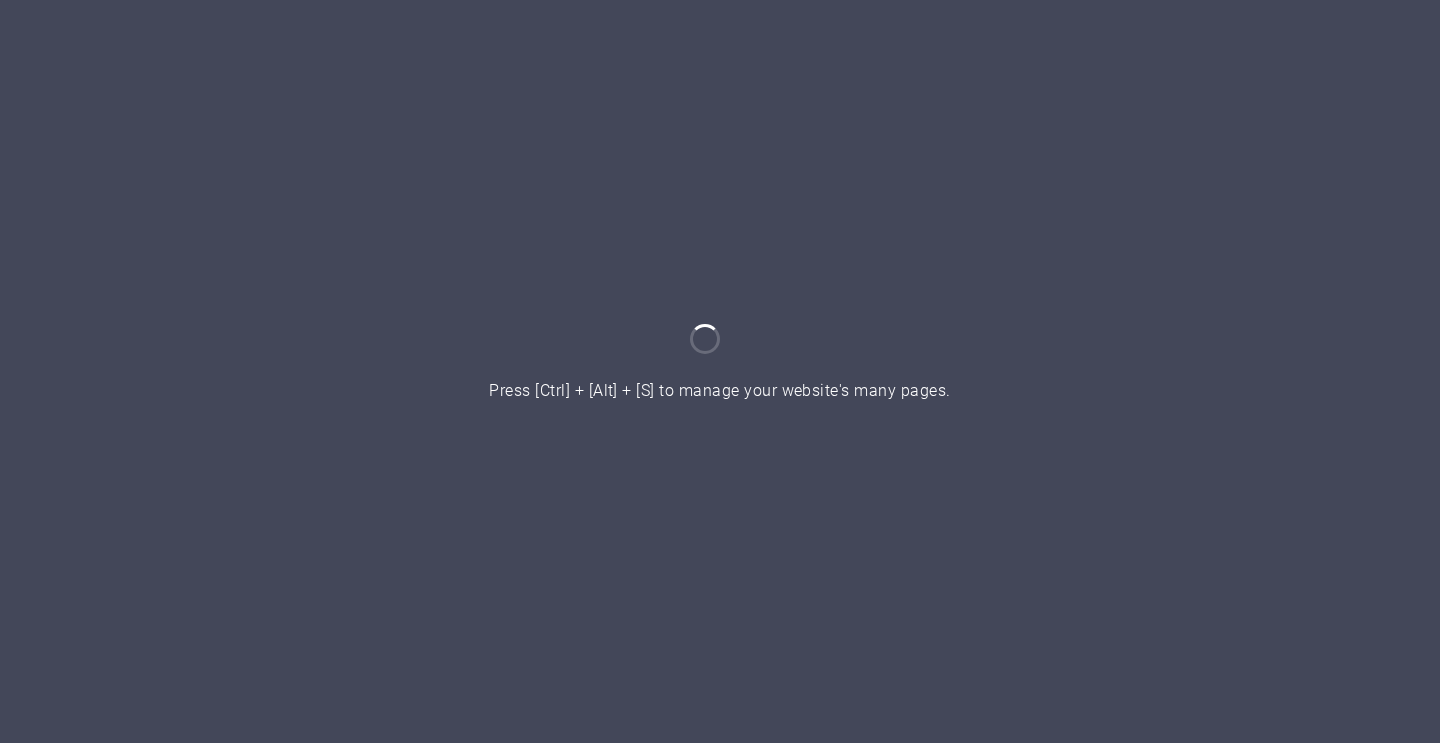 scroll, scrollTop: 0, scrollLeft: 0, axis: both 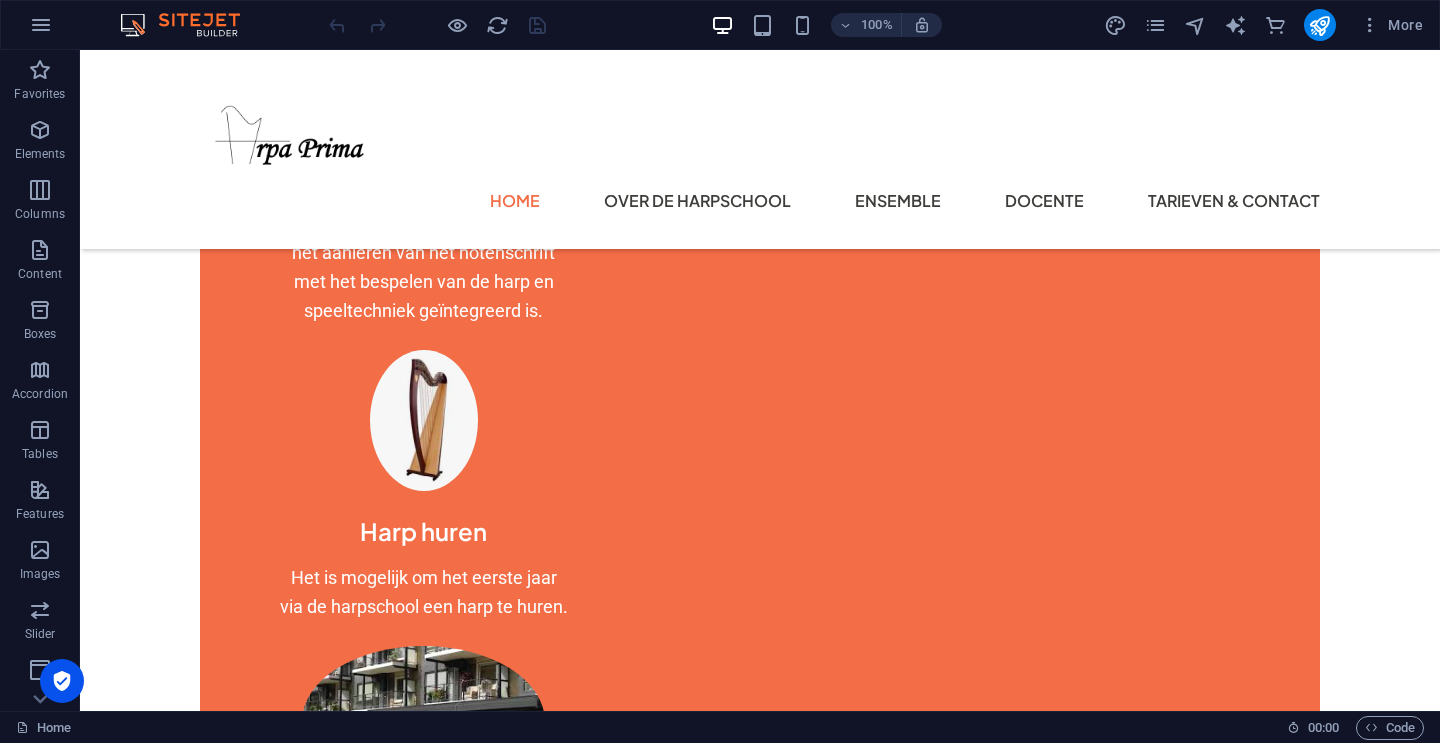 click at bounding box center (664, 2938) 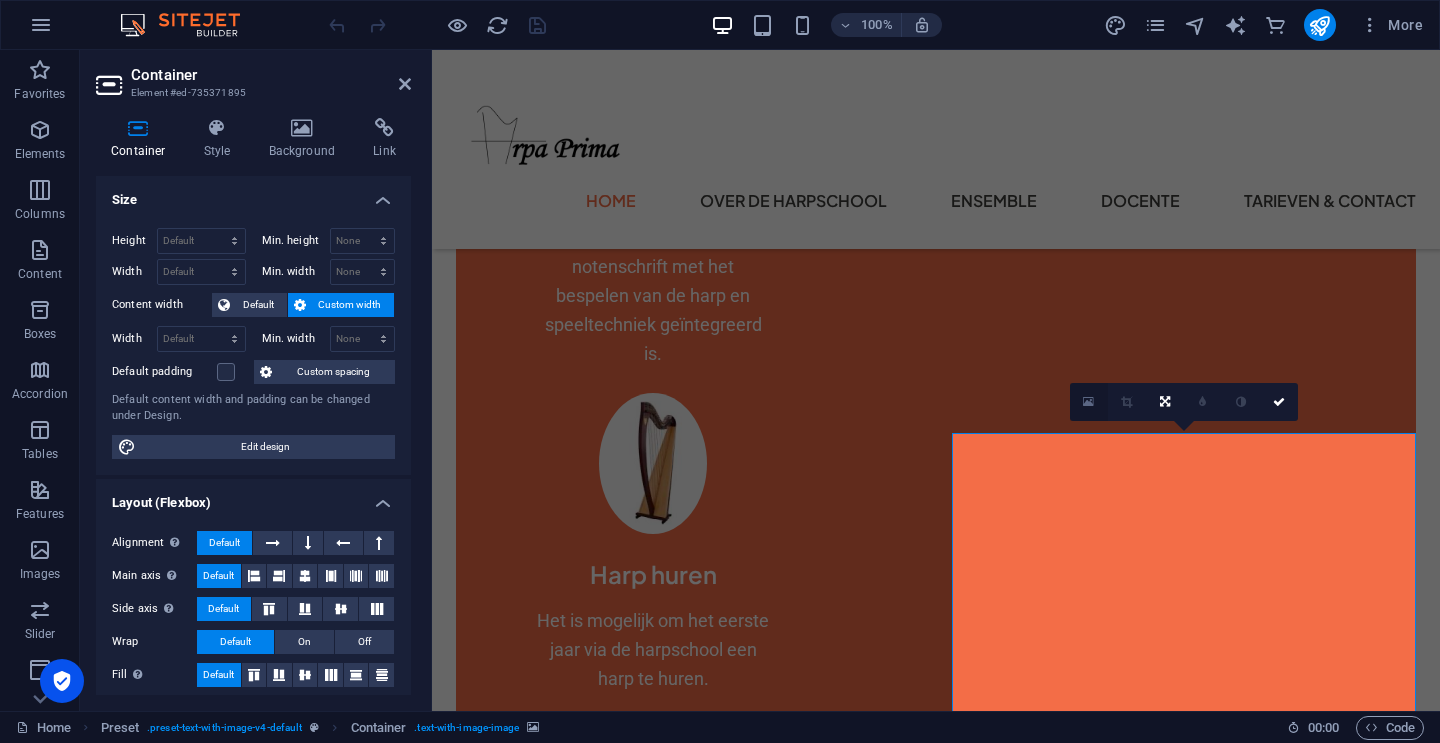 click at bounding box center (1088, 402) 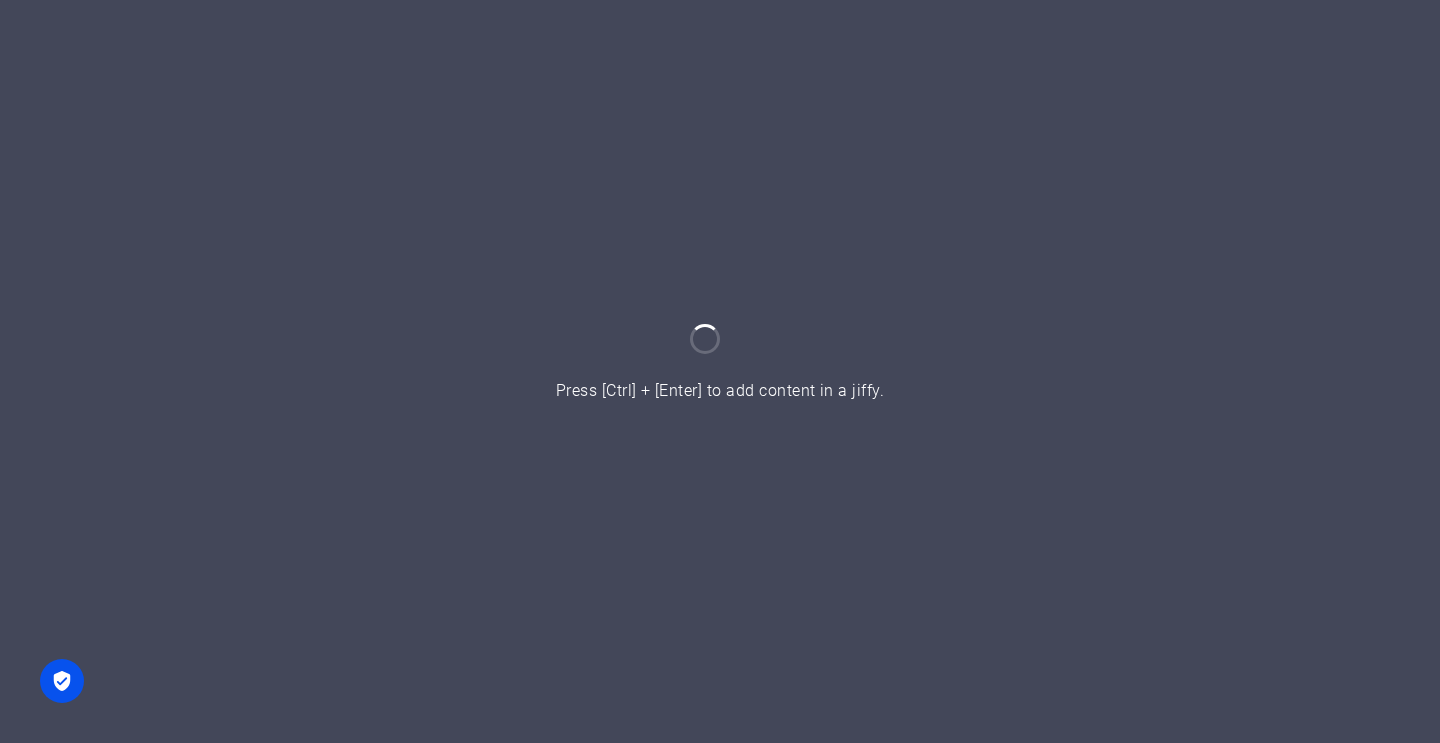 scroll, scrollTop: 0, scrollLeft: 0, axis: both 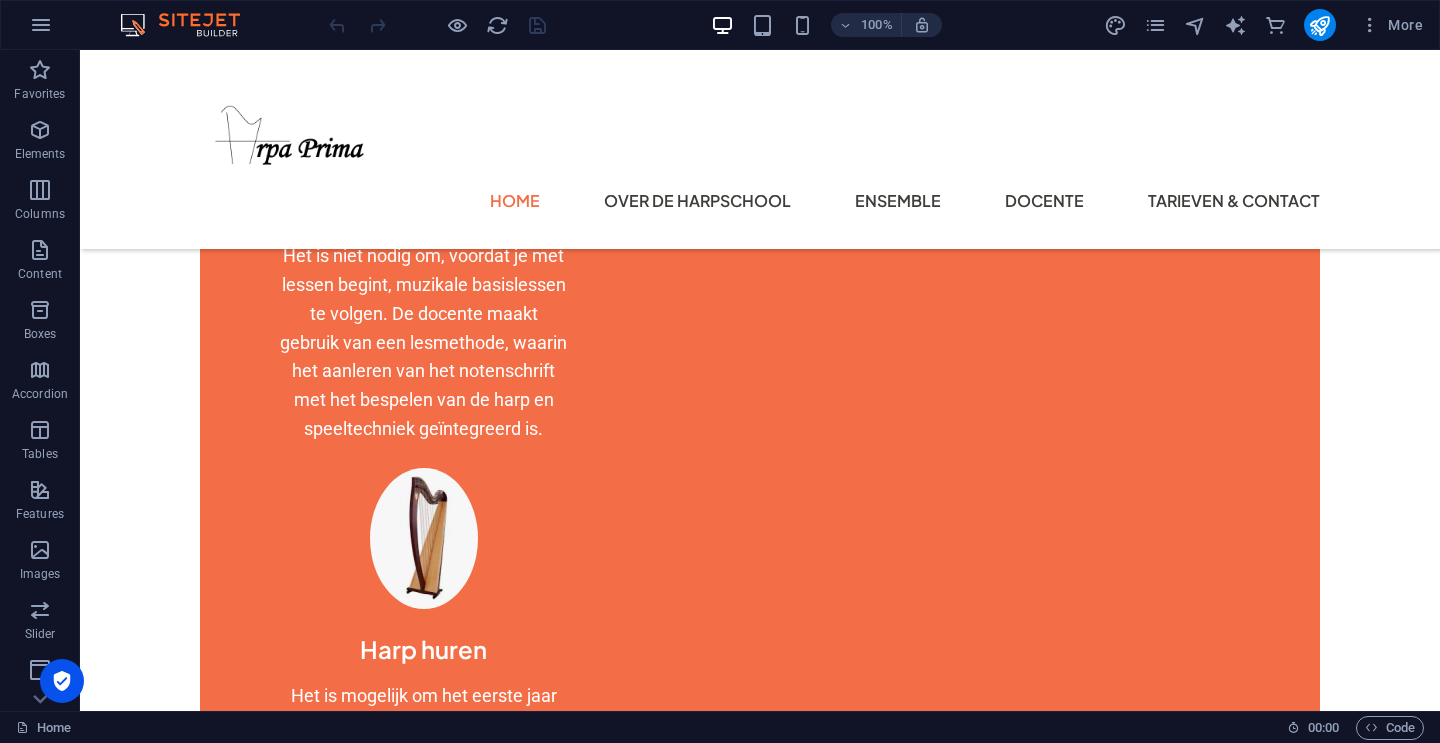 click at bounding box center [664, 3056] 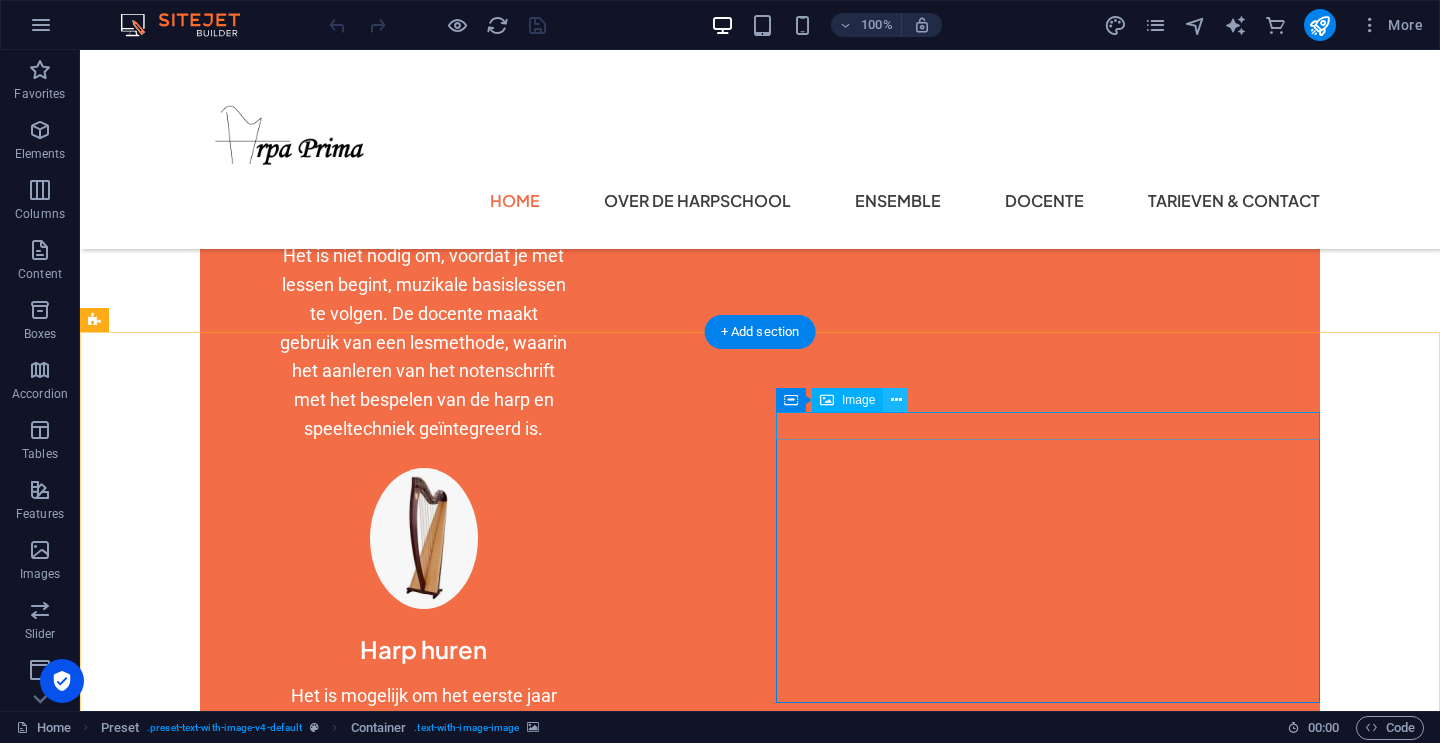 click at bounding box center [896, 400] 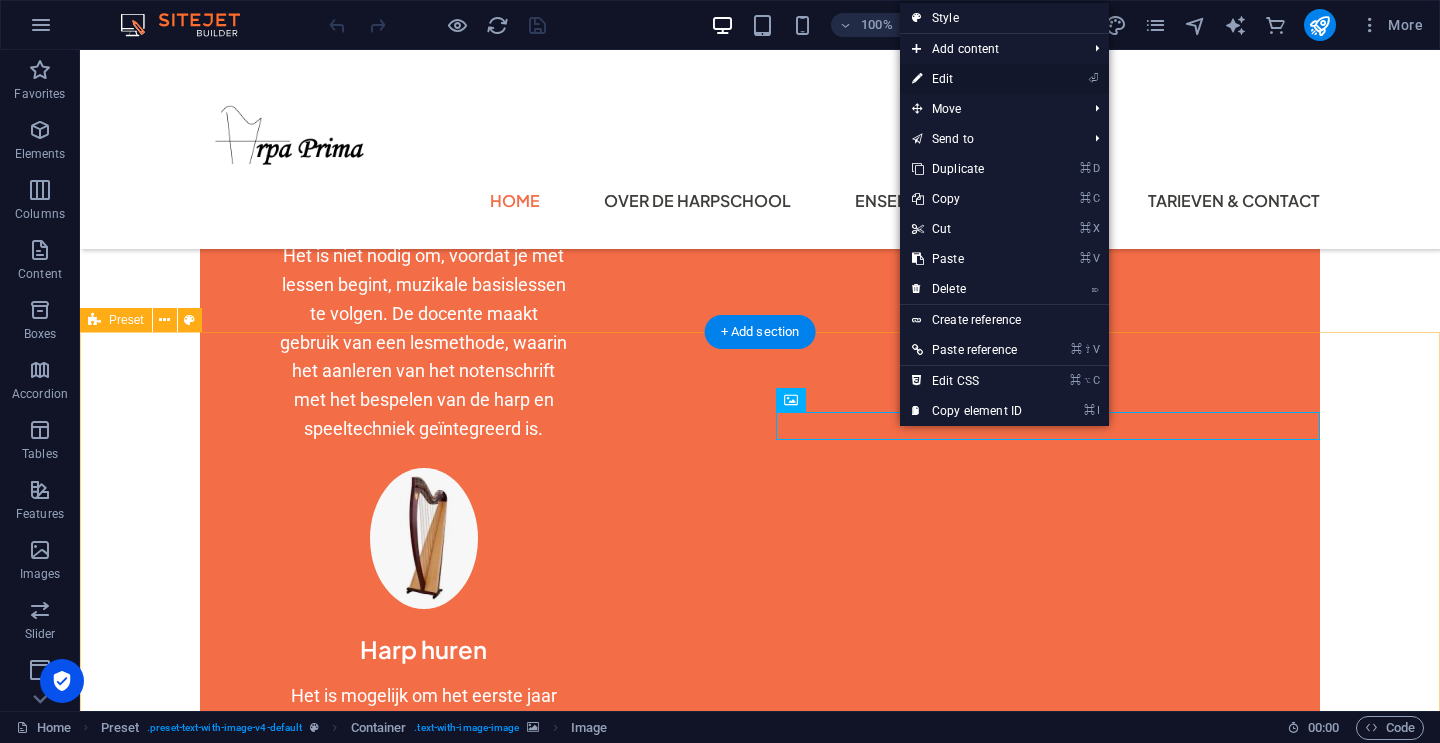 click on "⏎  Edit" at bounding box center [967, 79] 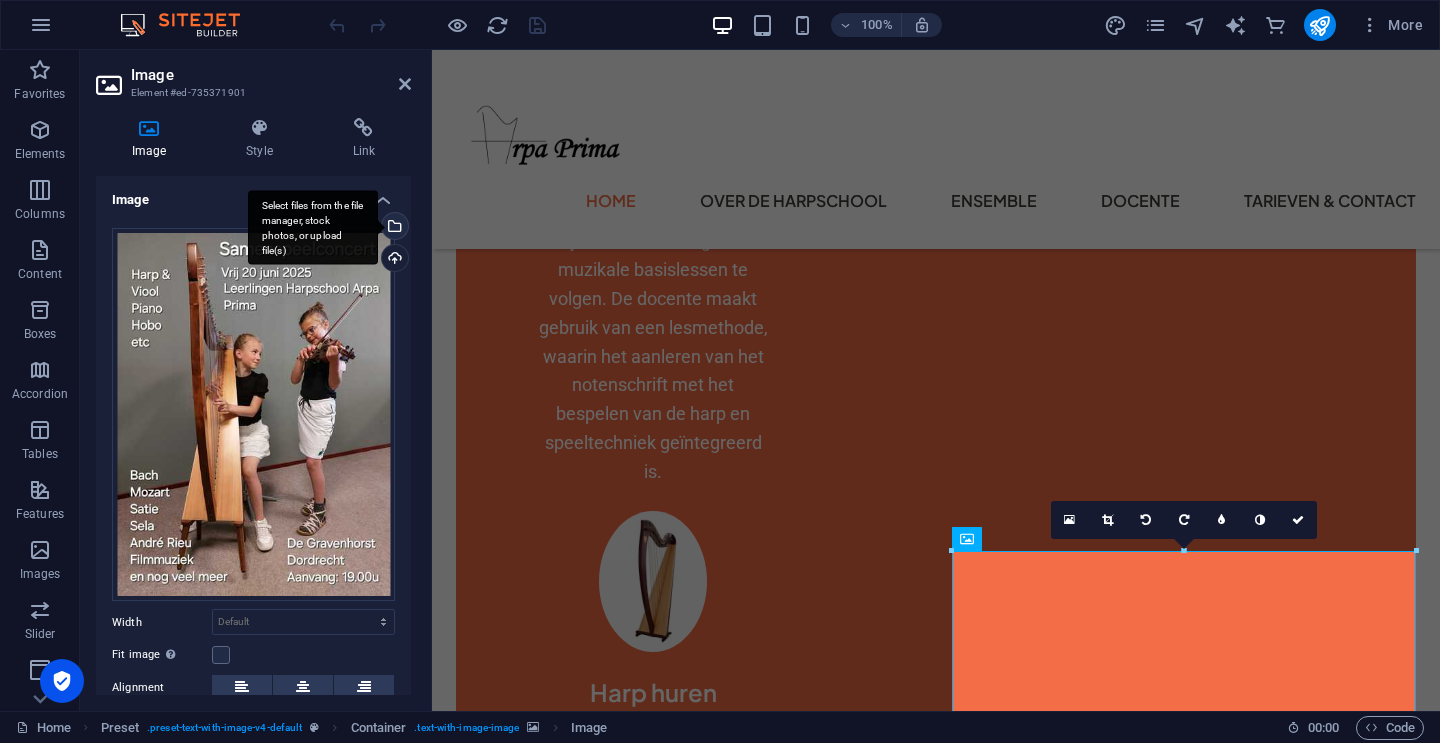click on "Select files from the file manager, stock photos, or upload file(s)" at bounding box center [393, 228] 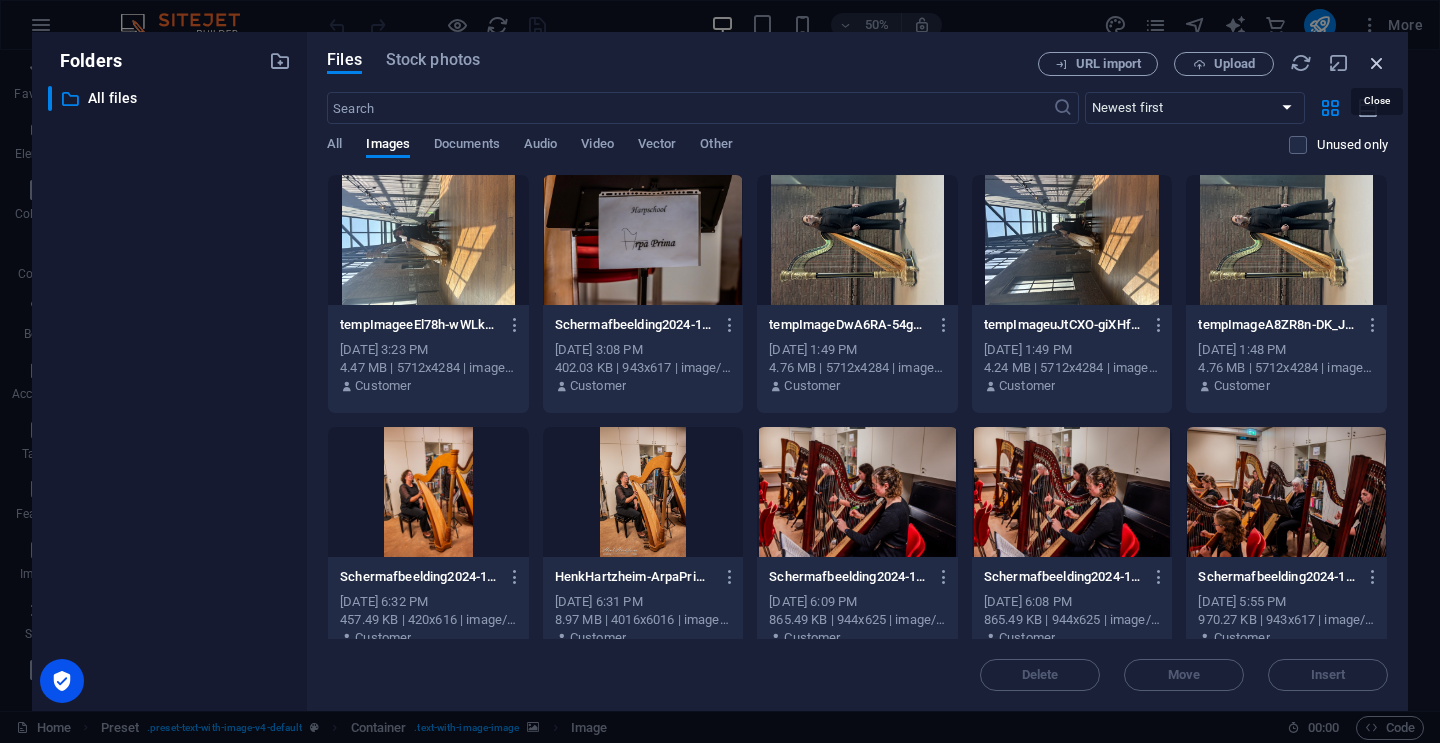 click at bounding box center (1377, 63) 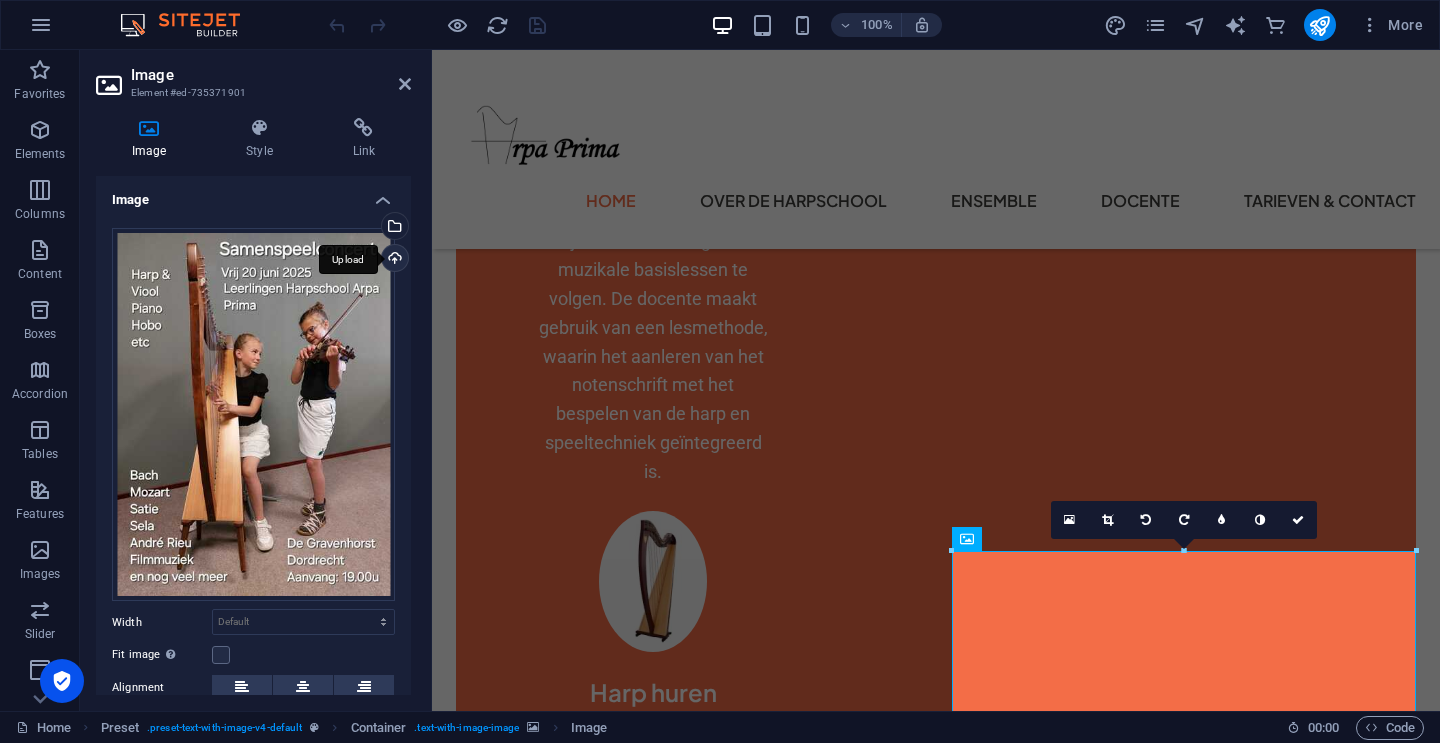 click on "Upload" at bounding box center [393, 260] 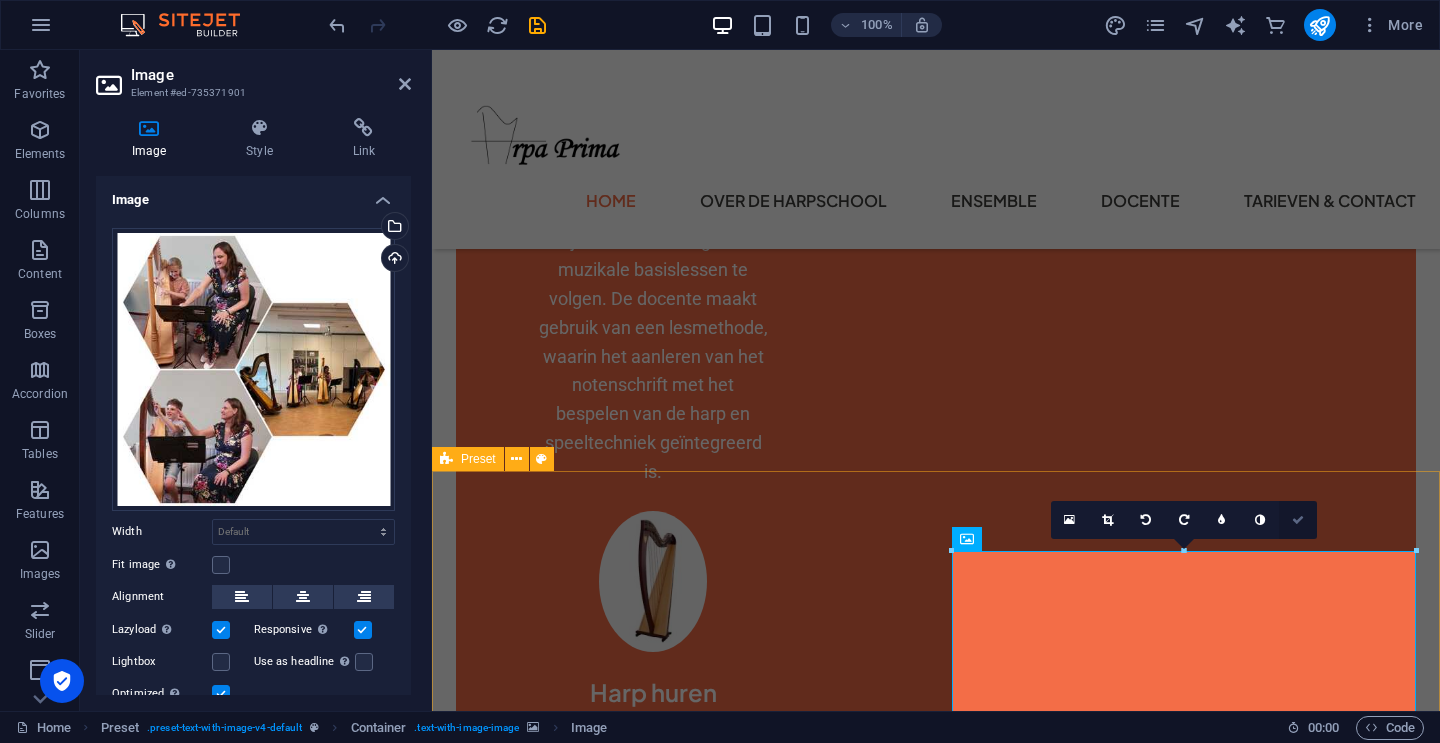click at bounding box center [1298, 520] 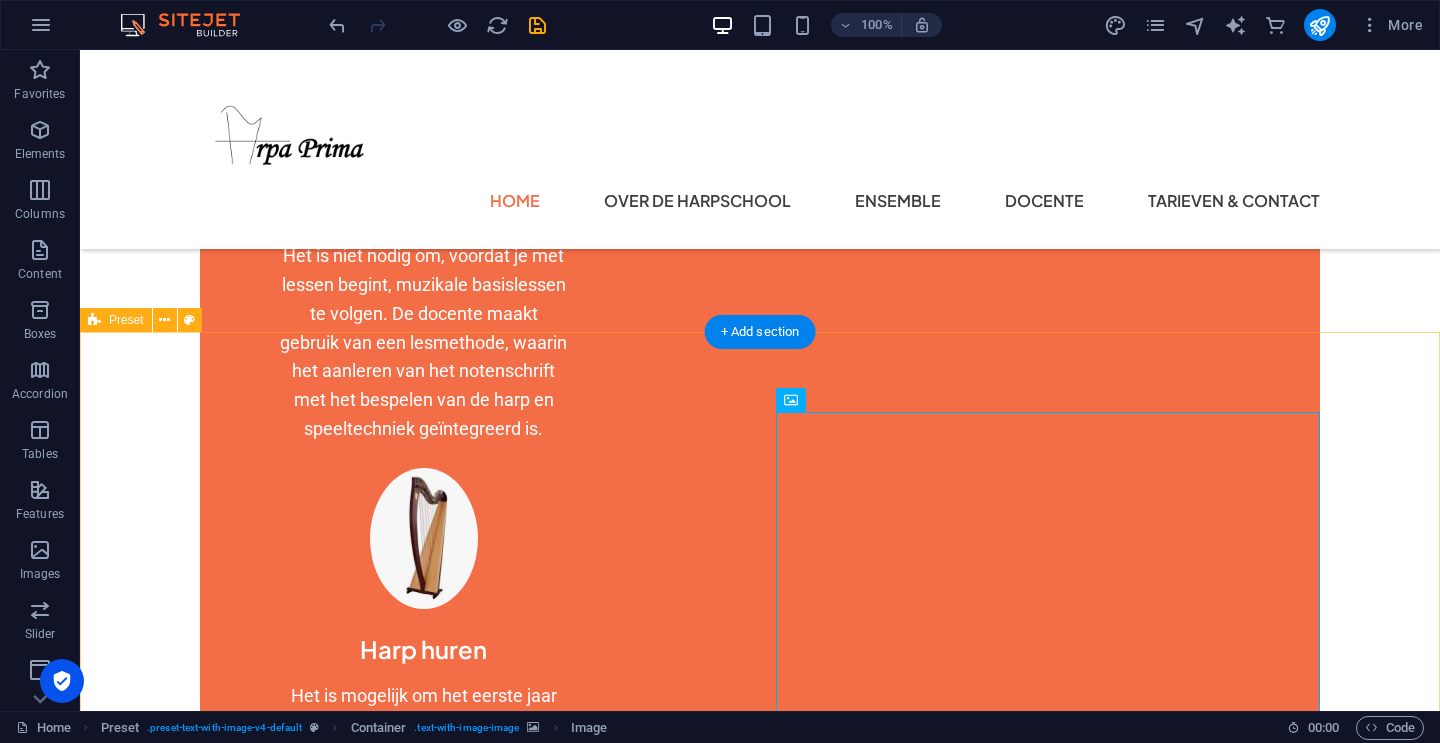 click on "Concerten Regelmatig geven de leerlingen en/of het ensemble een concert in de regio Drechtsteden of daarbuiten. Een aantal leerlingen heeft zelfs in Curaçao mogen optreden.  Foto's en filmpjes van onze concerten zijn te bekijken via: Facebook: Harpschool Arpa Prima Instagram: arpaprima" at bounding box center [760, 3591] 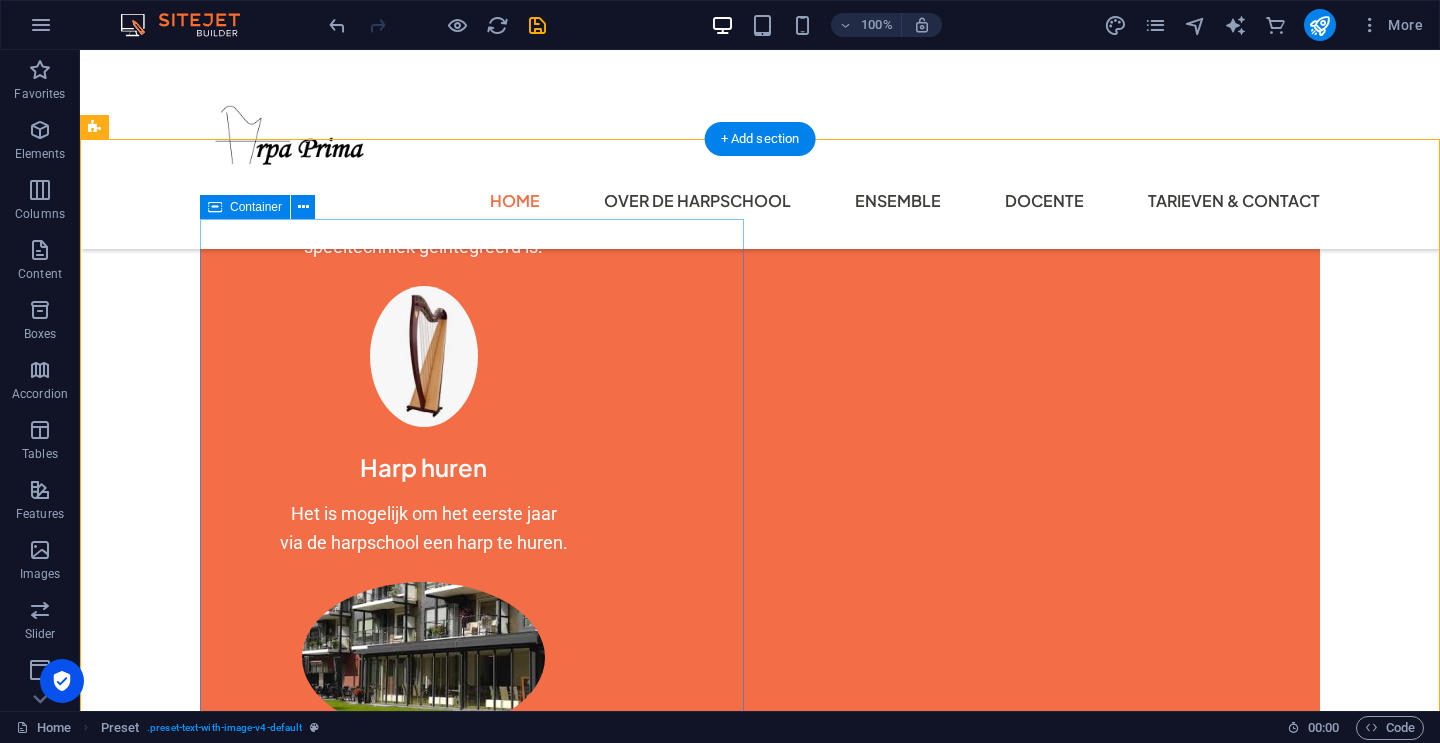 scroll, scrollTop: 1722, scrollLeft: 0, axis: vertical 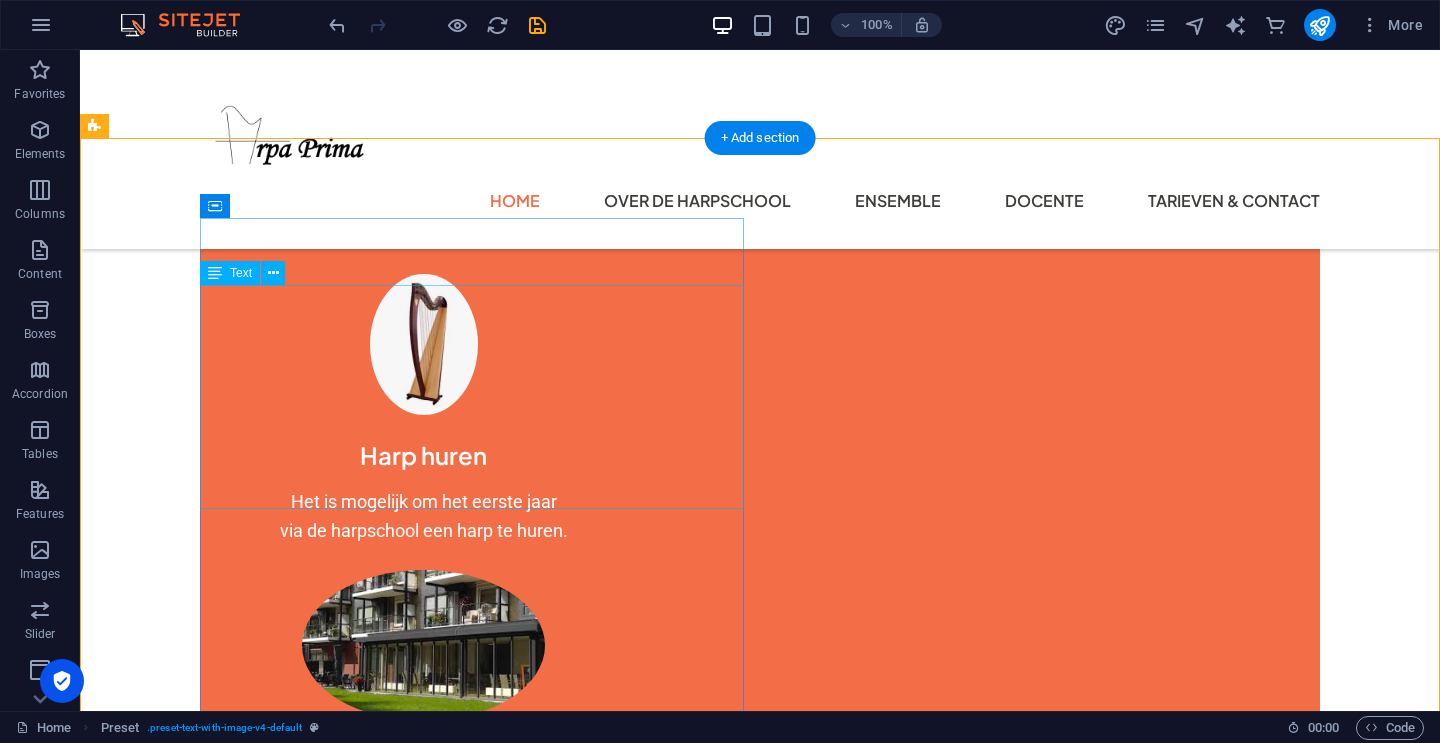 click on "Regelmatig geven de leerlingen en/of het ensemble een concert in de regio Drechtsteden of daarbuiten. Een aantal leerlingen heeft zelfs in Curaçao mogen optreden.  Foto's en filmpjes van onze concerten zijn te bekijken via: Facebook: Harpschool Arpa Prima Instagram: arpaprima" at bounding box center [664, 2601] 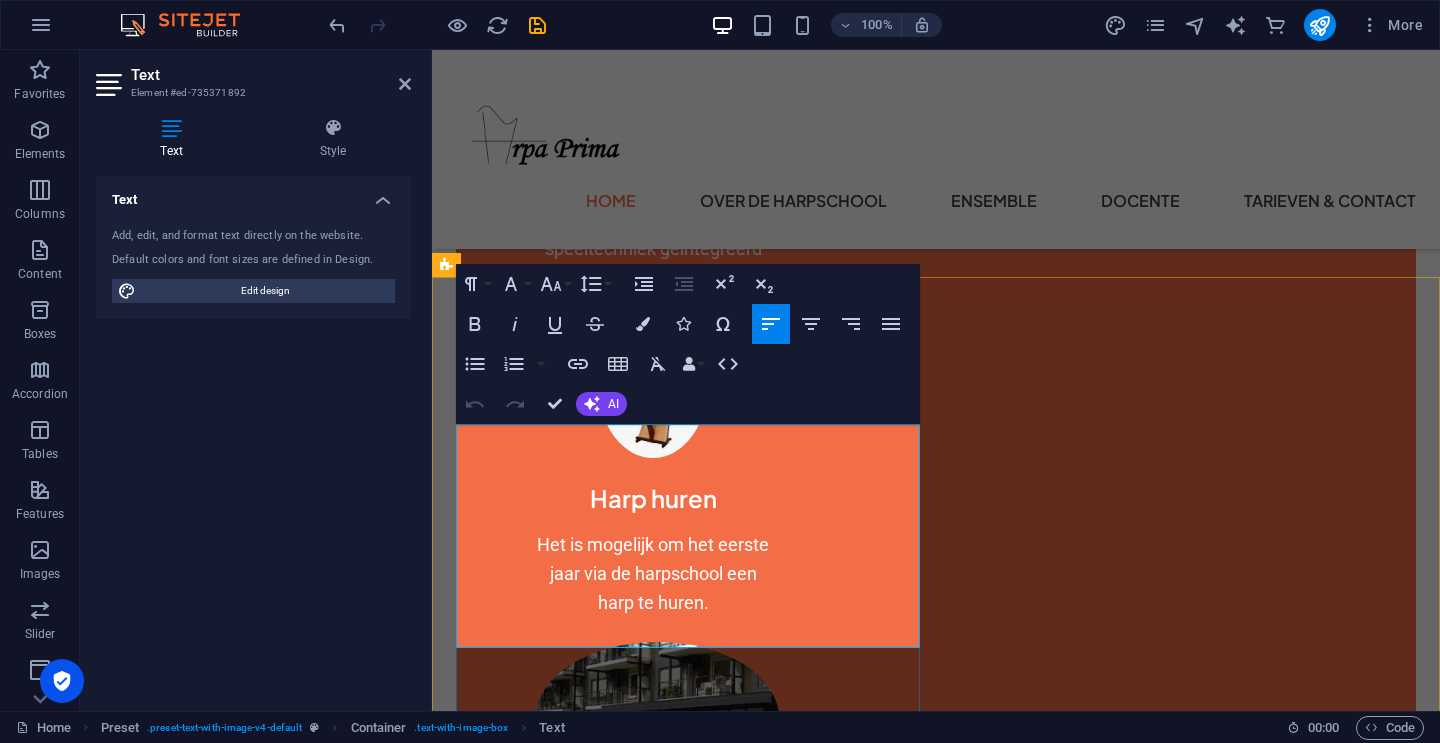click on "Regelmatig geven de leerlingen en/of het ensemble een concert in de regio [GEOGRAPHIC_DATA] of daarbuiten. Een aantal leerlingen heeft zelfs in [GEOGRAPHIC_DATA] mogen optreden." at bounding box center (936, 2553) 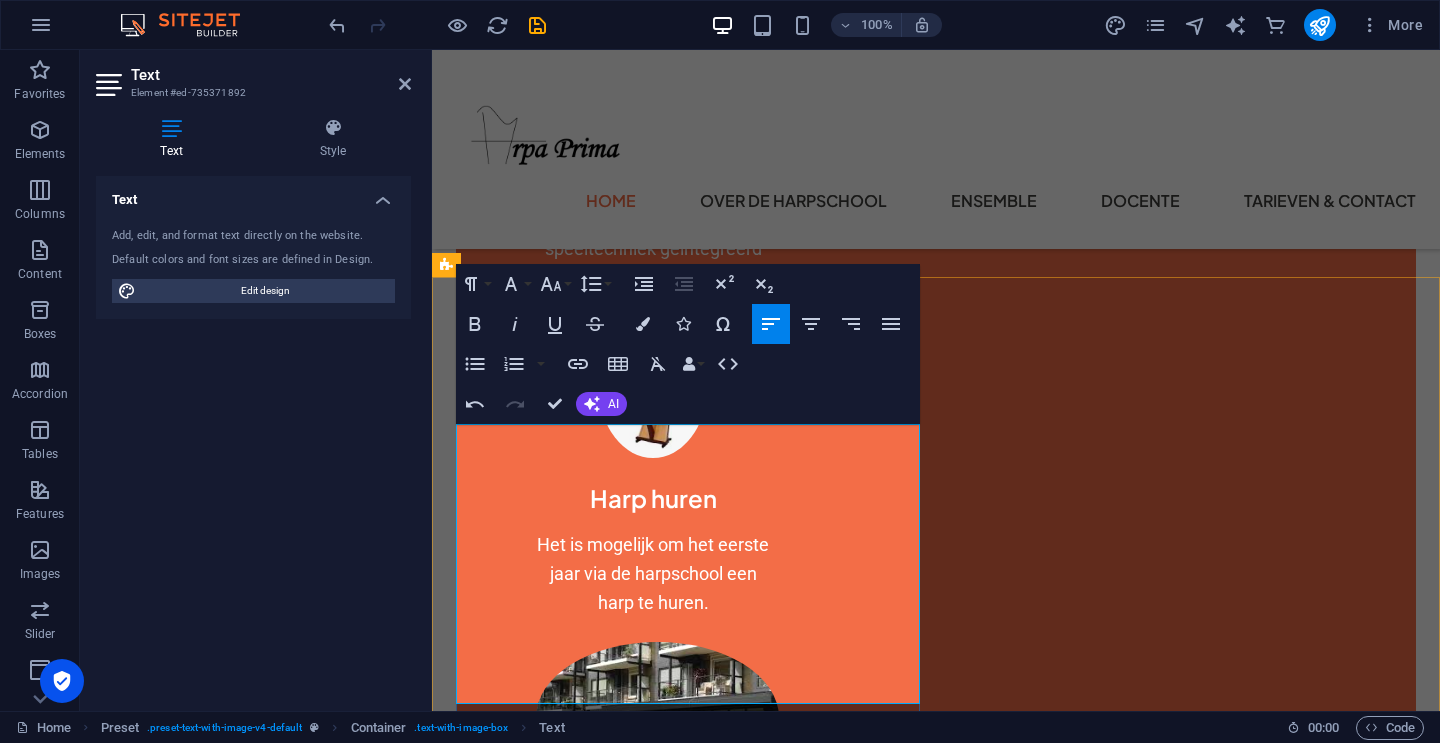 type 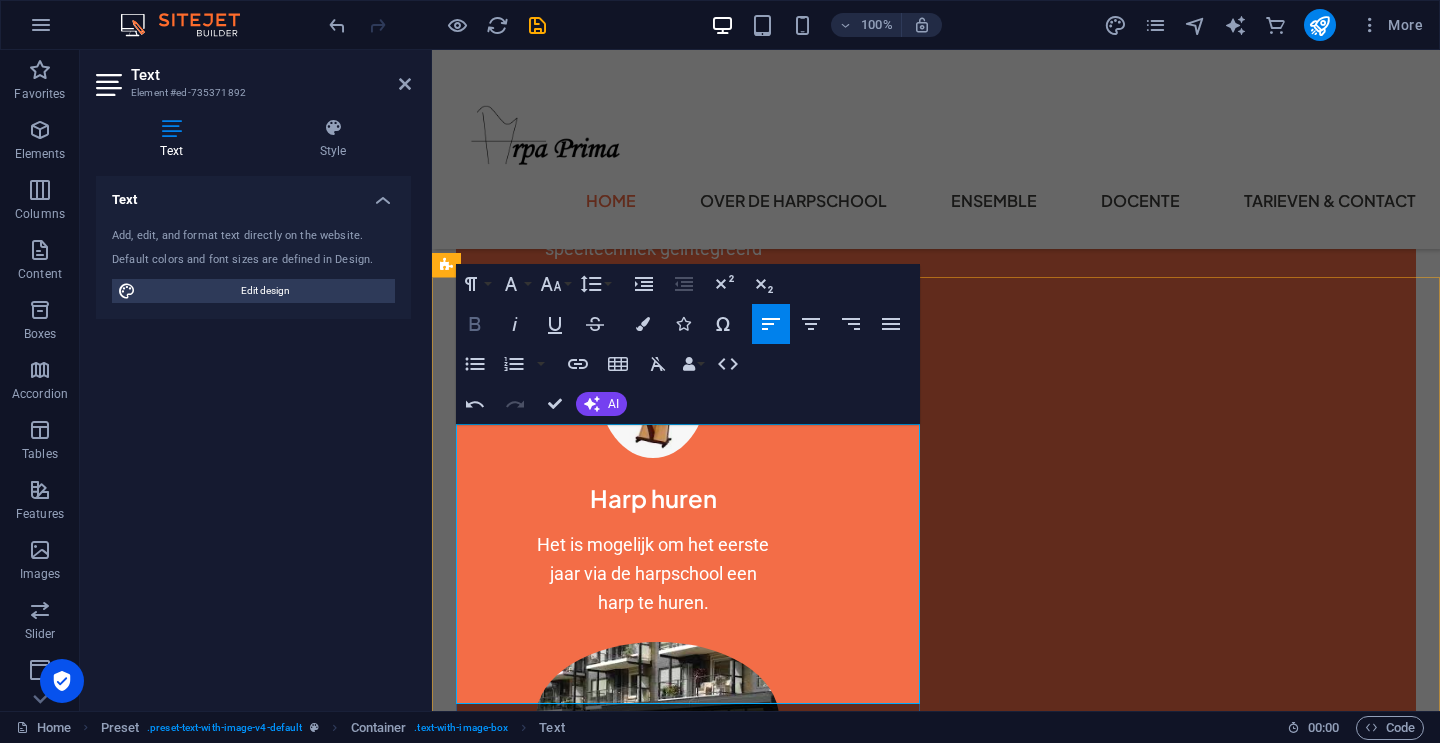 click 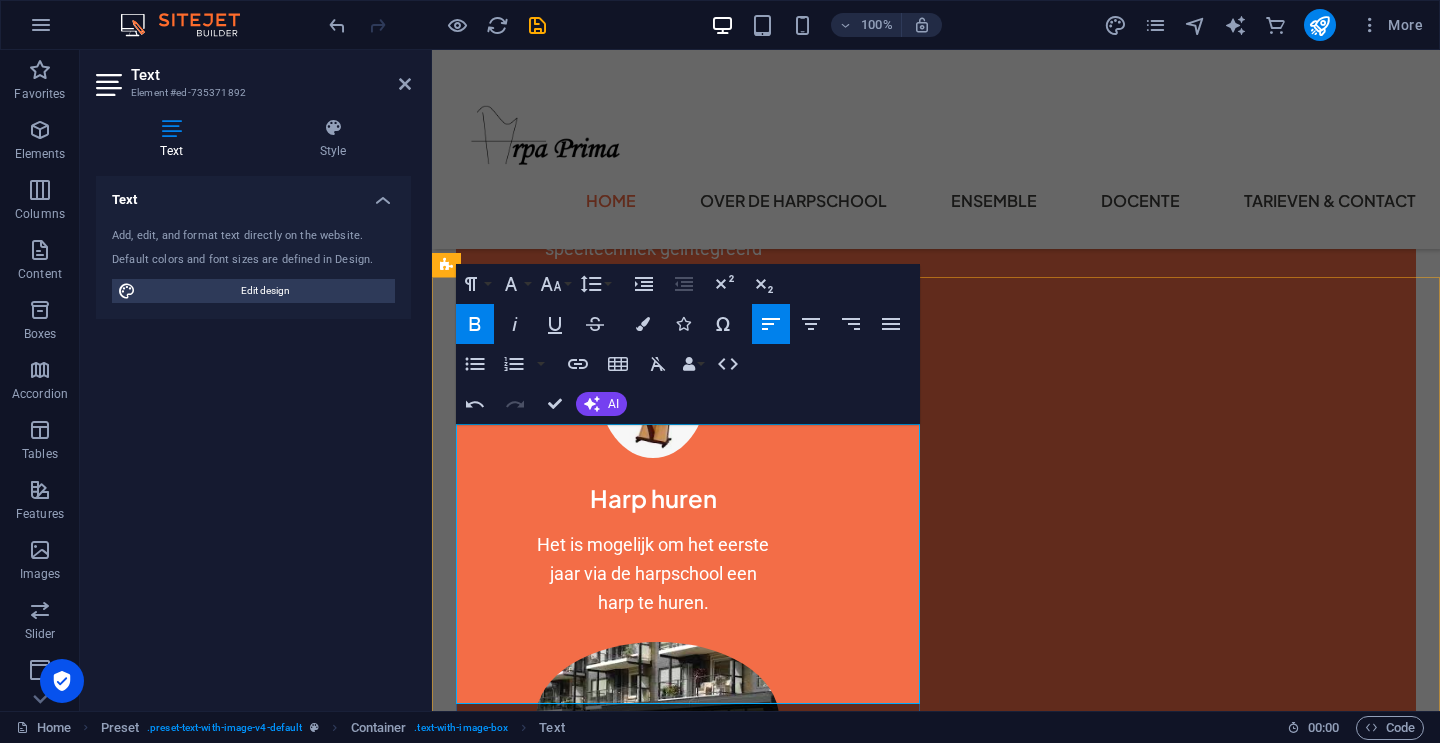 click at bounding box center [936, 2653] 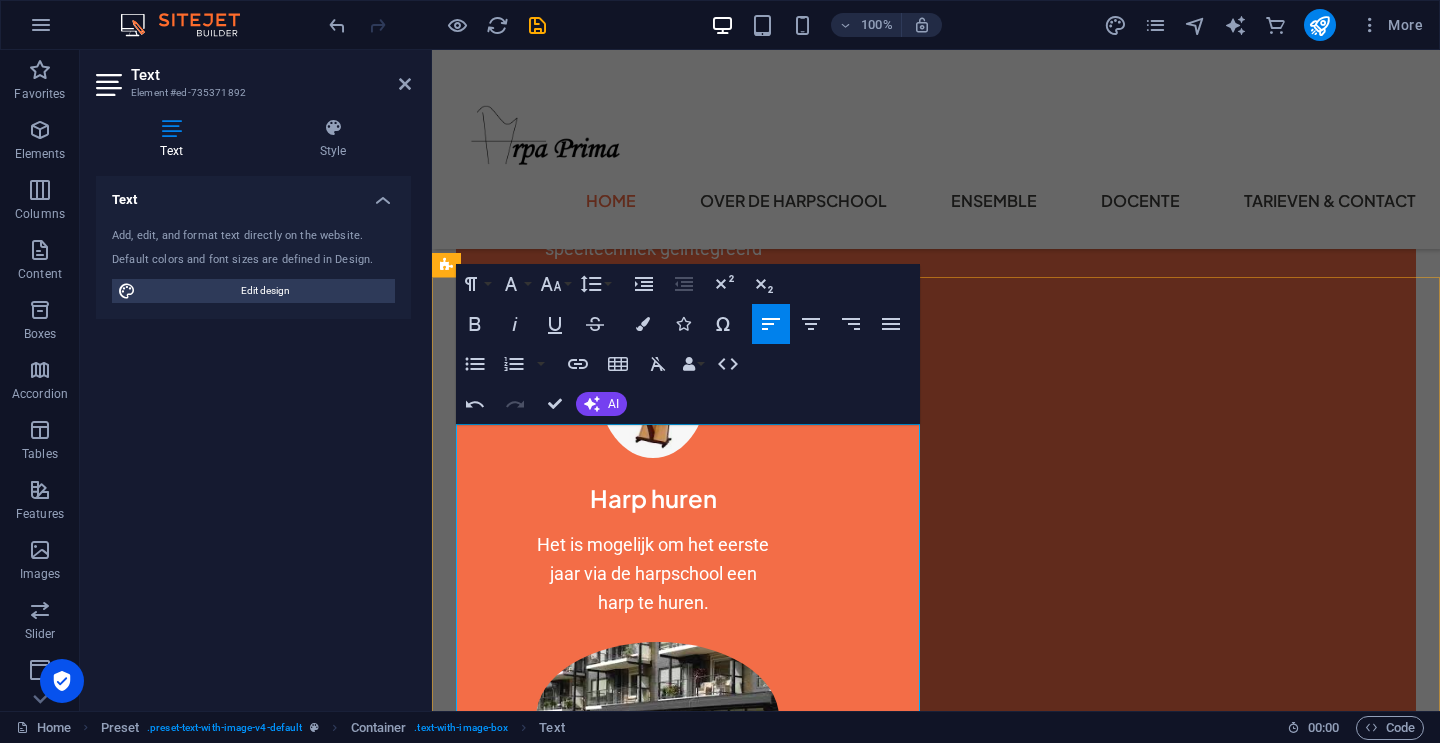 drag, startPoint x: 459, startPoint y: 617, endPoint x: 608, endPoint y: 634, distance: 149.96666 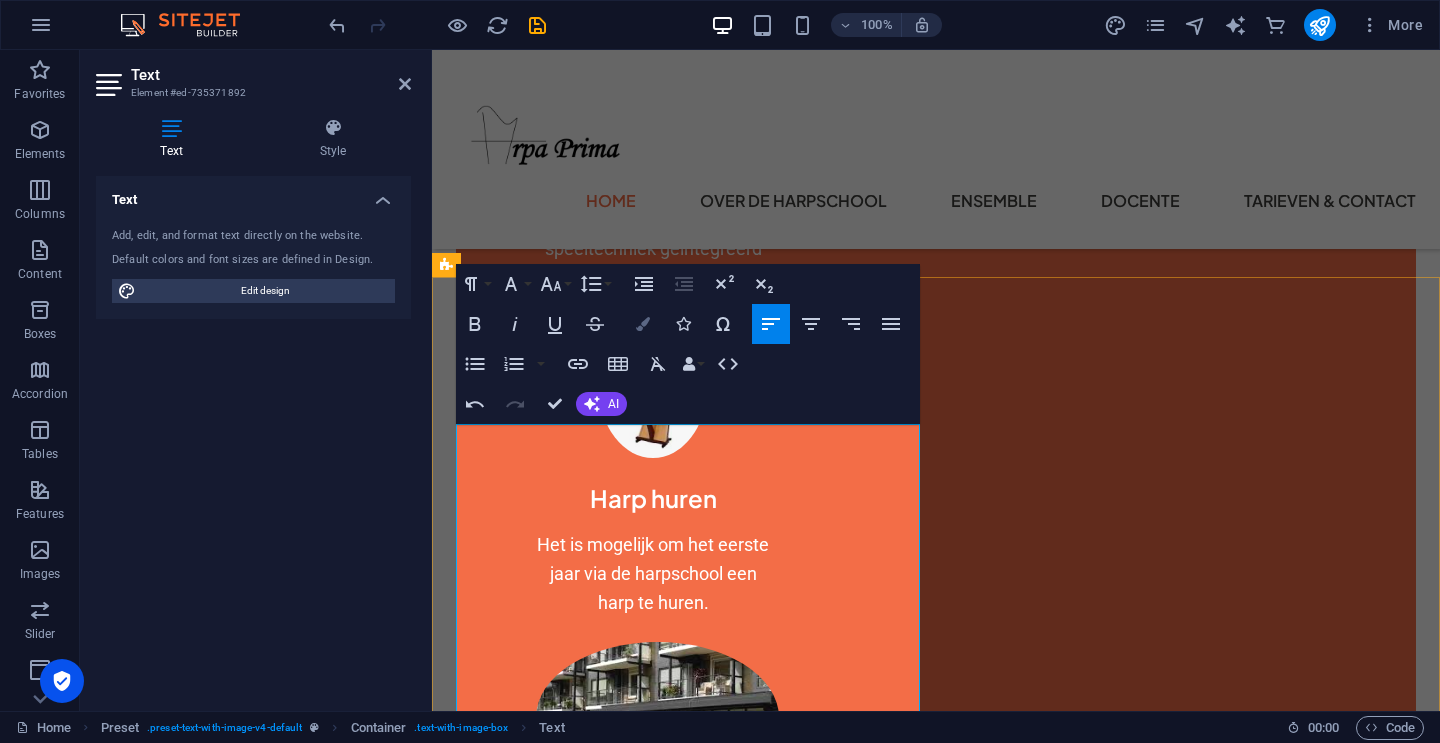 click at bounding box center [643, 324] 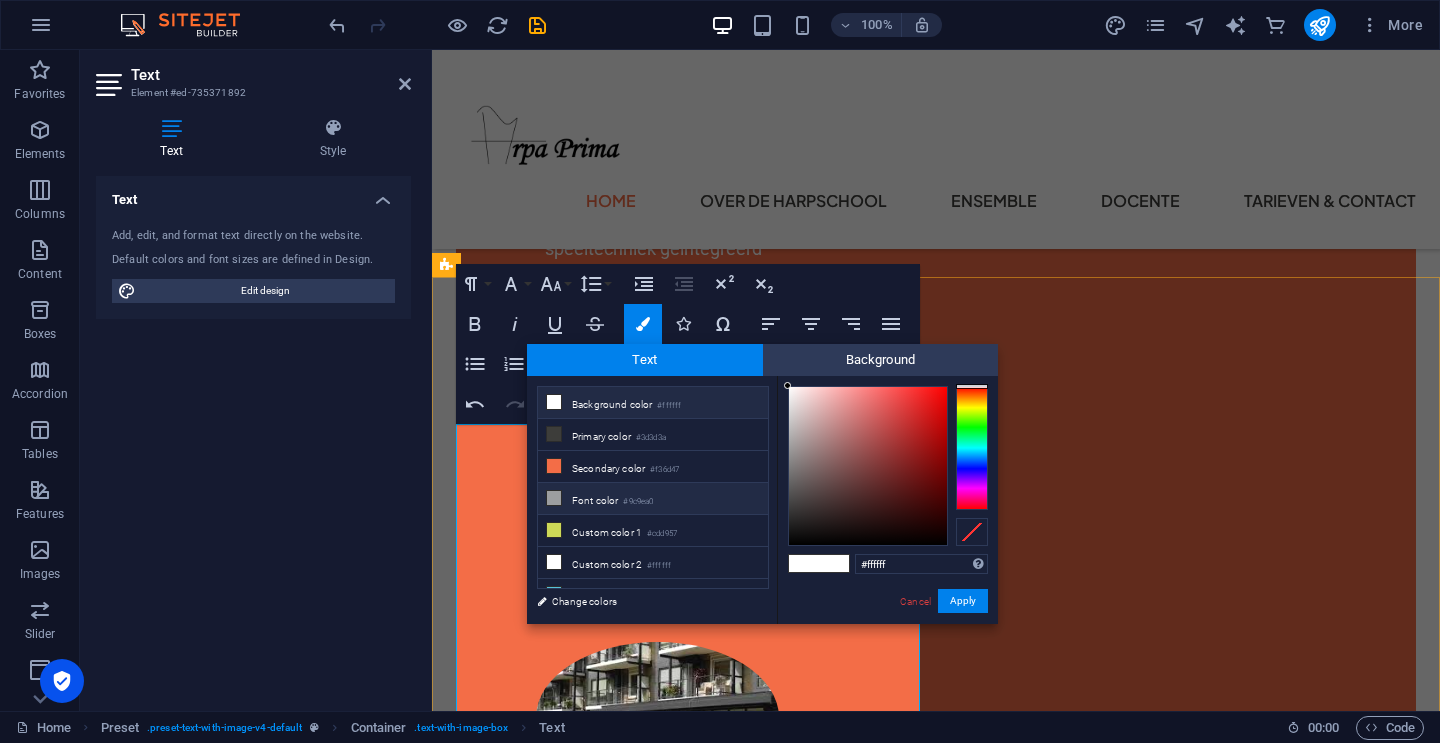 click on "Font color
#9c9ea0" at bounding box center (653, 499) 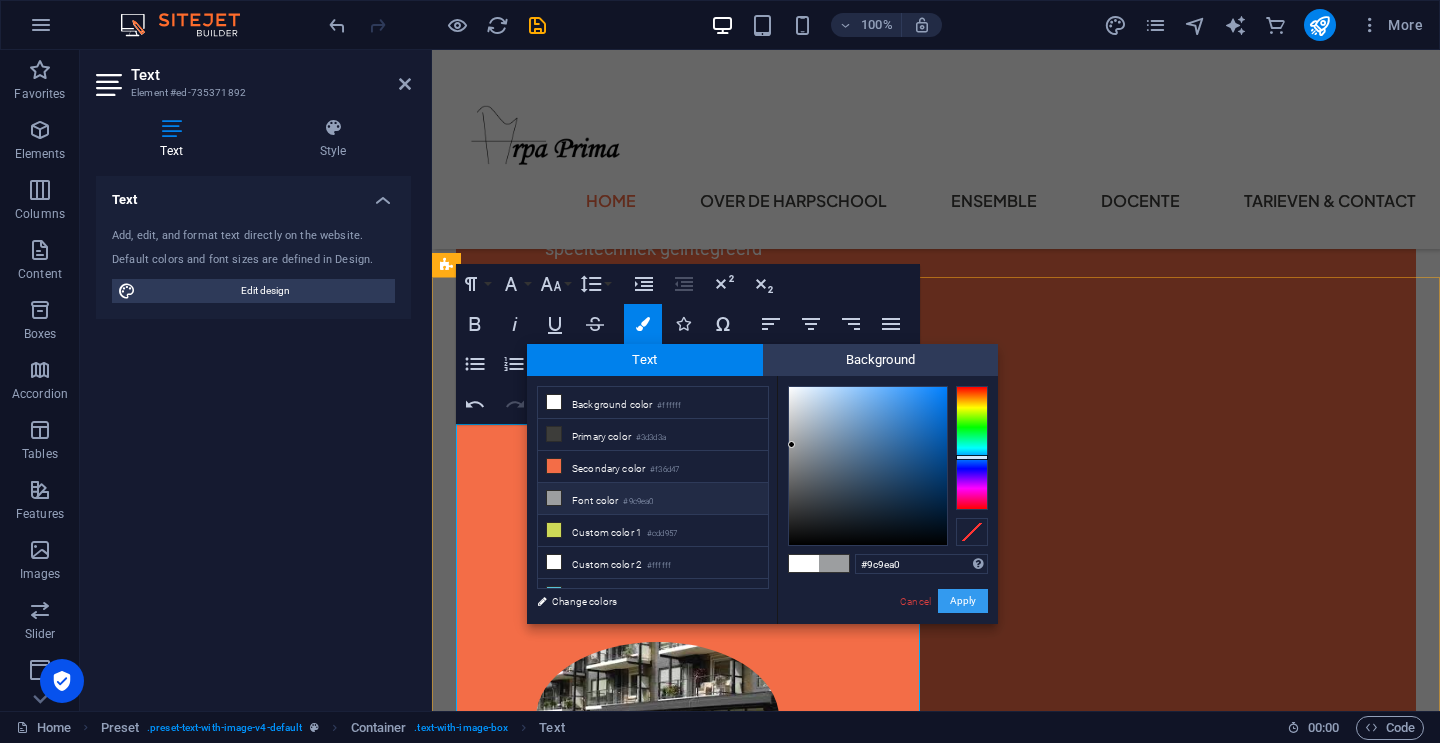 click on "Apply" at bounding box center [963, 601] 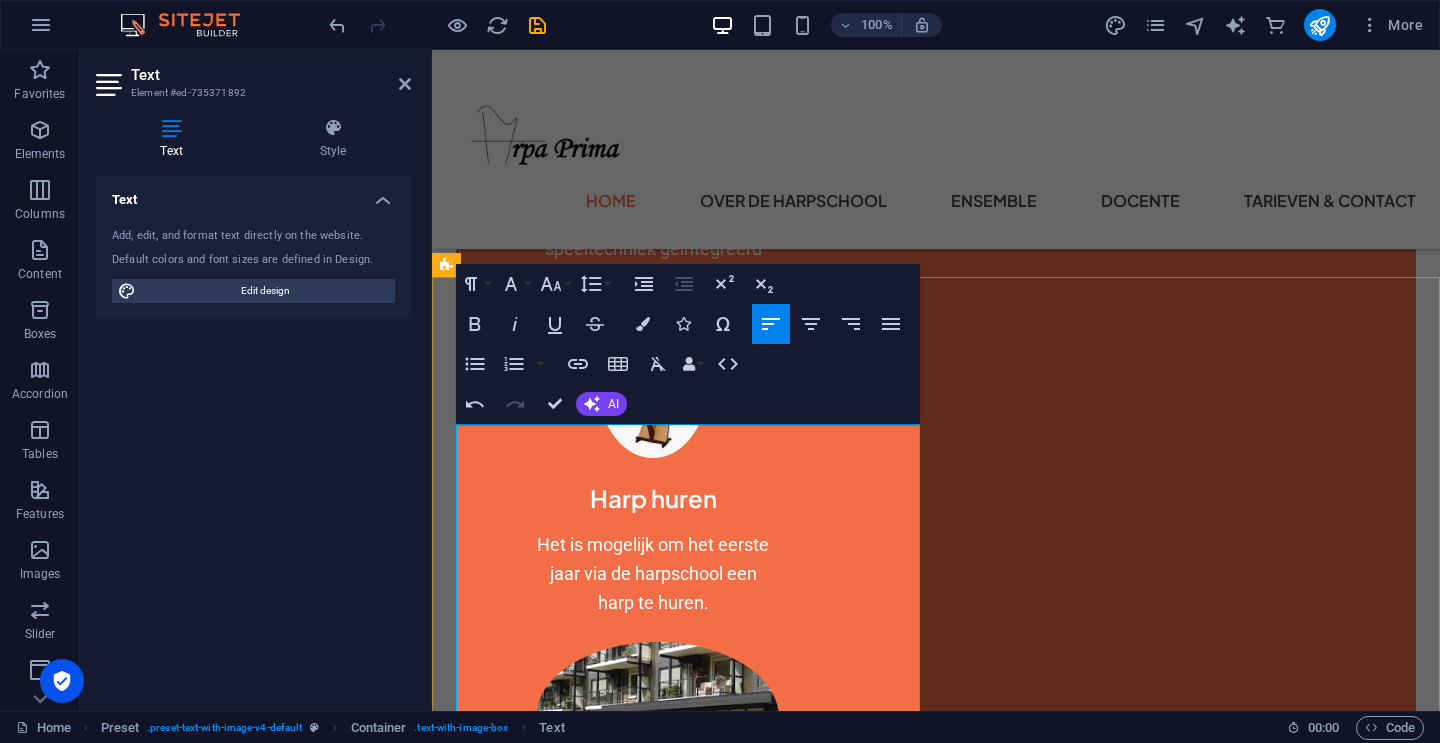 click on "Het" at bounding box center [936, 2682] 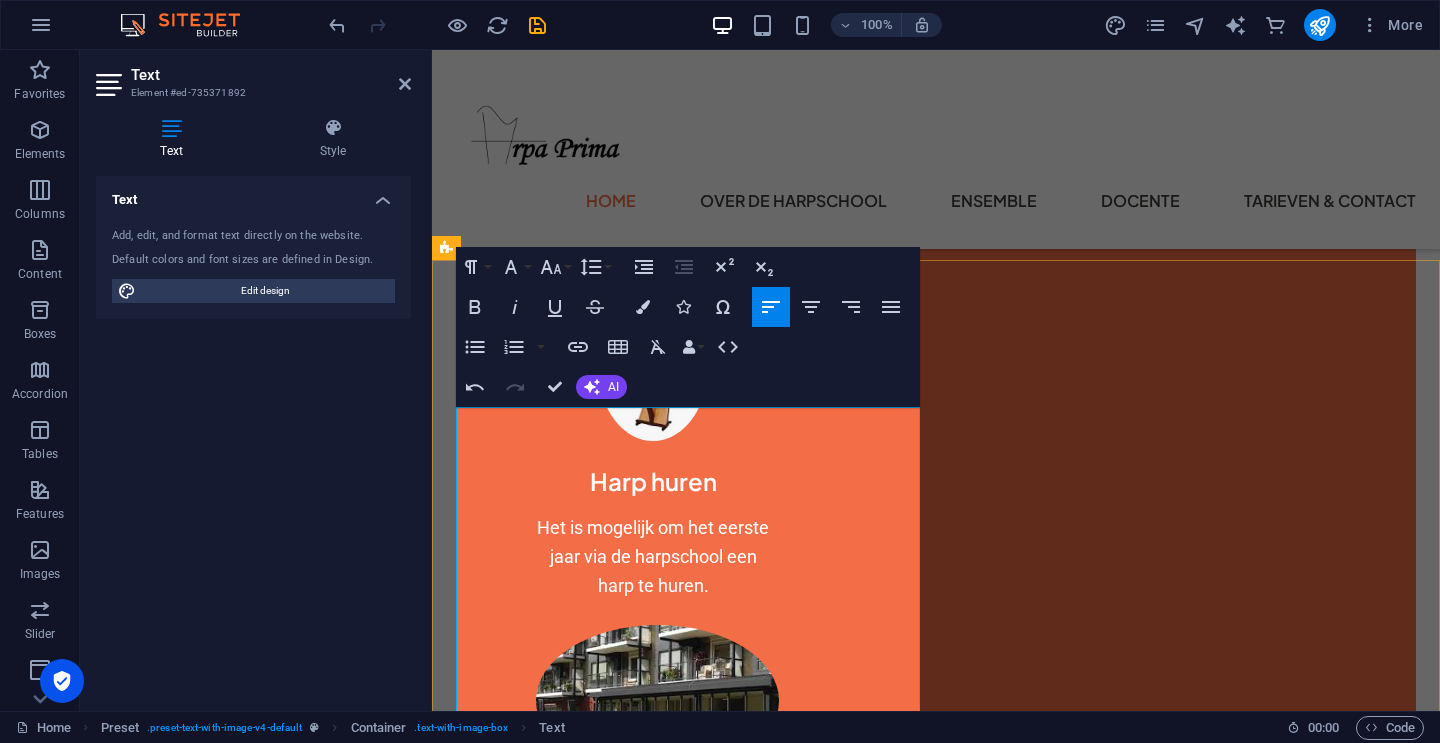 scroll, scrollTop: 2084, scrollLeft: 0, axis: vertical 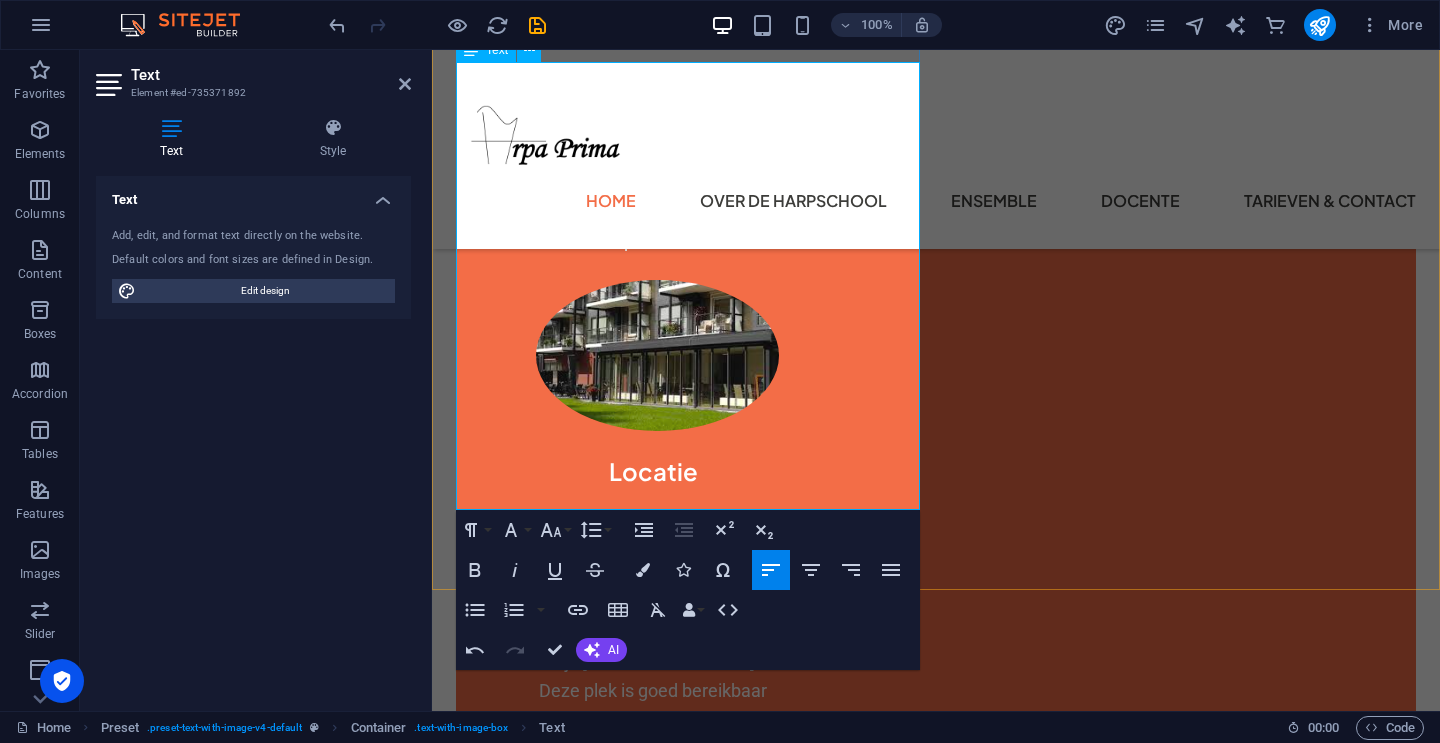 click on "Het nieuwe lesjaar begint spannend bij Arpa Prima. Iedereen die wil, mag een kijkje komen nemen bij de lessen of bij de repetitie van het ensemble. En misschien krijg je dan ook zin om bij de harpschool te komen (mee)spelen. Tijdens deze open lesmomenten kun je meedoen aan een prijsvraag, waarmee leuke hardprijsjes" at bounding box center (927, 2348) 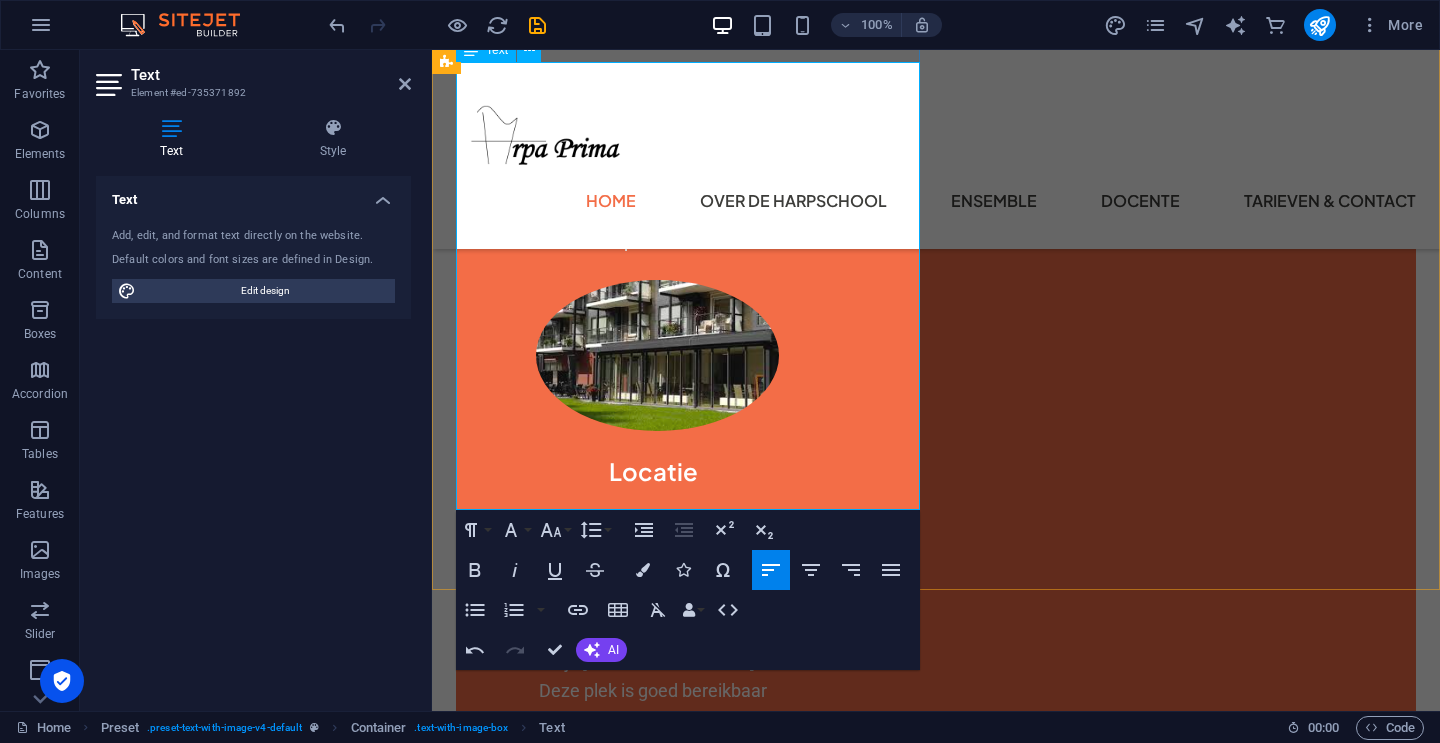 click on "Het nieuwe lesjaar begint spannend bij Arpa Prima. Iedereen die wil, mag een kijkje komen nemen bij de lessen of bij de repetitie van het ensemble. En misschien krijg je dan ook zin om bij de harpschool te komen (mee)spelen. Tijdens deze open lesmomenten kun je meedoen aan een prijsvraag, waarmee leuke harpprijsjes" at bounding box center (927, 2348) 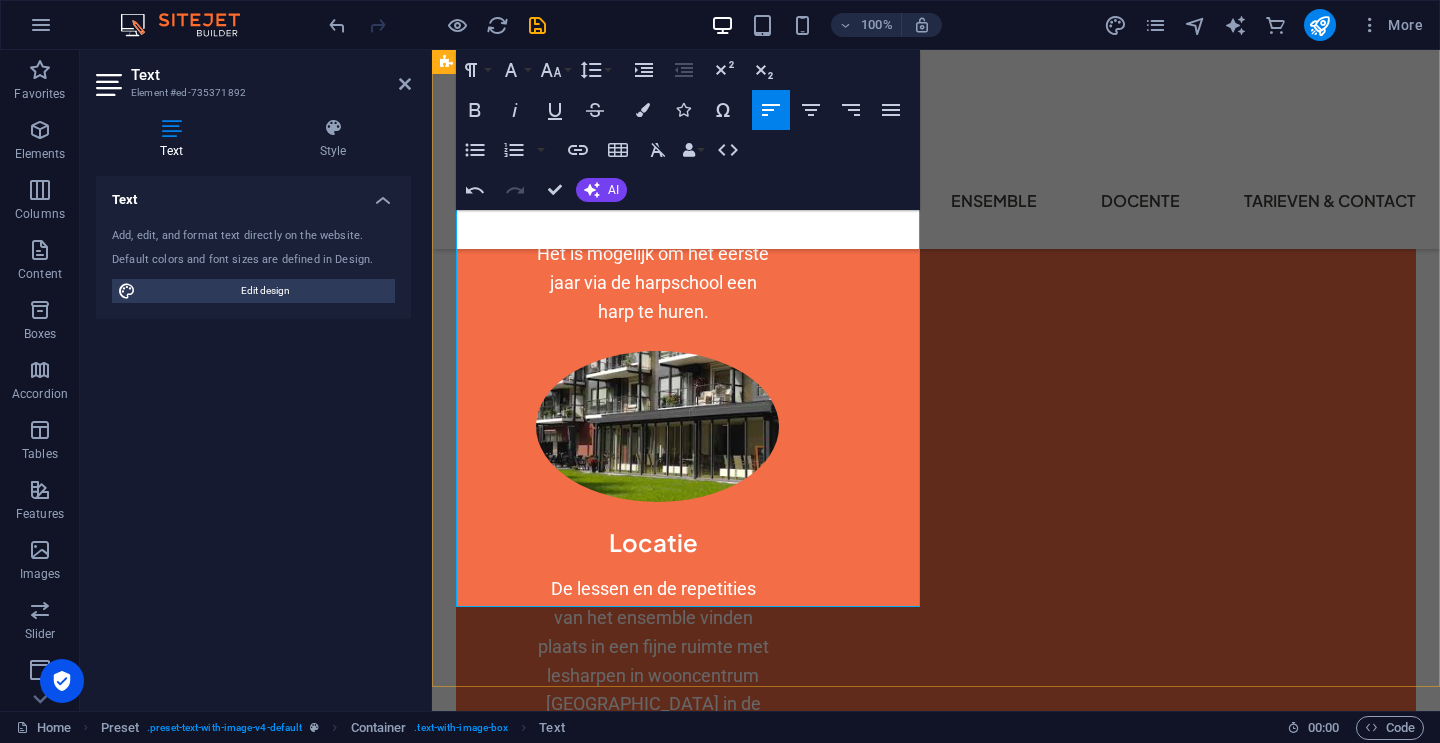 scroll, scrollTop: 1983, scrollLeft: 0, axis: vertical 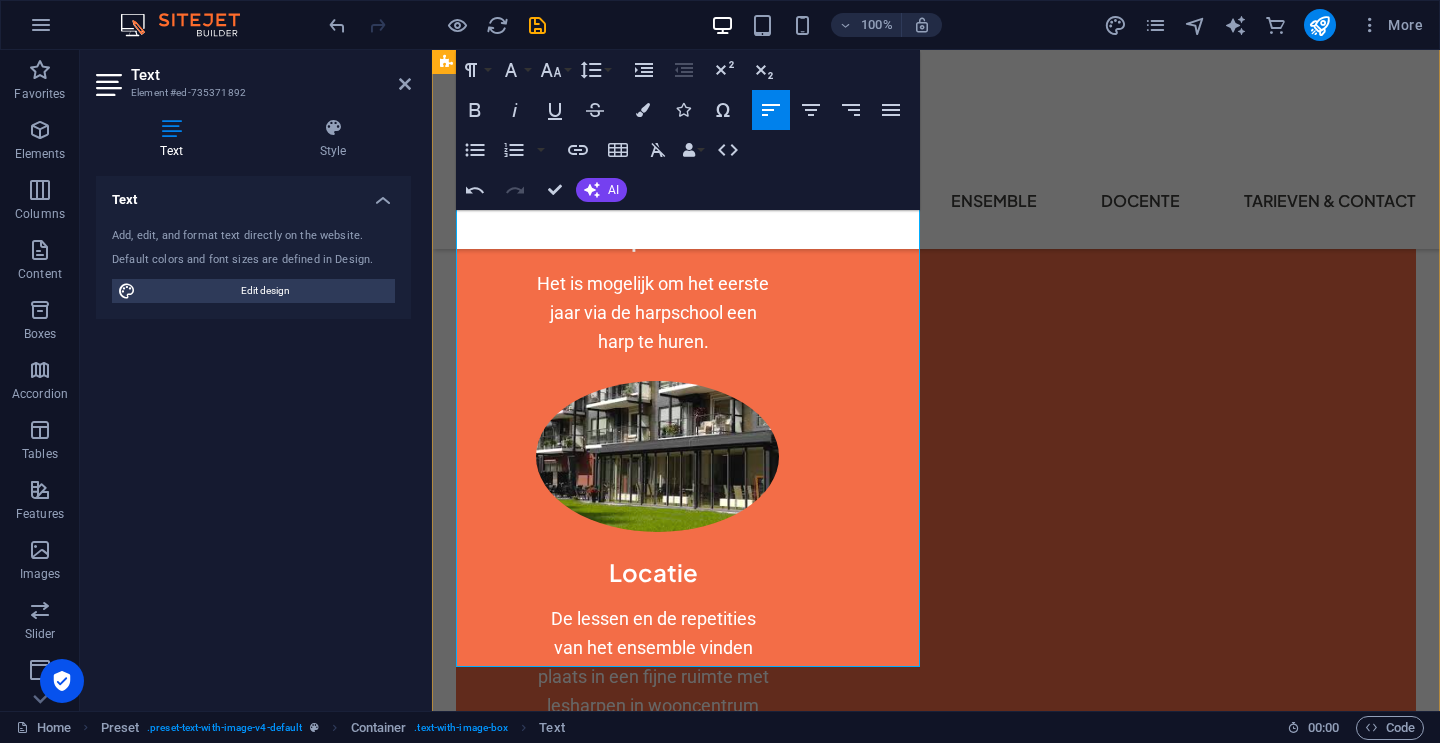 drag, startPoint x: 801, startPoint y: 426, endPoint x: 565, endPoint y: 485, distance: 243.26323 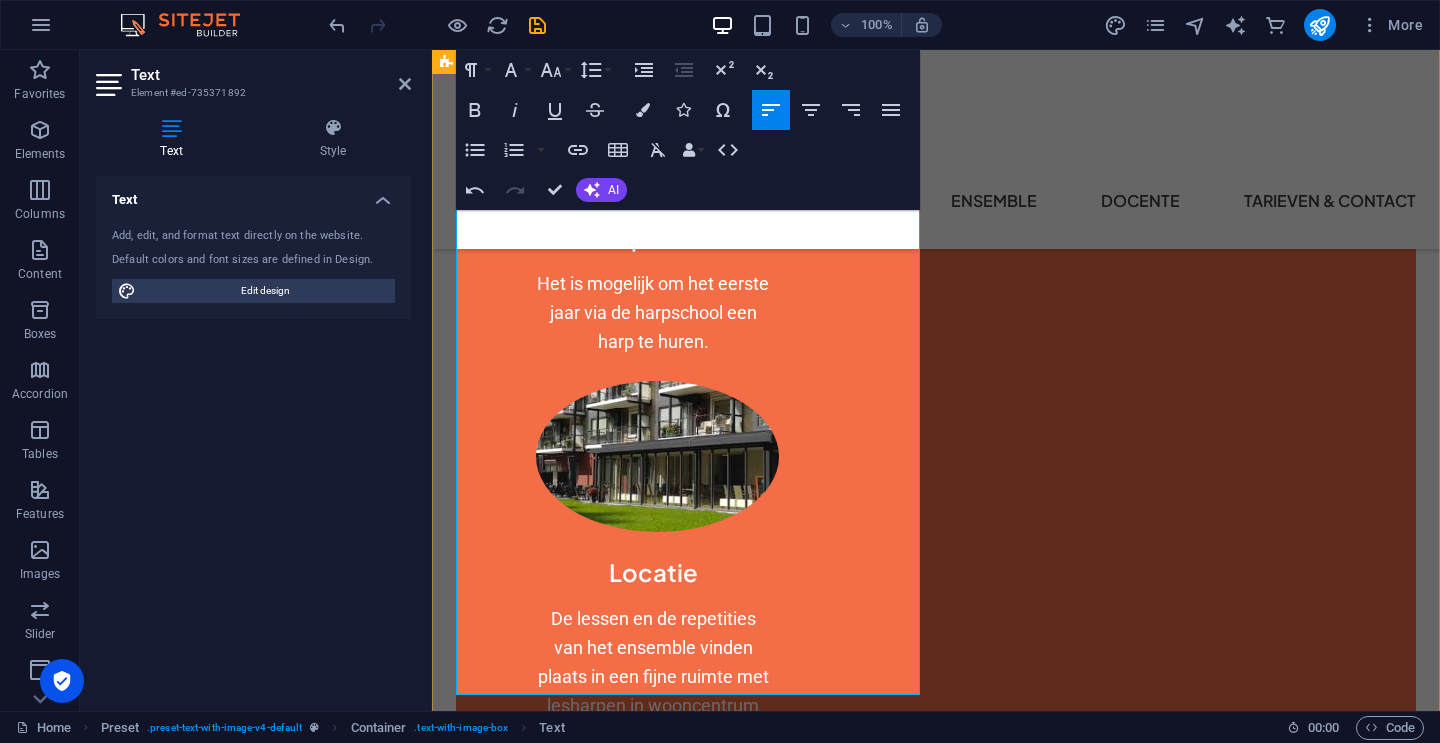 drag, startPoint x: 564, startPoint y: 483, endPoint x: 801, endPoint y: 423, distance: 244.47699 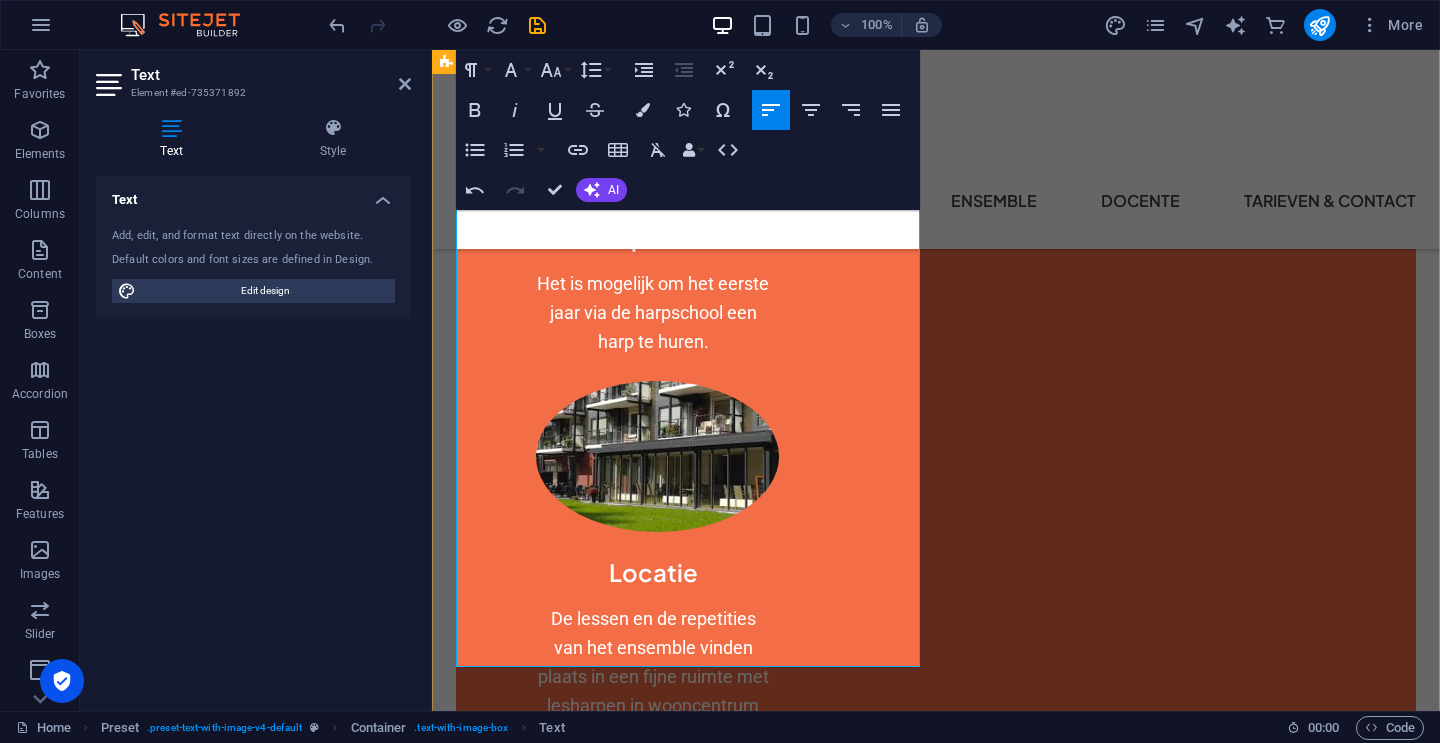 click on "Het nieuwe lesjaar begint spannend bij Arpa Prima. Iedereen die wil, mag een kijkje komen nemen bij de lessen of bij de repetitie van het ensemble. Tijdens deze open lesmomenten kun je meedoen aan een prijsvraag, waarmee leuke harpprijsjes te winnen zijn. En misschien krijg je dan ook zin om bij de harpschool te komen (mee)spelen." at bounding box center (927, 2449) 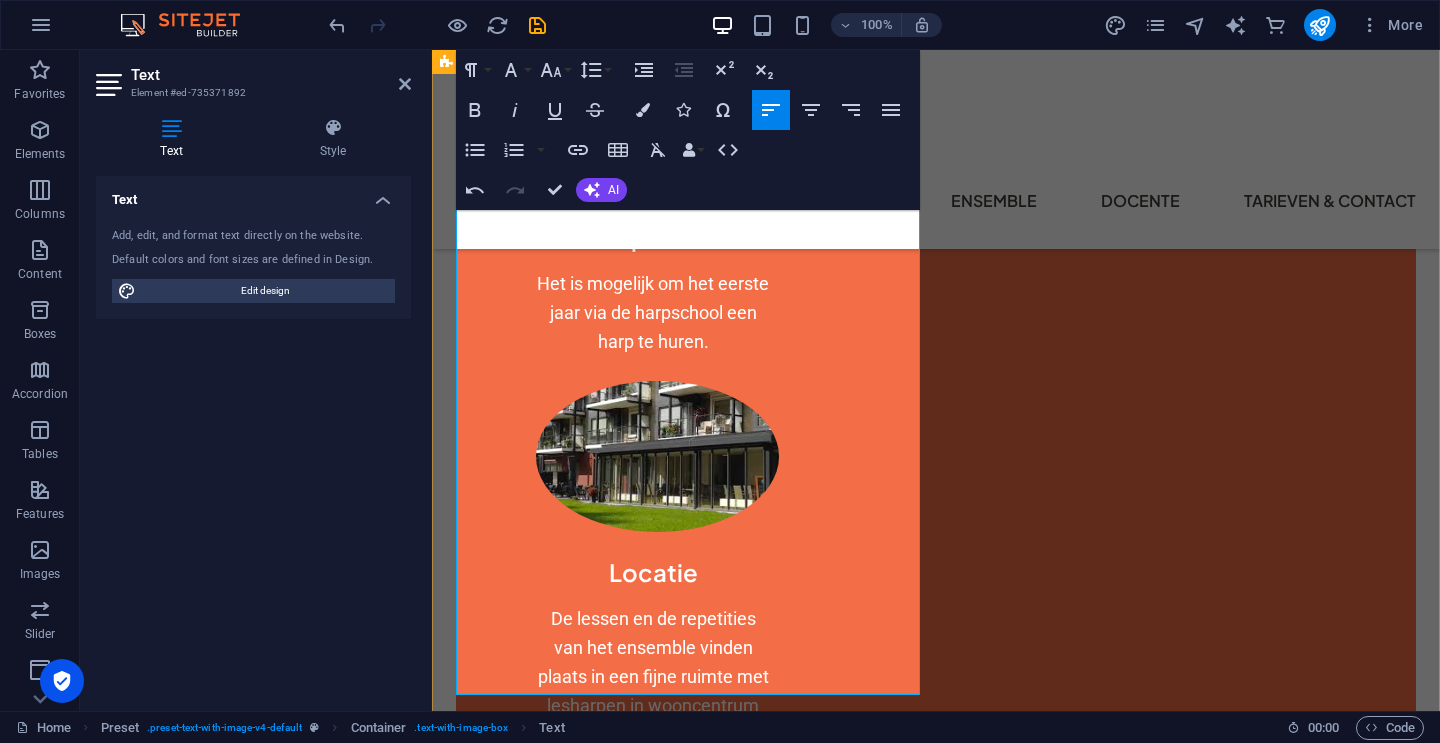 click on "Het nieuwe lesjaar begint spannend bij Arpa Prima. Iedereen die wil, mag een kijkje komen nemen bij de lessen of bij de repetitie van het ensemble. Tijdens deze open lesmomenten kun je meedoen aan een prijsvraag, waarmee leuke harpprijsjes te winnen zijn.  Misschien krijg je dan ook zin om bij de harpschool te komen (mee)spelen.  ​" at bounding box center (936, 2479) 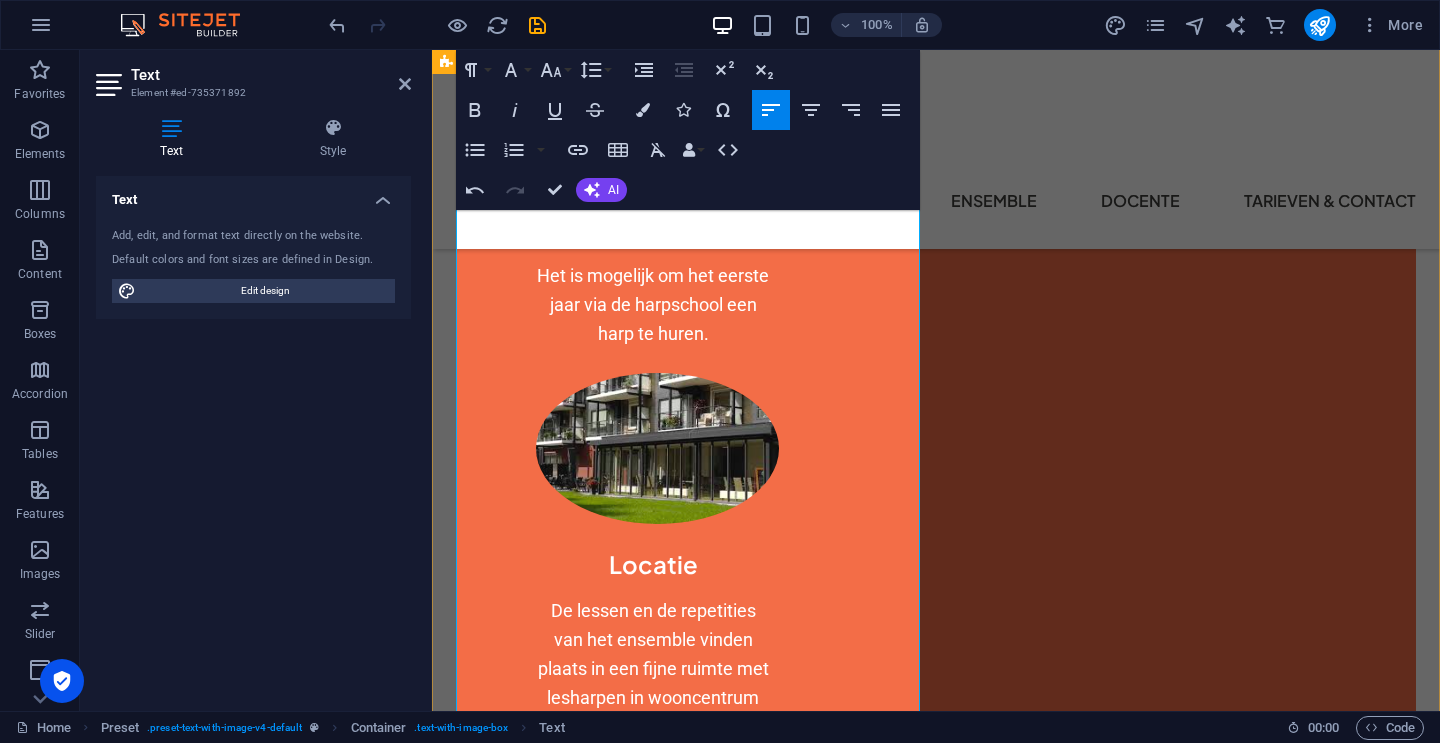 scroll, scrollTop: 2336, scrollLeft: 0, axis: vertical 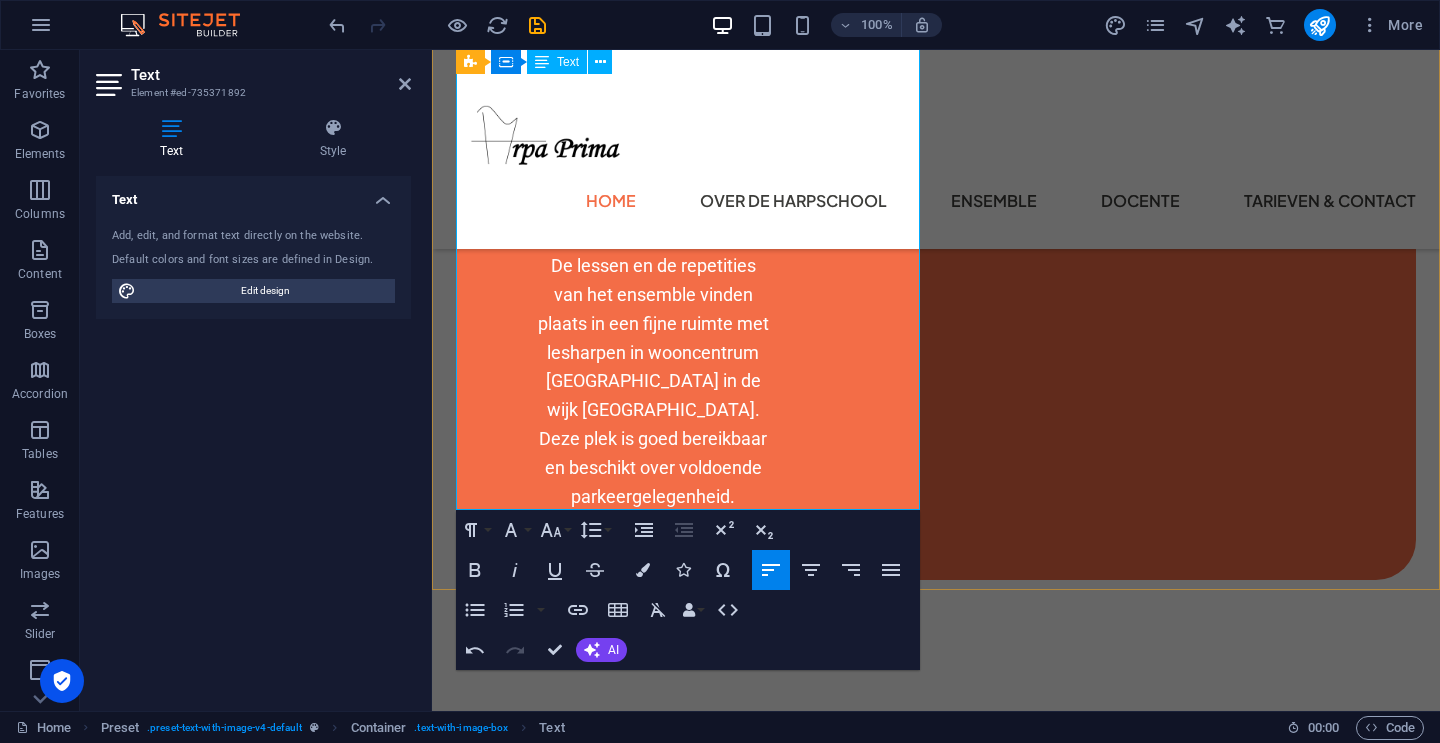 click on "Het nieuwe lesjaar begint spannend bij Arpa Prima. Iedereen die wil, mag een kijkje komen nemen bij de lessen of bij de repetitie van het ensemble. Tijdens deze open lesmomenten kun je meedoen aan een prijsvraag, waarmee leuke harpprijsjes te winnen zijn.  Misschien krijg je dan ook zin om bij de harpschool te komen (mee)spelen.  Open repetitie ensemble: vrijdag 12 september 19.30-20.30u Open lesbezoek: maandag 15 en vrijdag 19 september tussen 15.30-18.00u (Mocht je bij de ensemblerepetitie direct zelf willen meespelen, stuur dan een berichtje. Je krijgt de baldmuziek" at bounding box center [936, 2155] 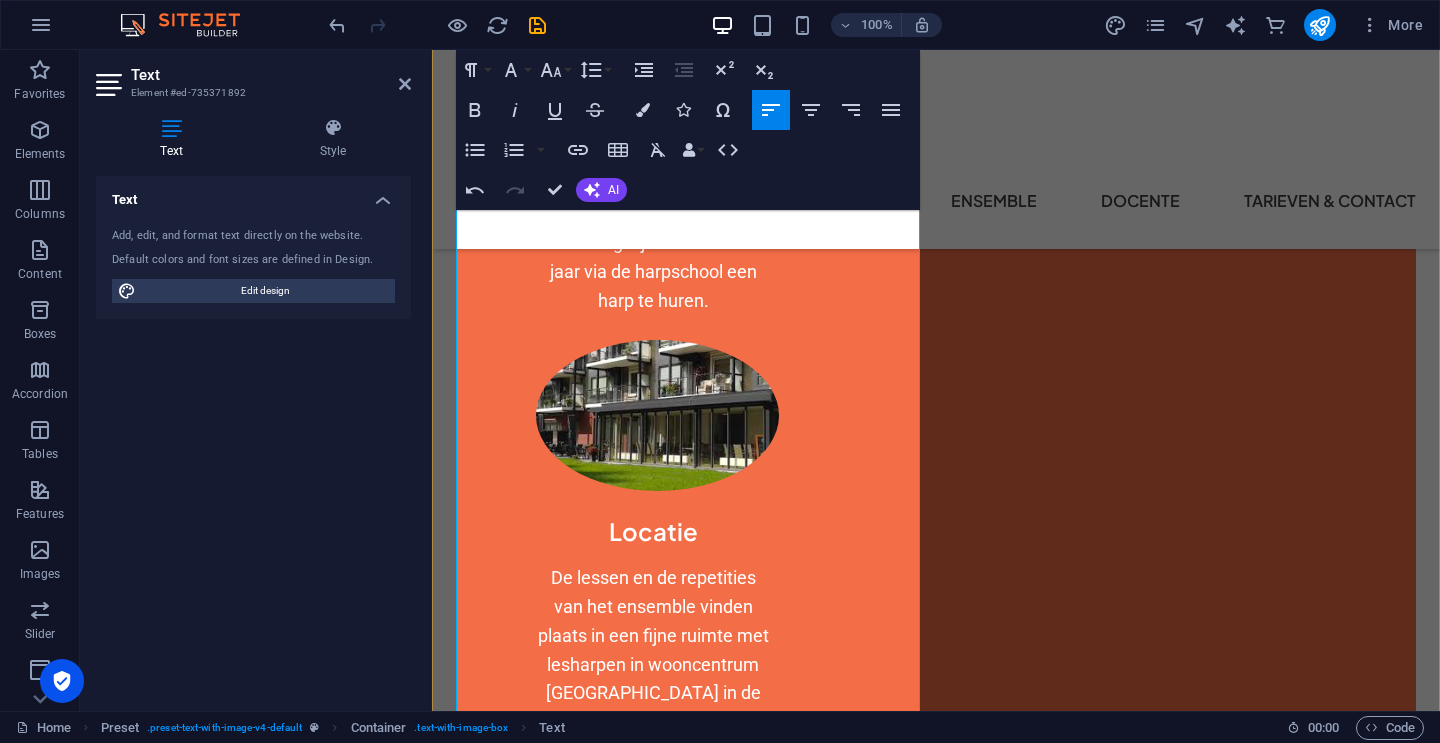 scroll, scrollTop: 2050, scrollLeft: 0, axis: vertical 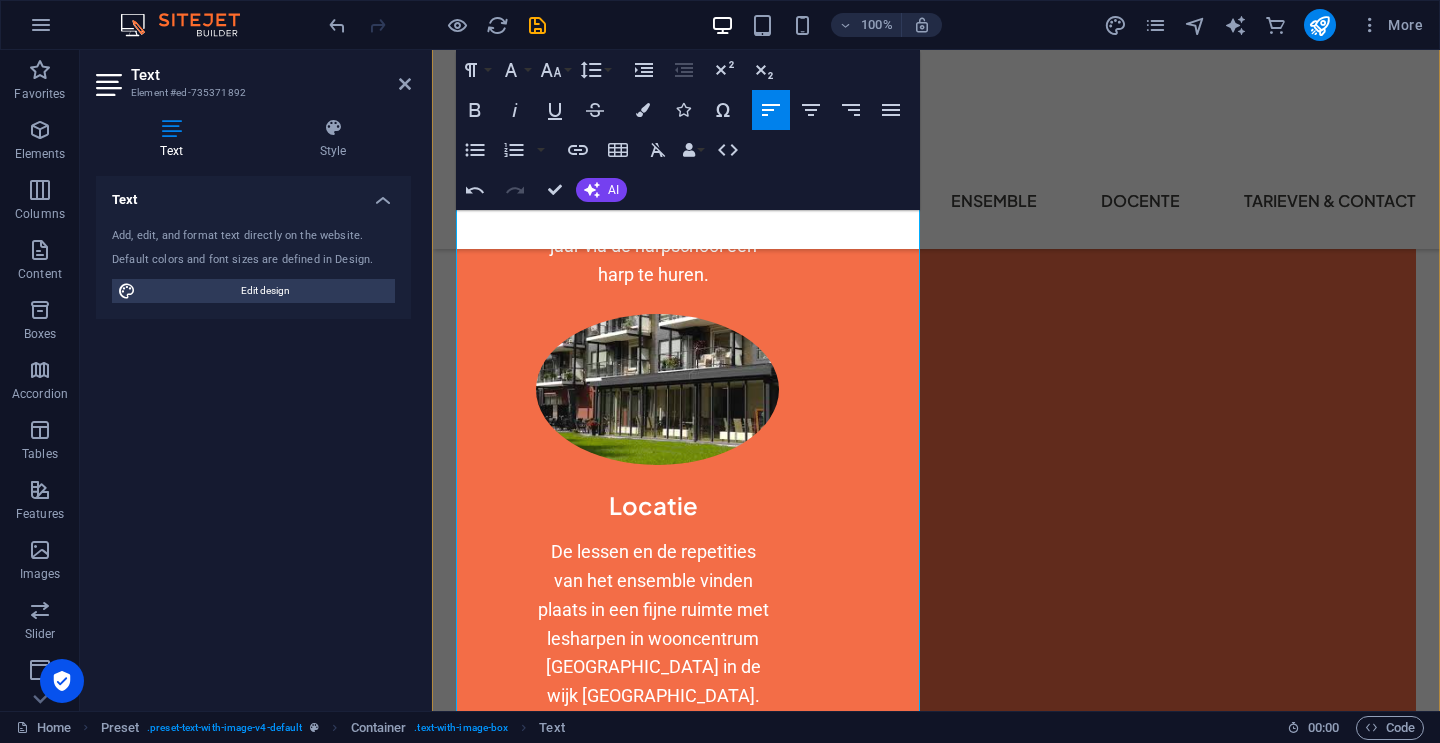 drag, startPoint x: 660, startPoint y: 501, endPoint x: 826, endPoint y: 509, distance: 166.19266 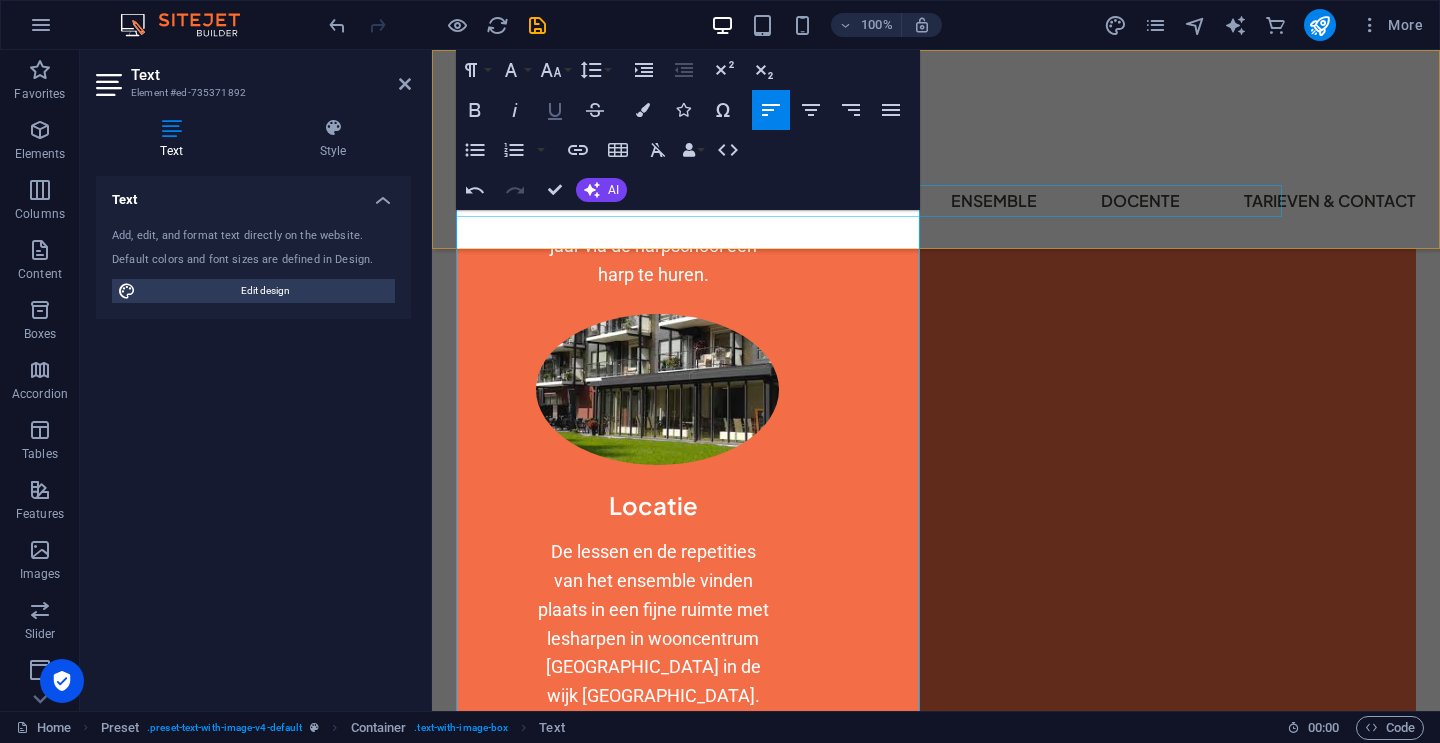 click 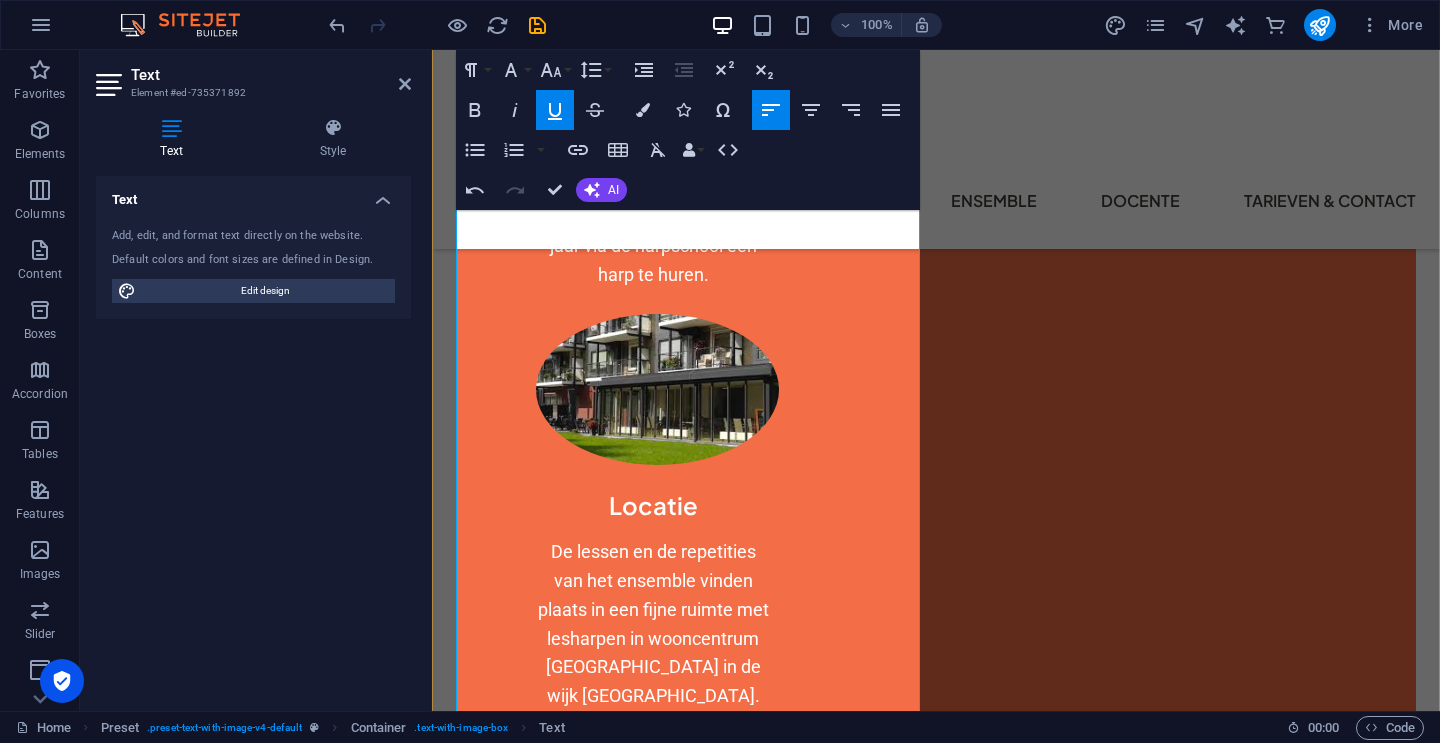 drag, startPoint x: 594, startPoint y: 558, endPoint x: 888, endPoint y: 560, distance: 294.0068 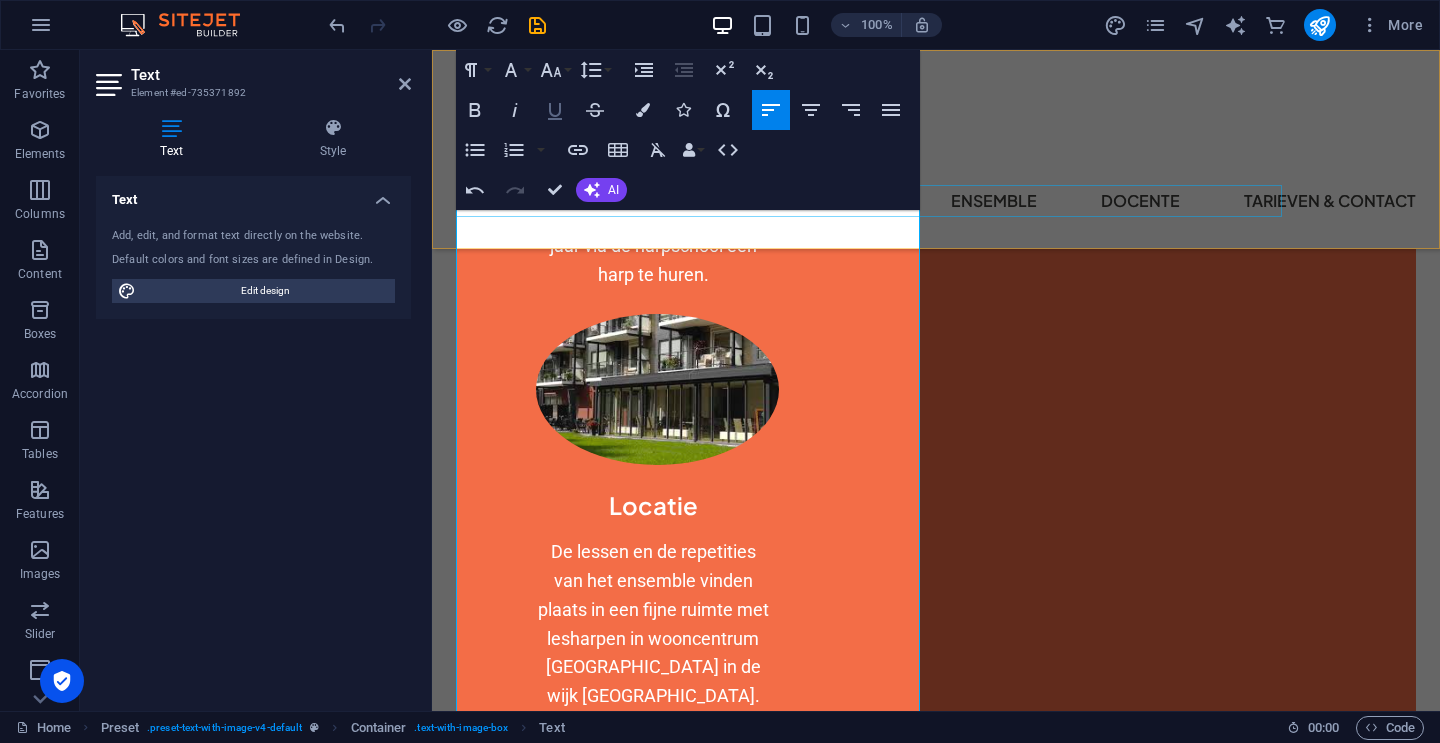 click 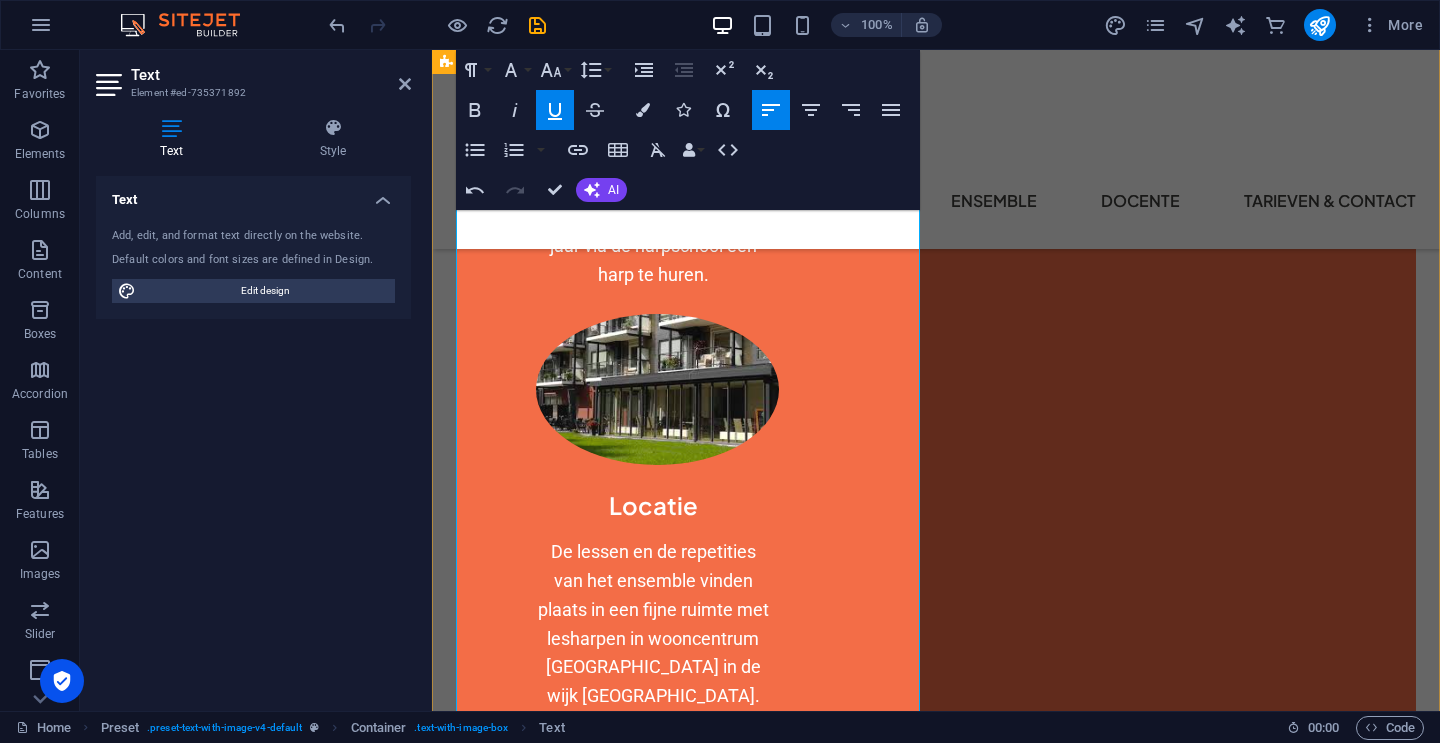 scroll, scrollTop: 1934, scrollLeft: 0, axis: vertical 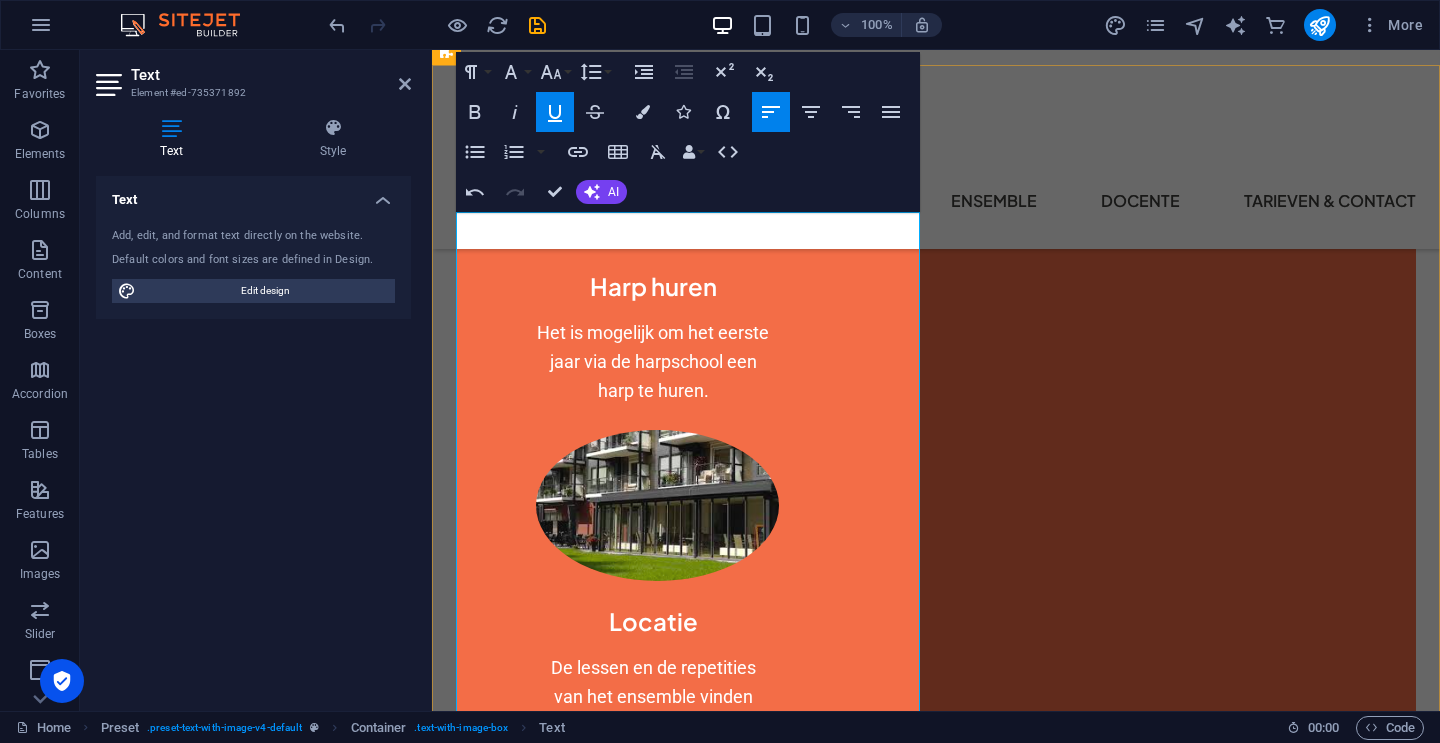 click on "Het nieuwe lesjaar begint spannend bij Arpa Prima. Iedereen die wil, mag een kijkje komen nemen bij de lessen of bij de repetitie van het ensemble. Tijdens deze open lesmomenten kun je meedoen aan een prijsvraag, waarmee leuke harpprijsjes te winnen zijn." at bounding box center [927, 2498] 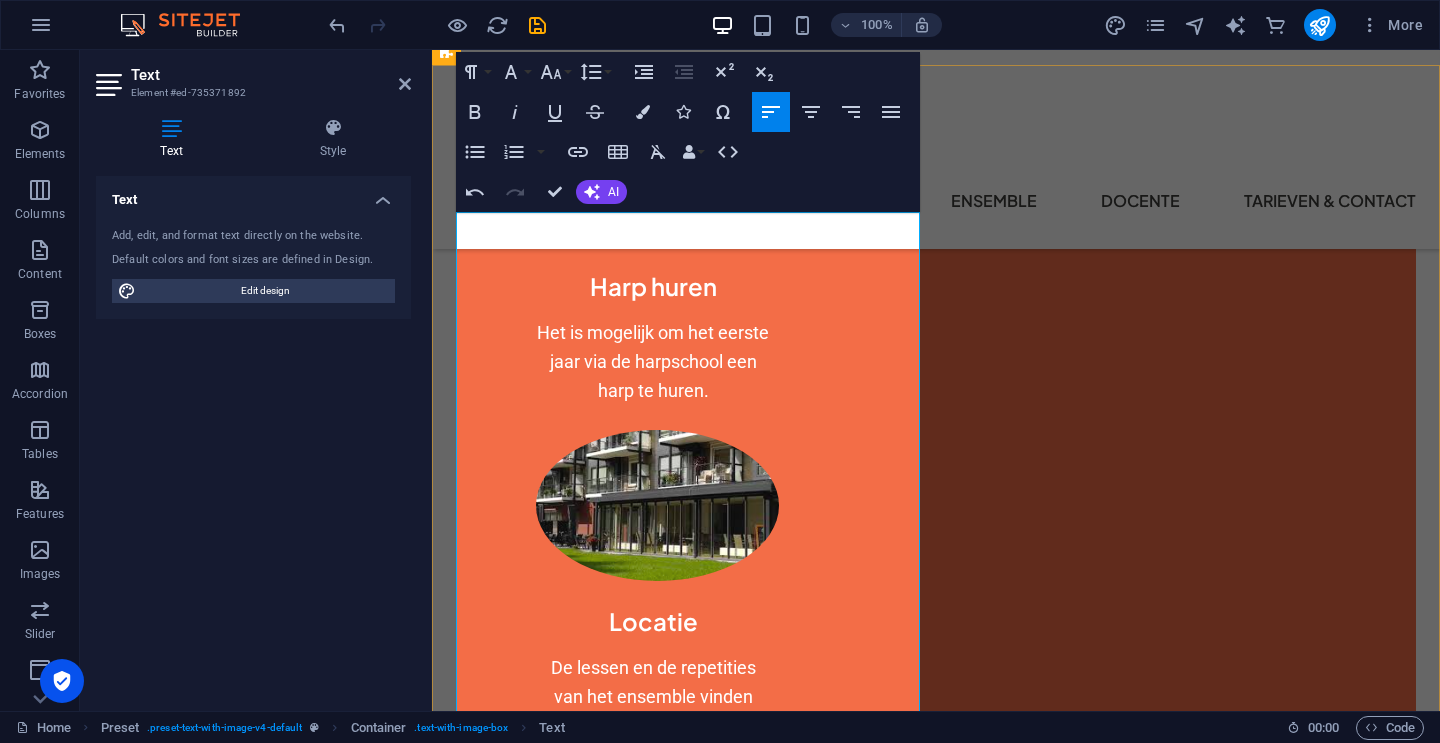 click on "Misschien krijg je dan ook zin om bij de harpschool te komen (mee)spelen." at bounding box center [749, 2556] 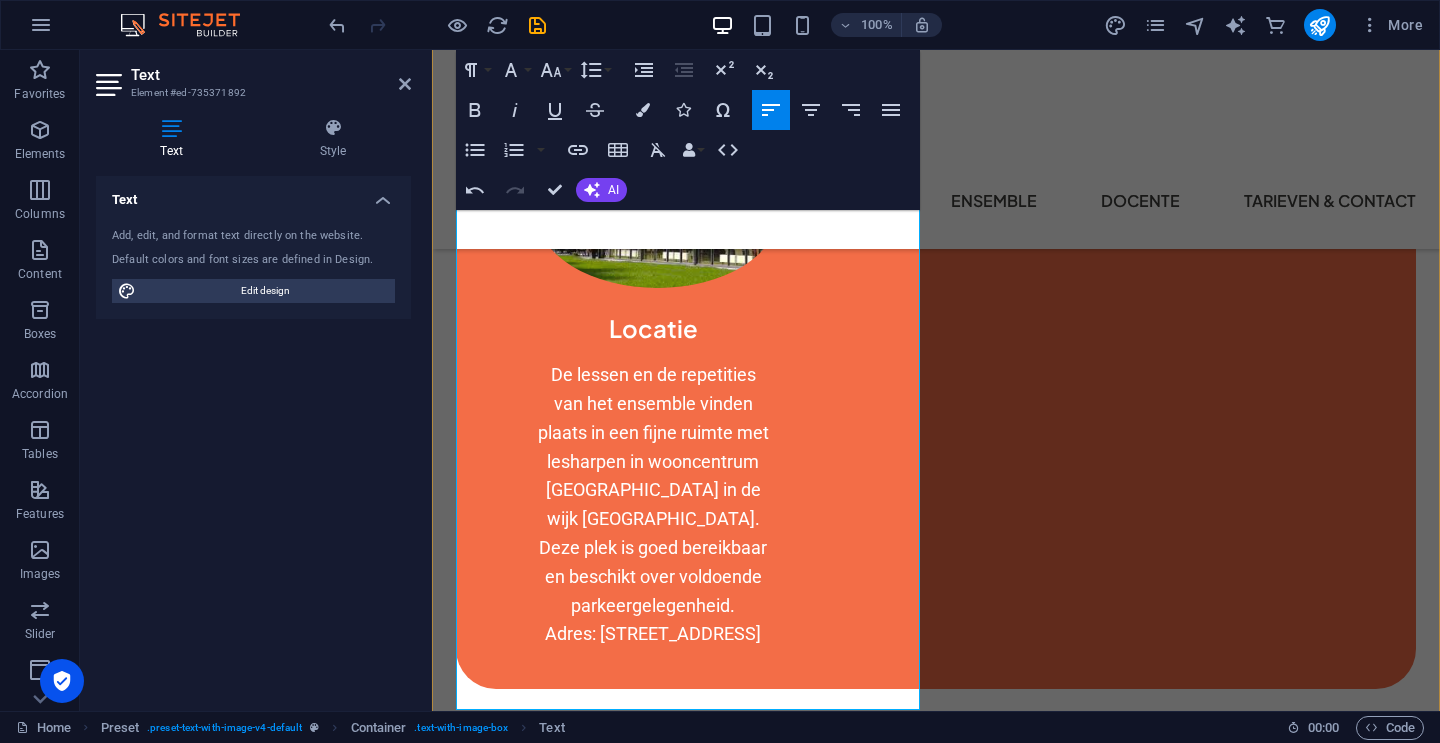 scroll, scrollTop: 2206, scrollLeft: 0, axis: vertical 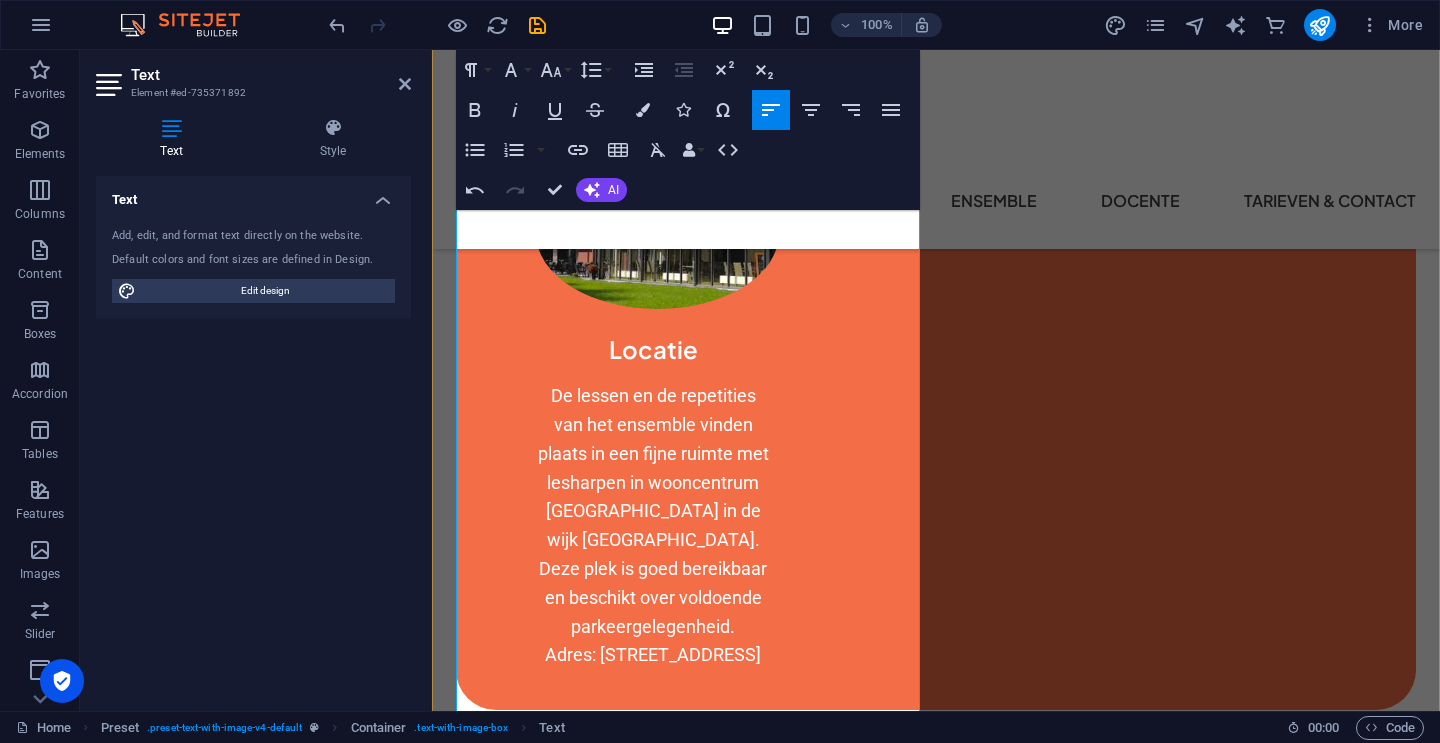 click on "Open lesbezoek:  maandag 15 en vrijdag 19 september  tussen 15.30-18.00u" at bounding box center (694, 2341) 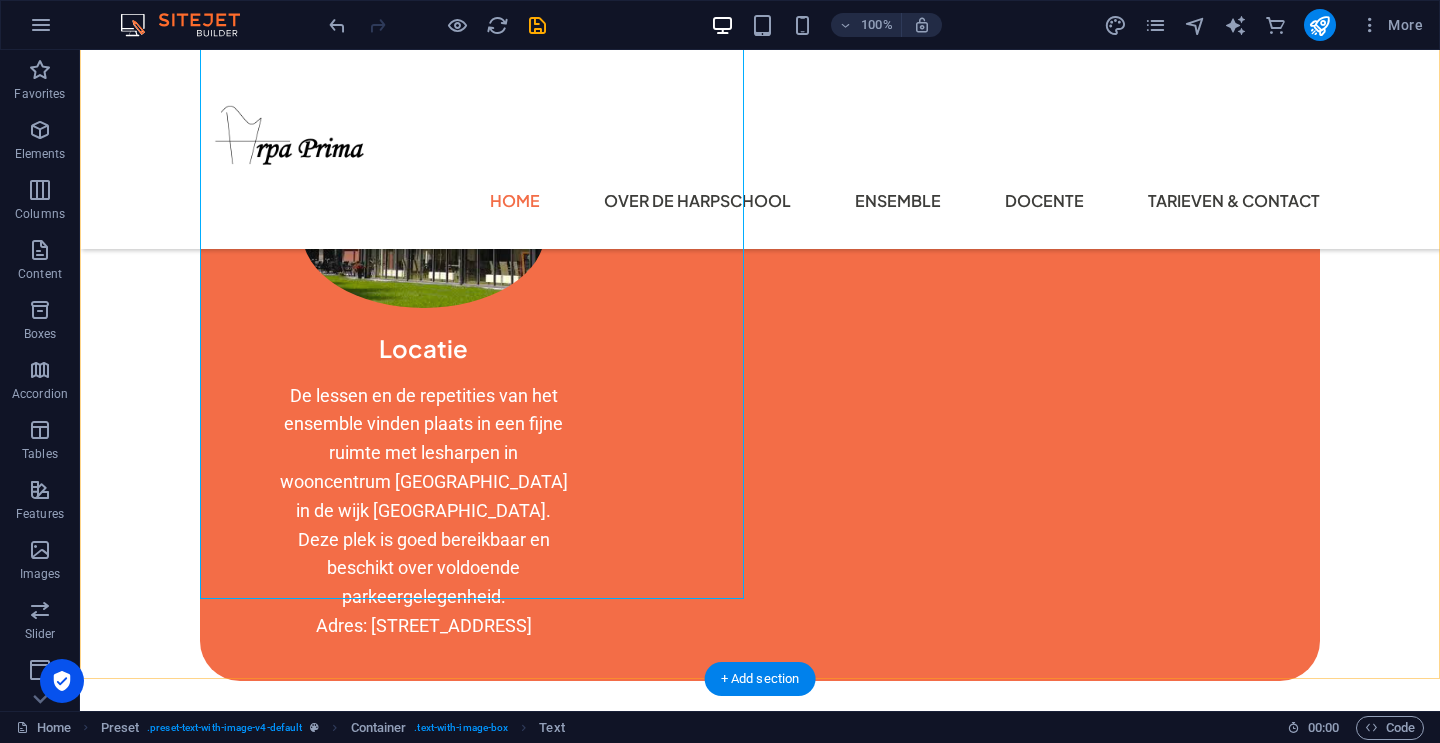 scroll, scrollTop: 2209, scrollLeft: 0, axis: vertical 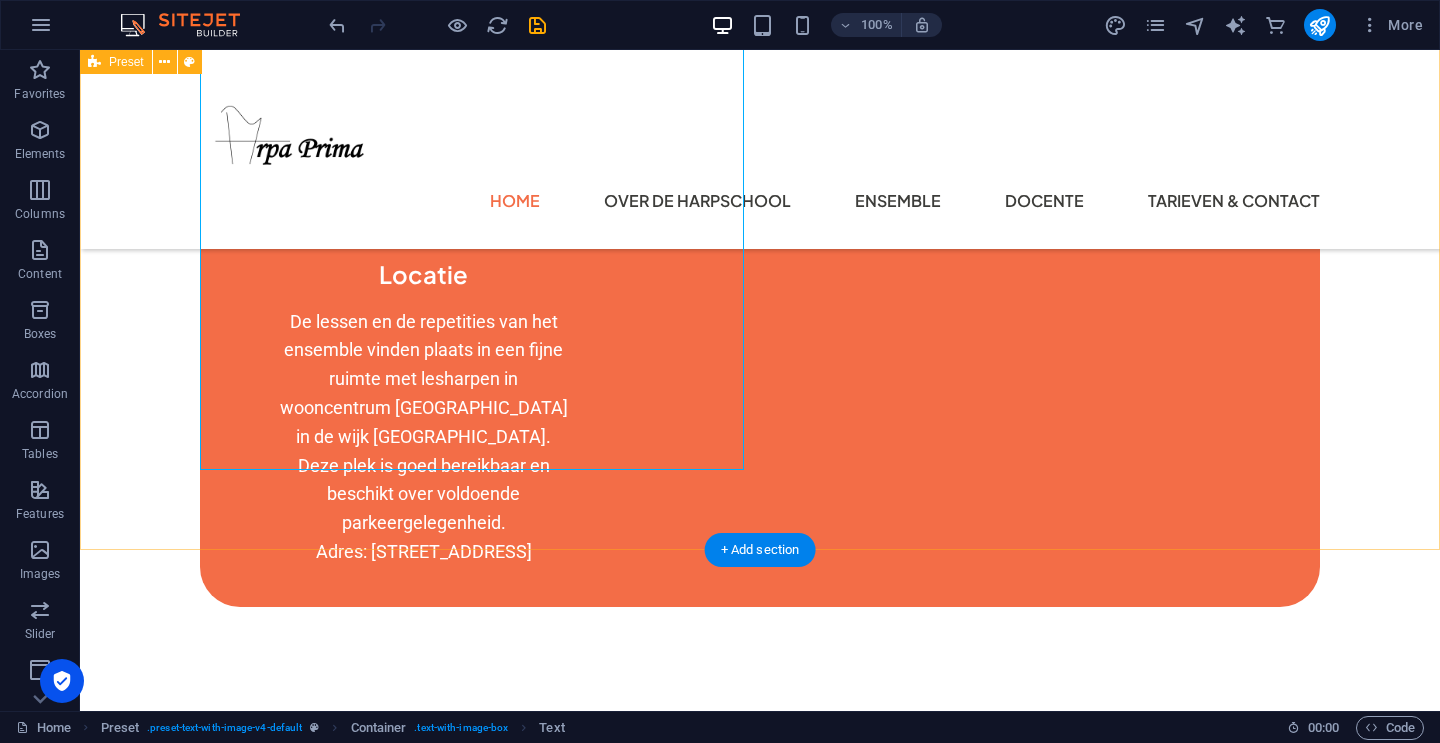 click at bounding box center (664, 2887) 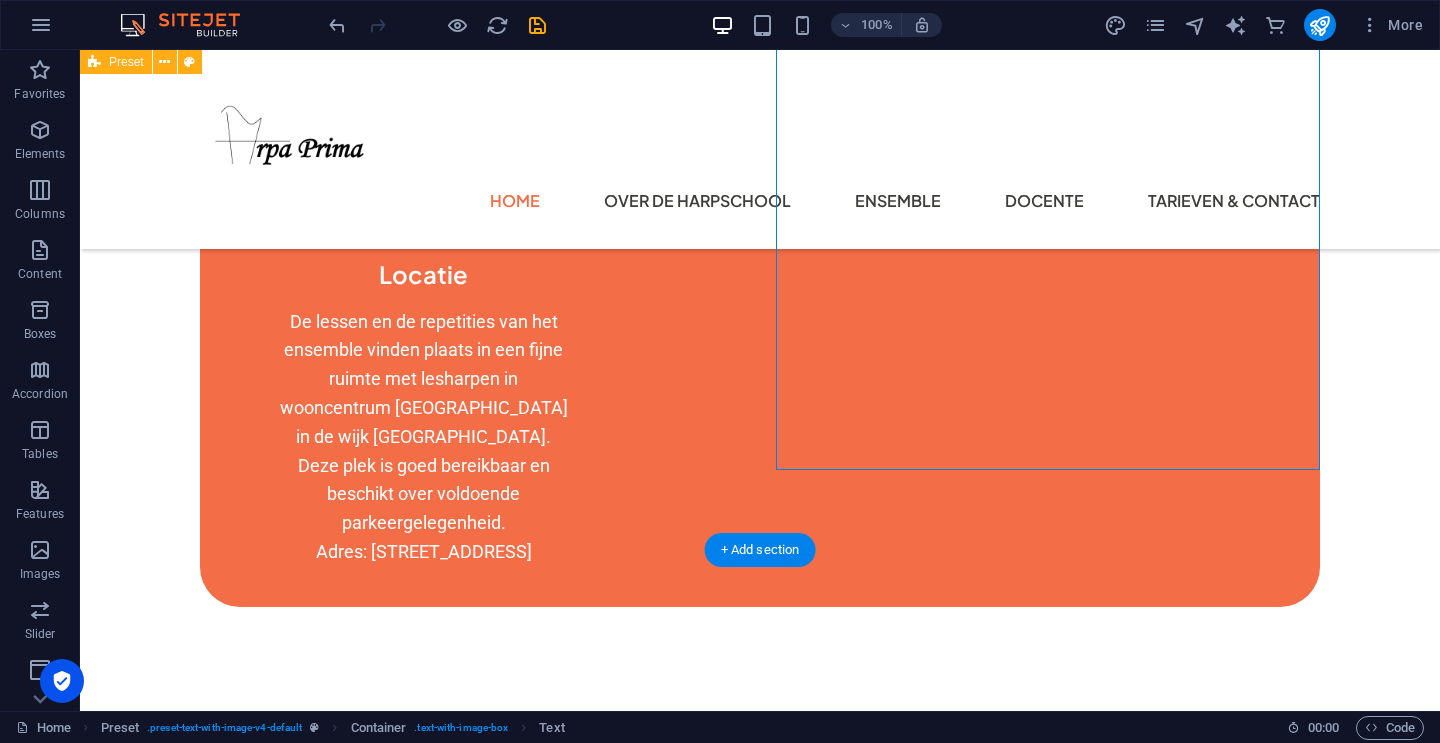 click at bounding box center (664, 2887) 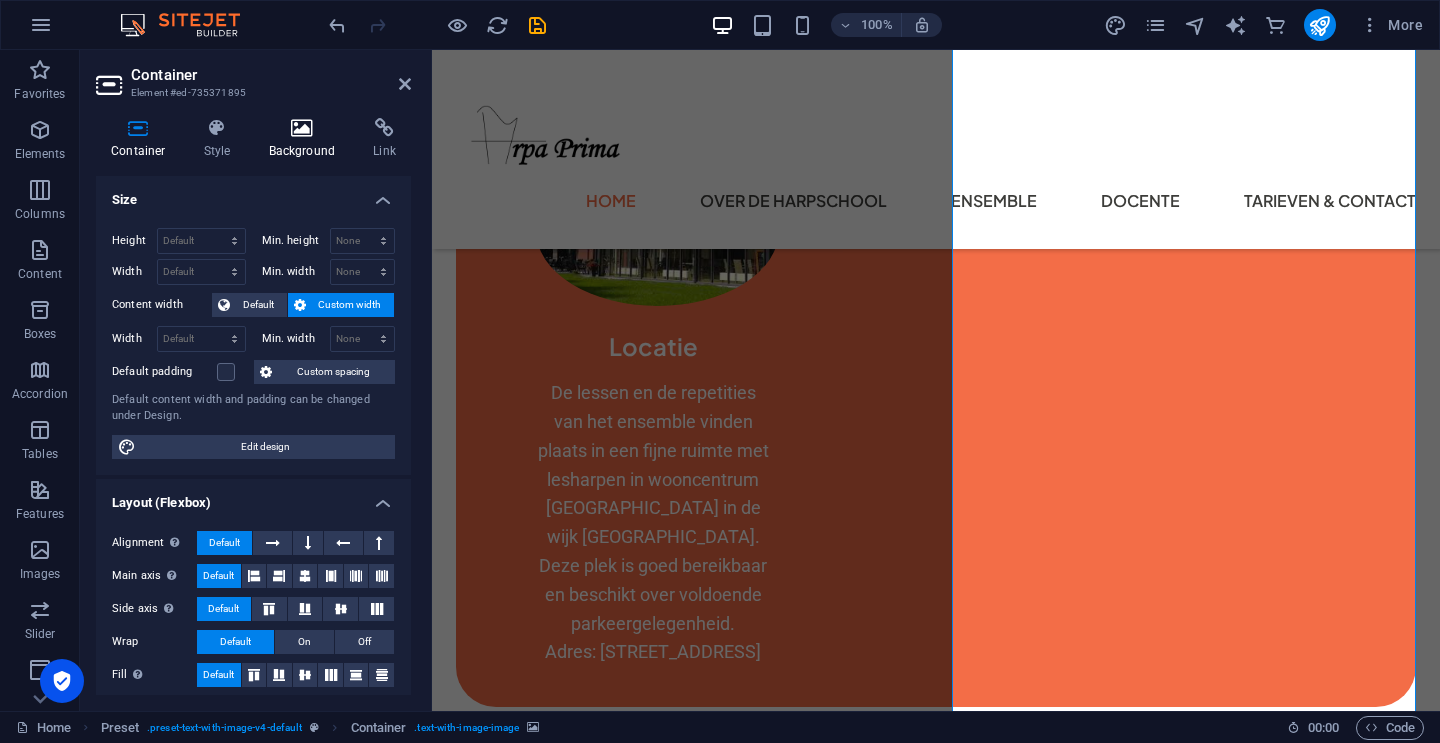click at bounding box center [302, 128] 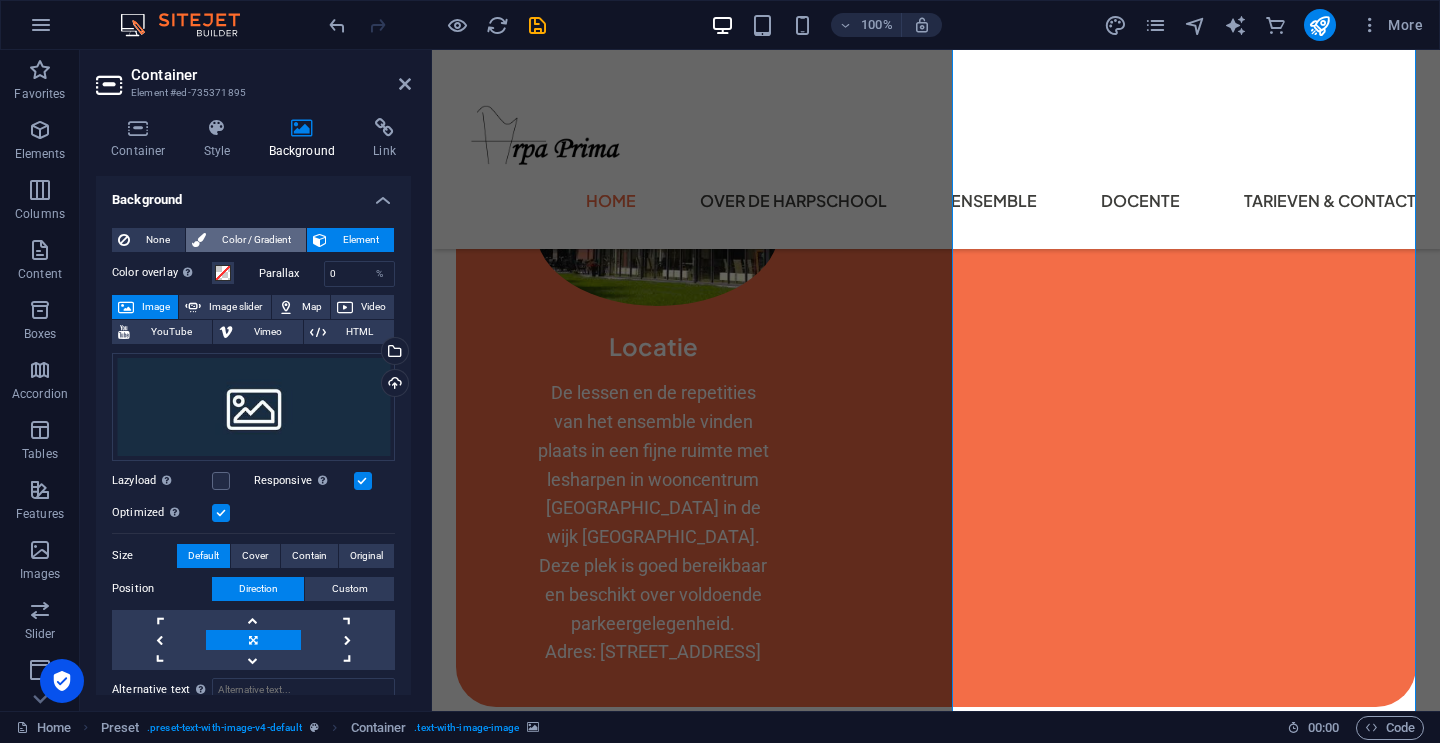 click on "Color / Gradient" at bounding box center [256, 240] 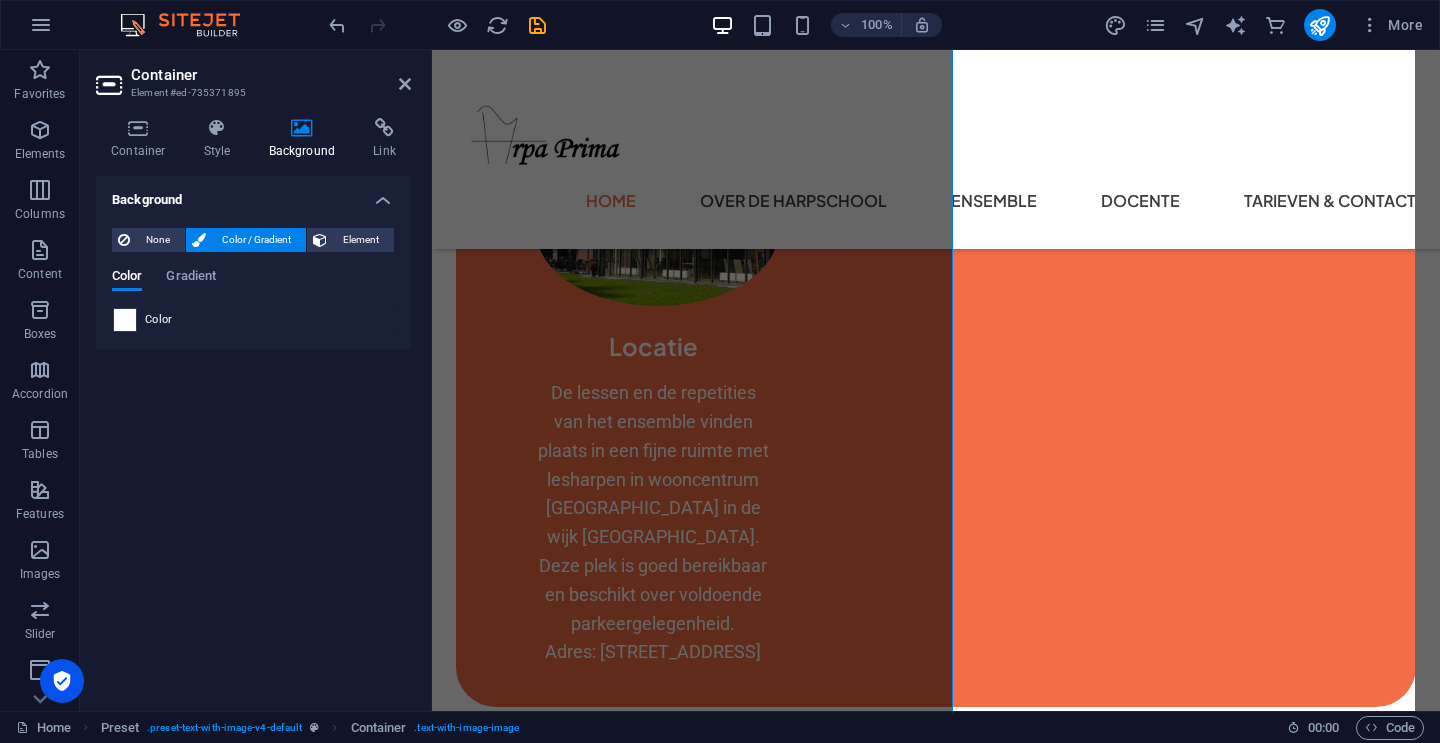 click at bounding box center (125, 320) 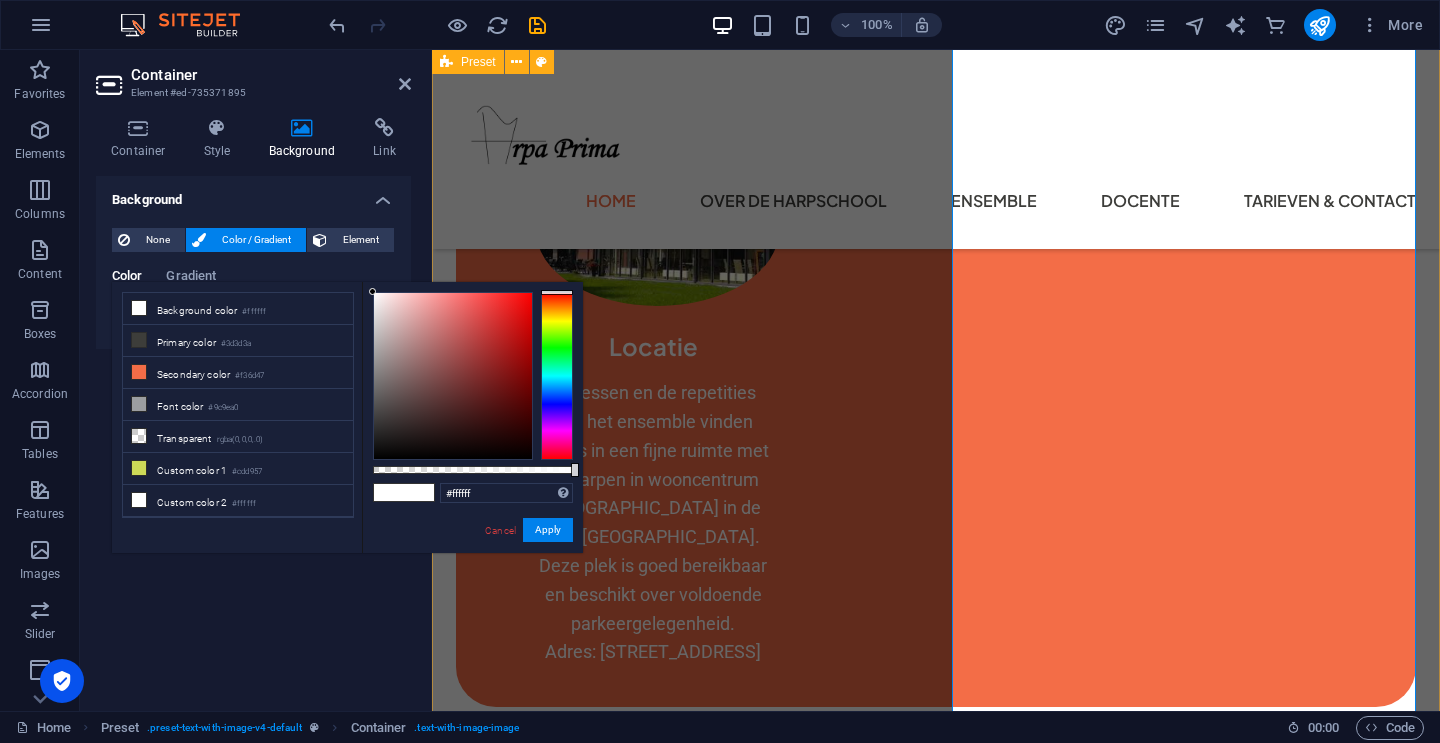 click at bounding box center (389, 492) 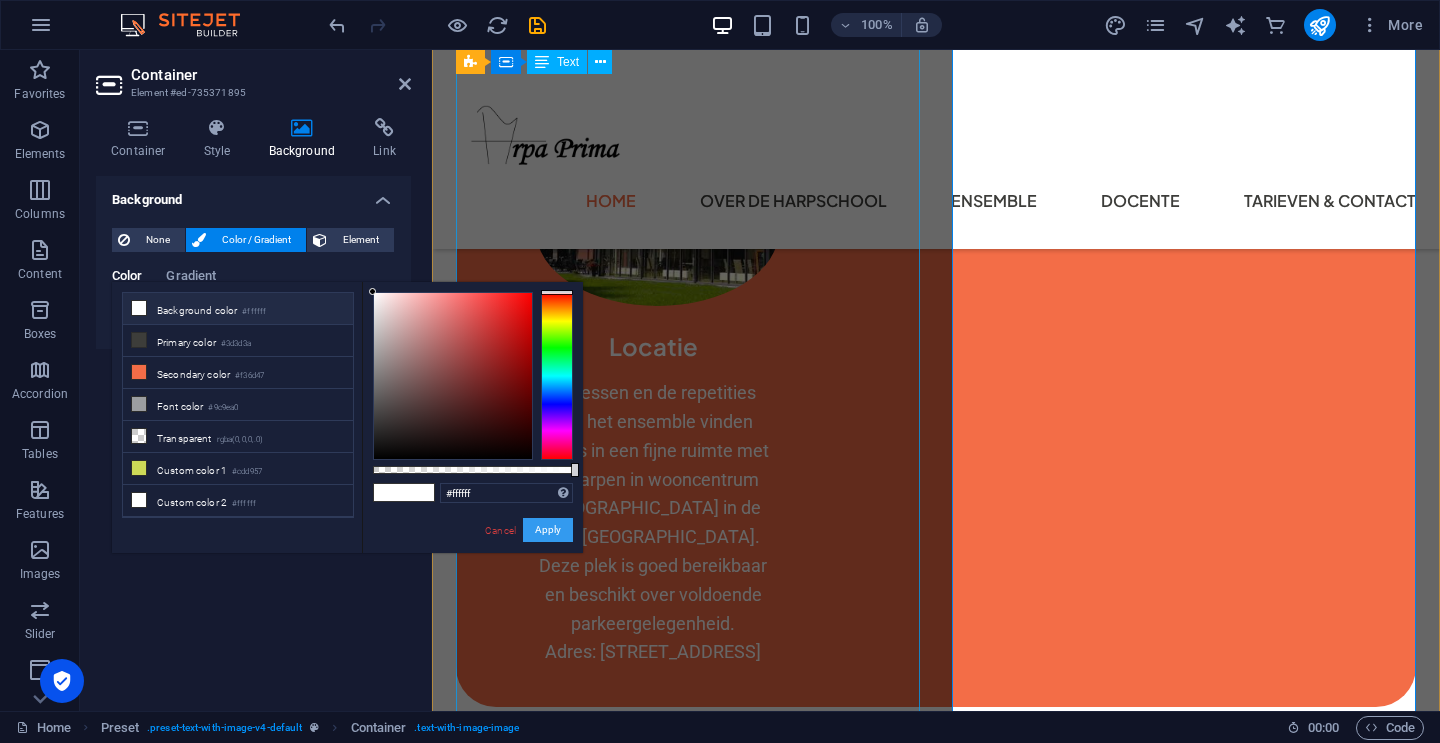 click on "Apply" at bounding box center [548, 530] 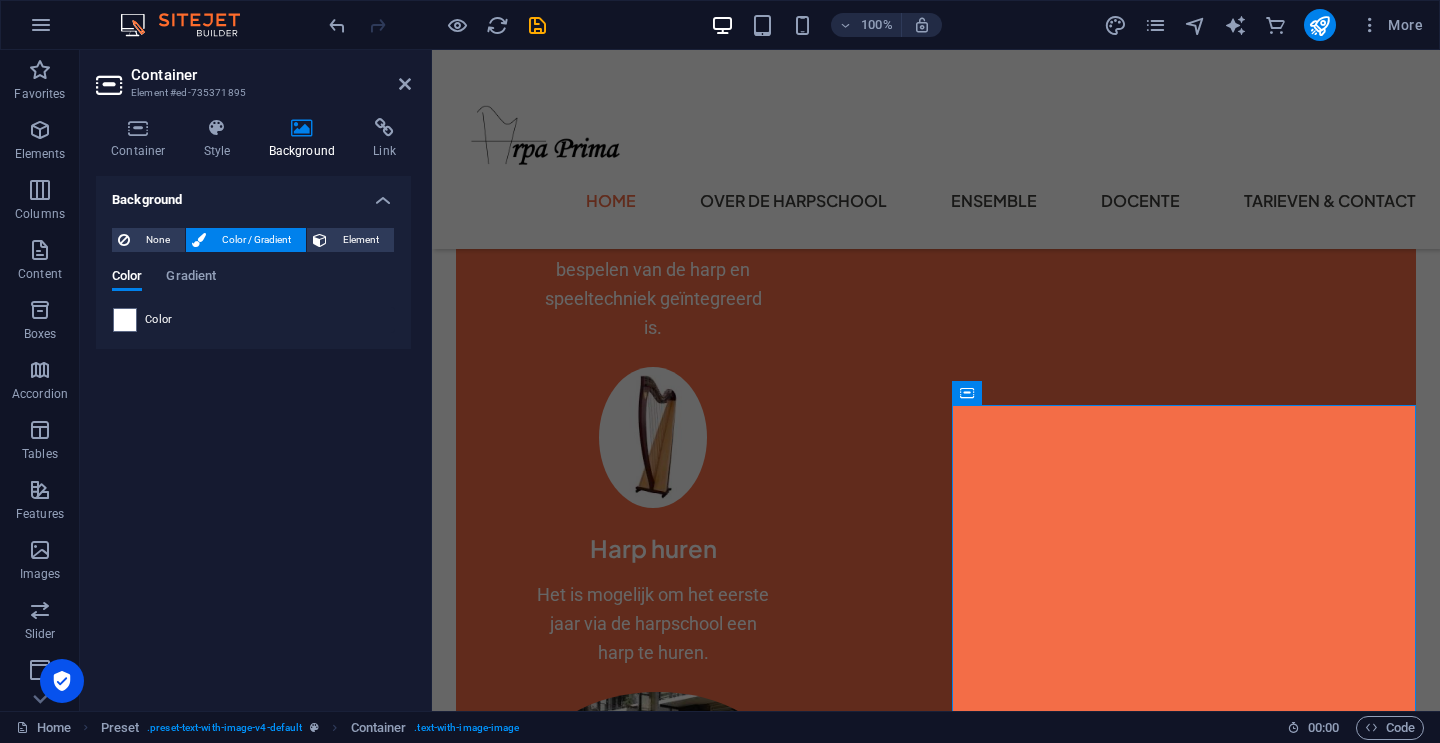 scroll, scrollTop: 1671, scrollLeft: 0, axis: vertical 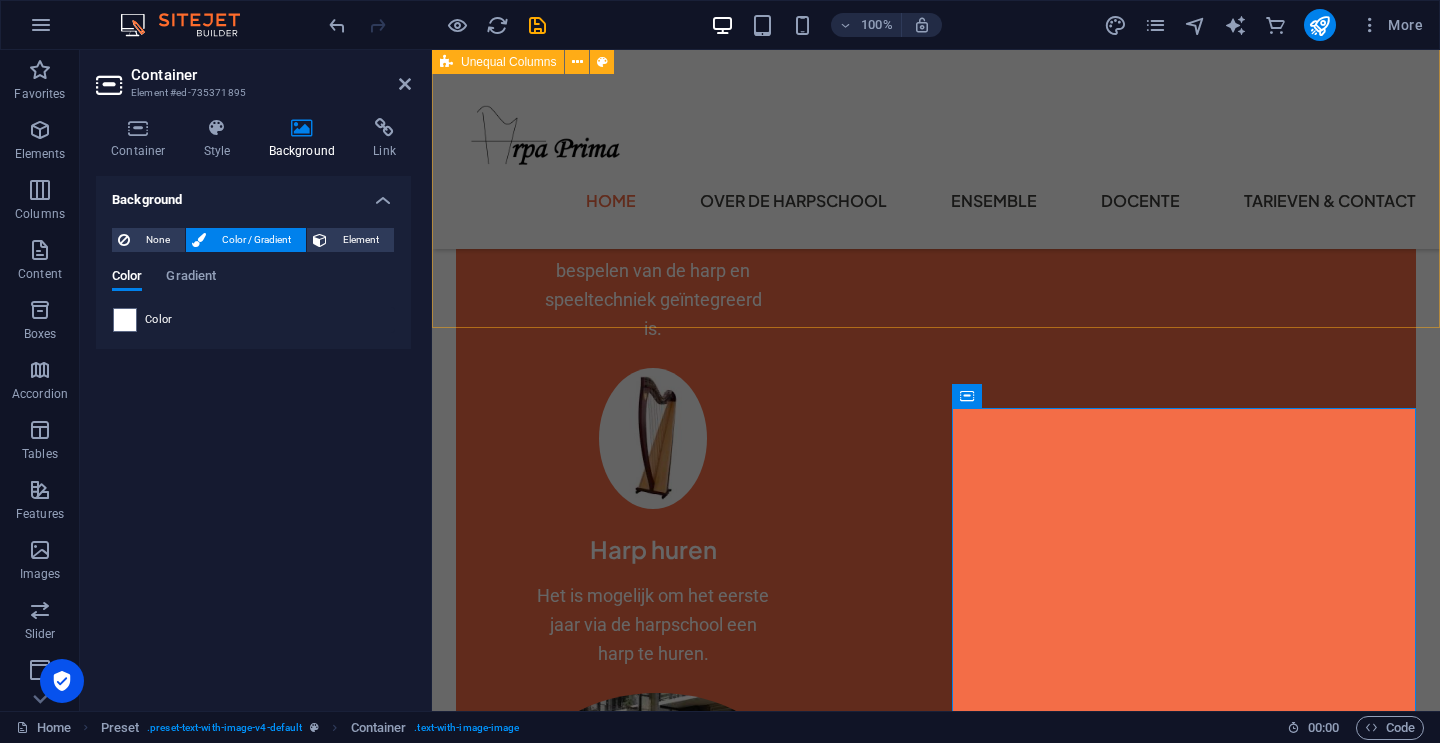 click on "Kom op proefles Wil jij leren harp spelen of met andere harpisten samen spelen in een ensemble? Kom dan eens naar de harpschool voor een kennismaking. Je krijgt een gratis proefles of je kunt gratis deelnemen aan een repetitie. Meld je aan E-mail:  arpa.prima@kpnmail.nl   Mobiel: 06-48340561 (Docente Germine Janssens)" at bounding box center (936, 1862) 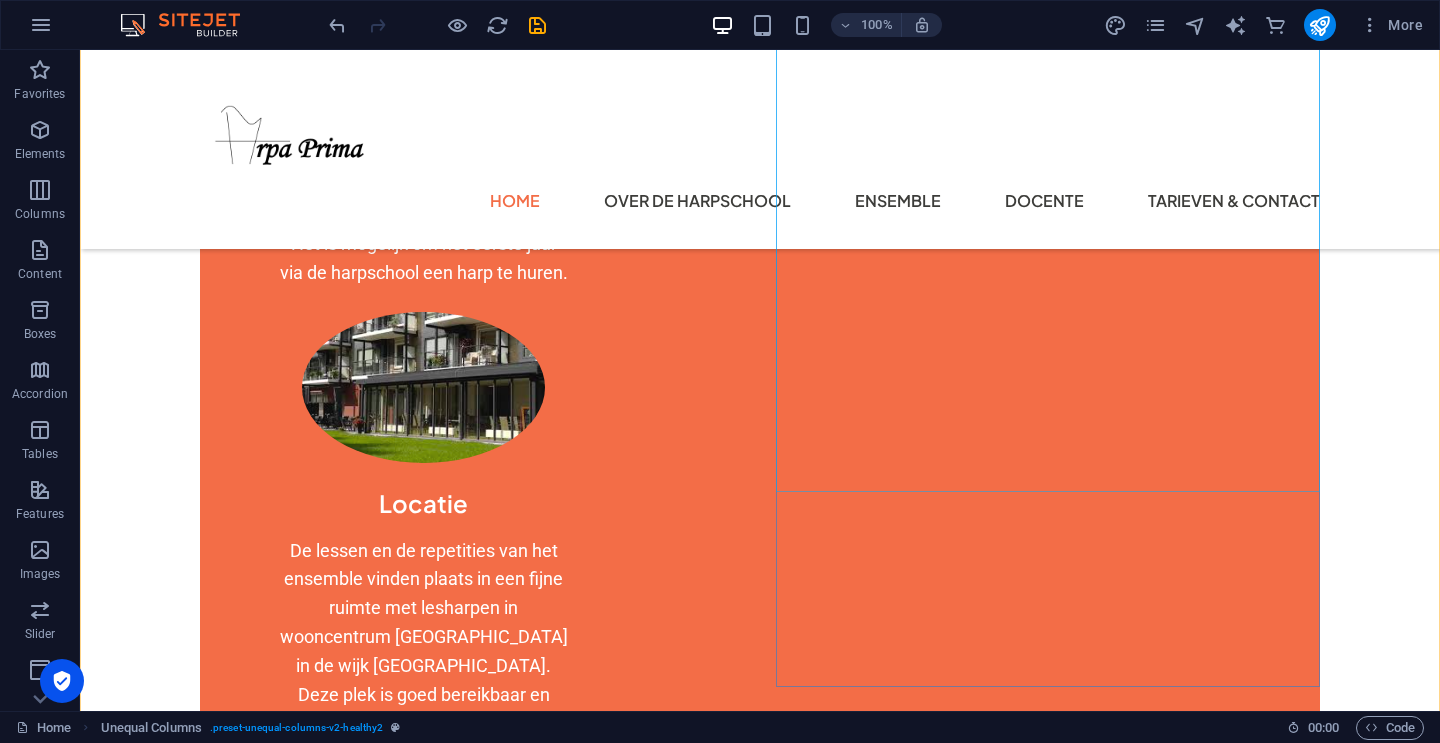 scroll, scrollTop: 2013, scrollLeft: 0, axis: vertical 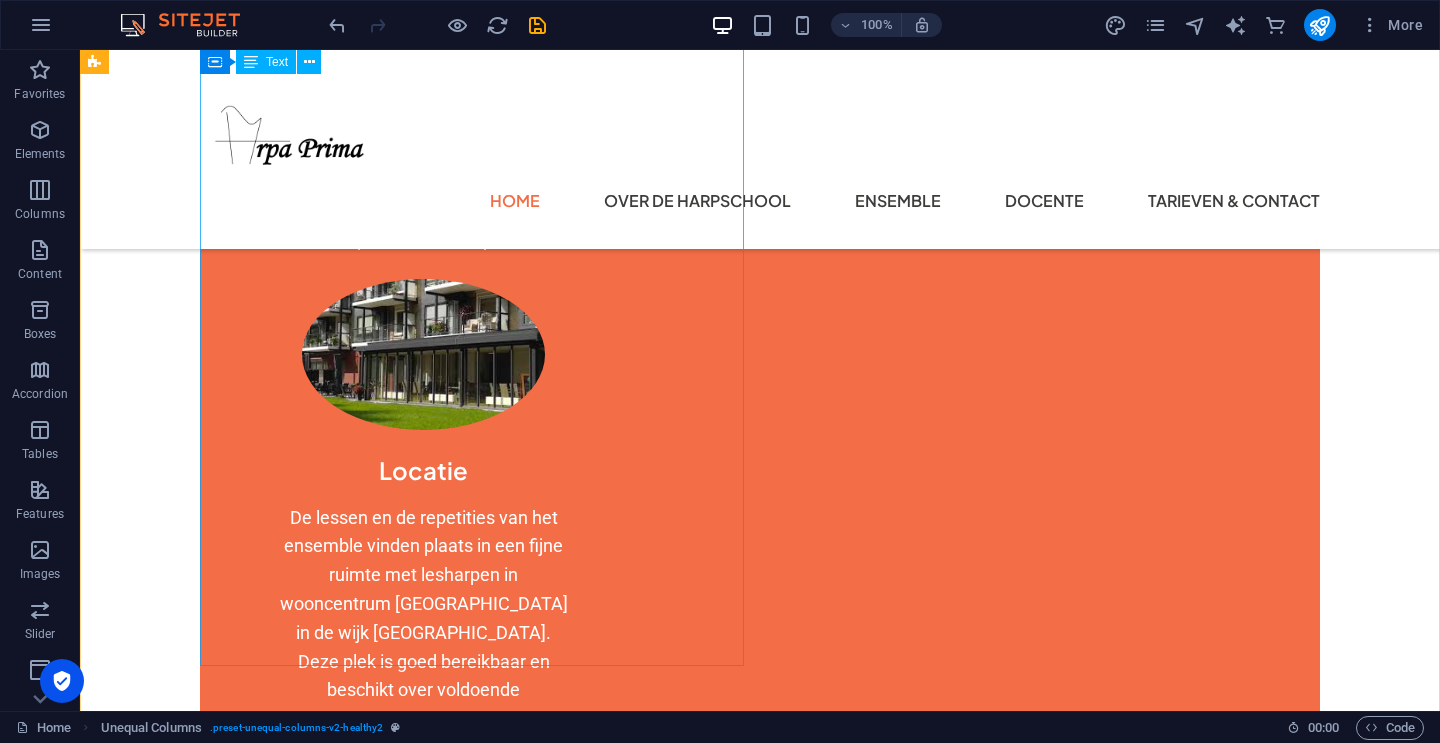 click on "Regelmatig geven de leerlingen en/of het ensemble een concert in de regio Drechtsteden of daarbuiten. Een aantal leerlingen heeft zelfs in Curaçao mogen optreden.  Open lesweek en repetitie ensemble mét prijsvraag Het nieuwe lesjaar begint spannend bij Arpa Prima. Iedereen die wil, mag een kijkje komen nemen bij de lessen of bij de repetitie van het ensemble. Tijdens deze open lesmomenten kun je meedoen aan een prijsvraag, waarmee leuke harpprijsjes te winnen zijn.  Misschien krijg je dan direct zin om bij de harpschool te komen (mee)spelen.  Open repetitie ensemble:  vrijdag 12 september  19.30-20.30u Open lesbezoek met vrije inloop:  maandag 15 en vrijdag 19 september  tussen 15.30-18.00u (Mocht je bij de ensemblerepetitie direct zelf willen meespelen, stuur dan een berichtje. Je krijgt de bladmuziek vooraf toegestuurd. Of mocht je een bepaald lesniveau willen zien, stuur dan ook een berichtje om het precieze tijdstip toegestuurd te krijgen.) Foto's en filmpjes van onze concerten zijn te bekijken via:" at bounding box center (664, 2454) 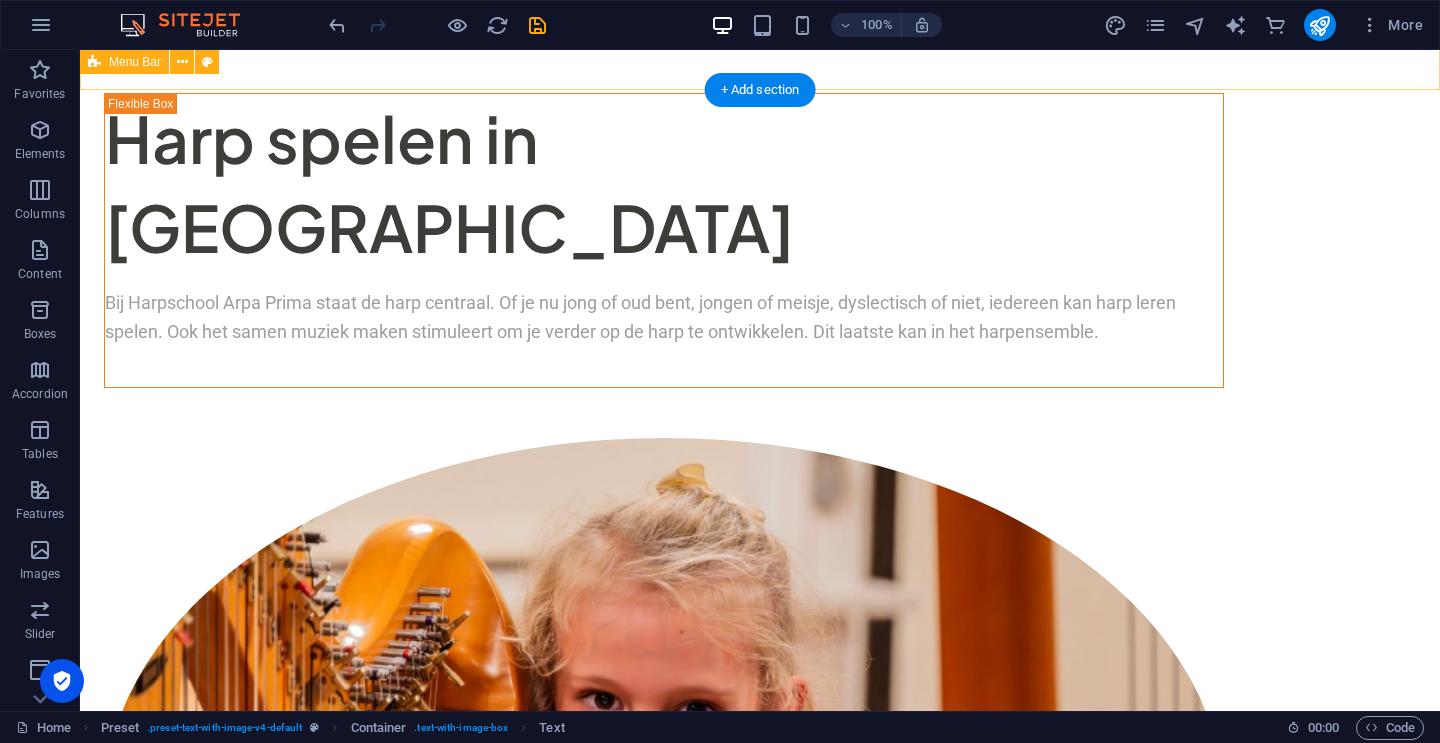 scroll, scrollTop: 126, scrollLeft: 0, axis: vertical 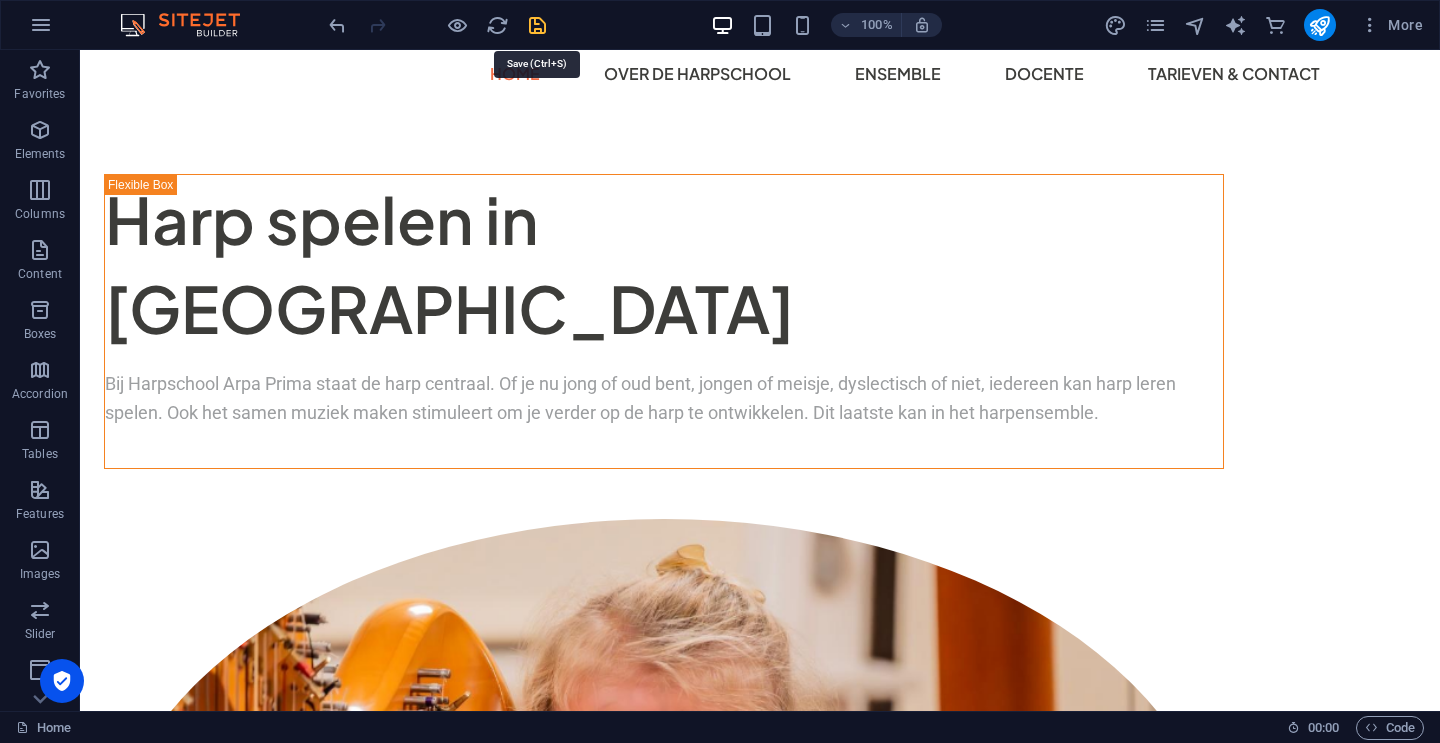 click at bounding box center [537, 25] 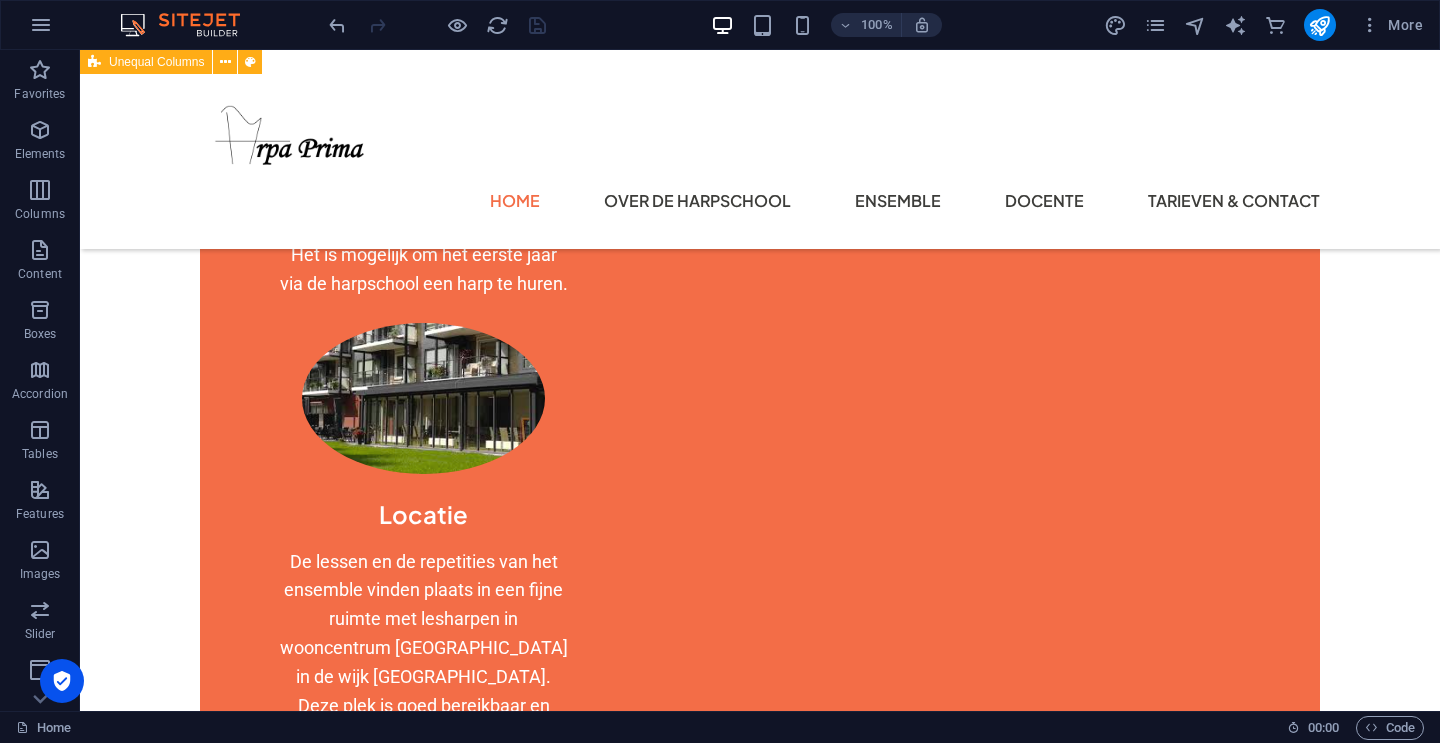 scroll, scrollTop: 1998, scrollLeft: 0, axis: vertical 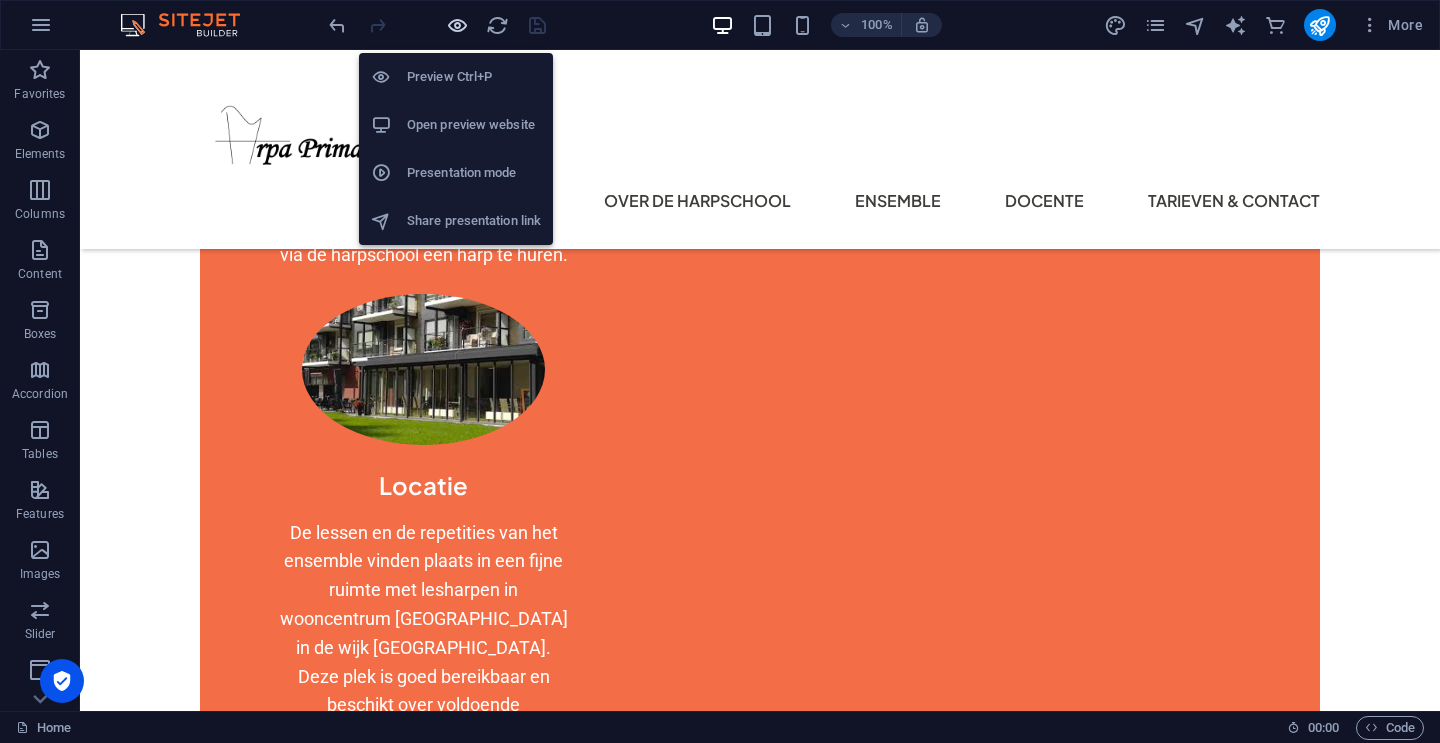 click at bounding box center (457, 25) 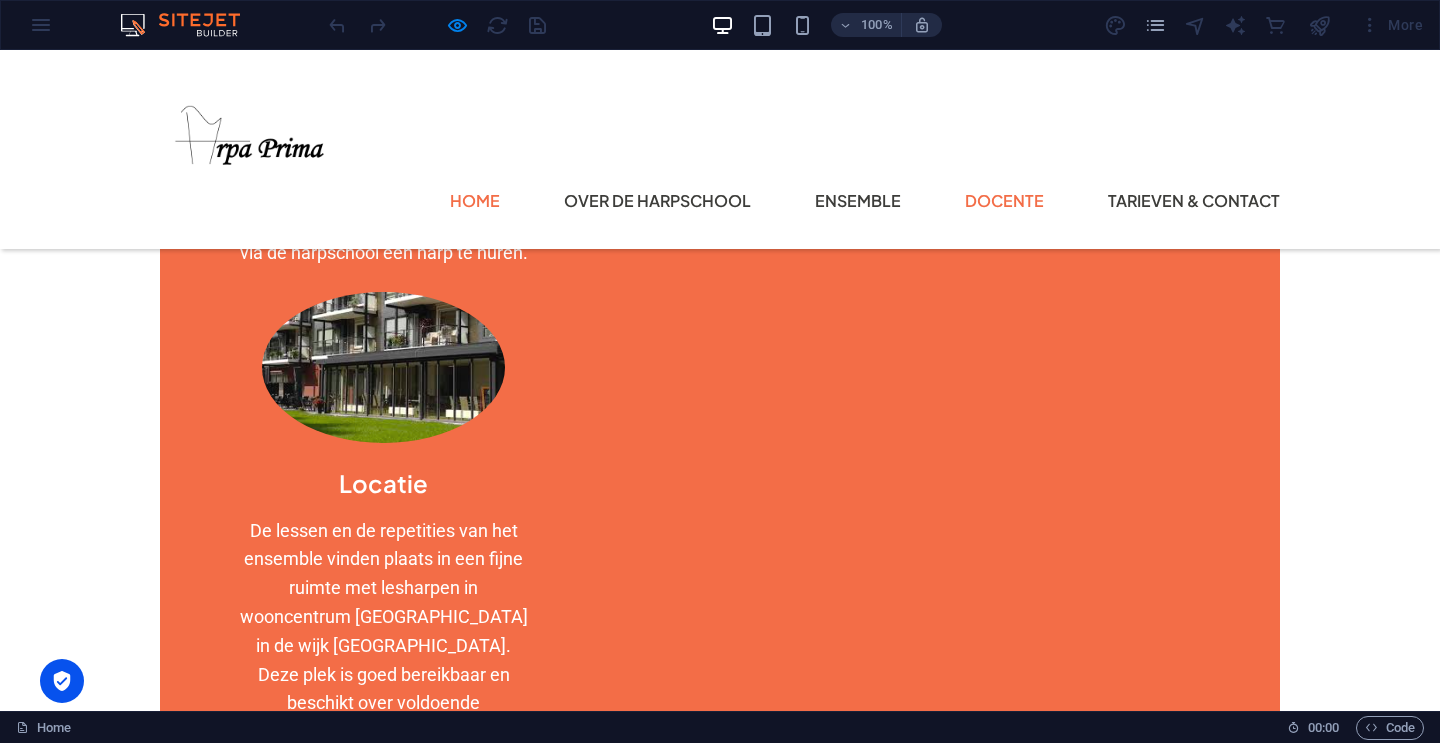 click on "Docente" at bounding box center [1004, 201] 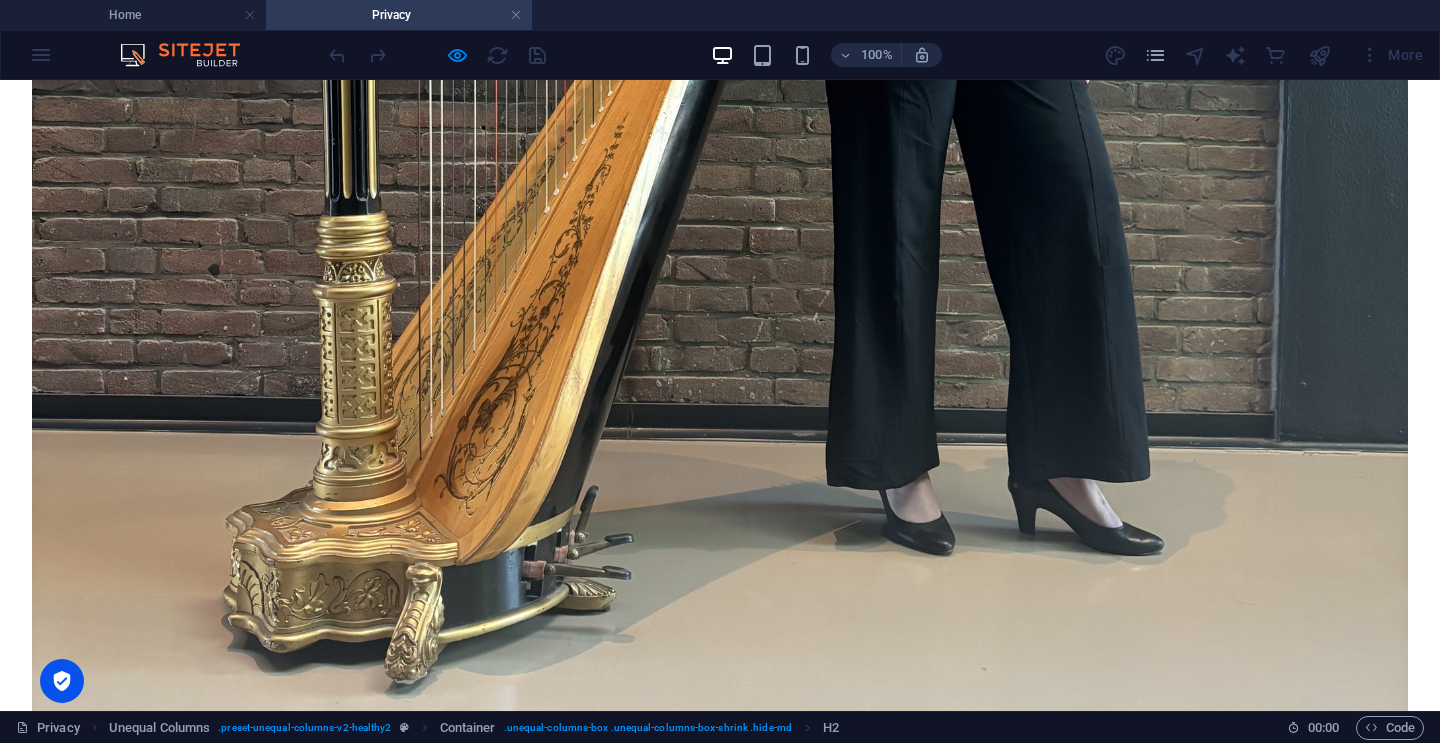 scroll, scrollTop: 1369, scrollLeft: 0, axis: vertical 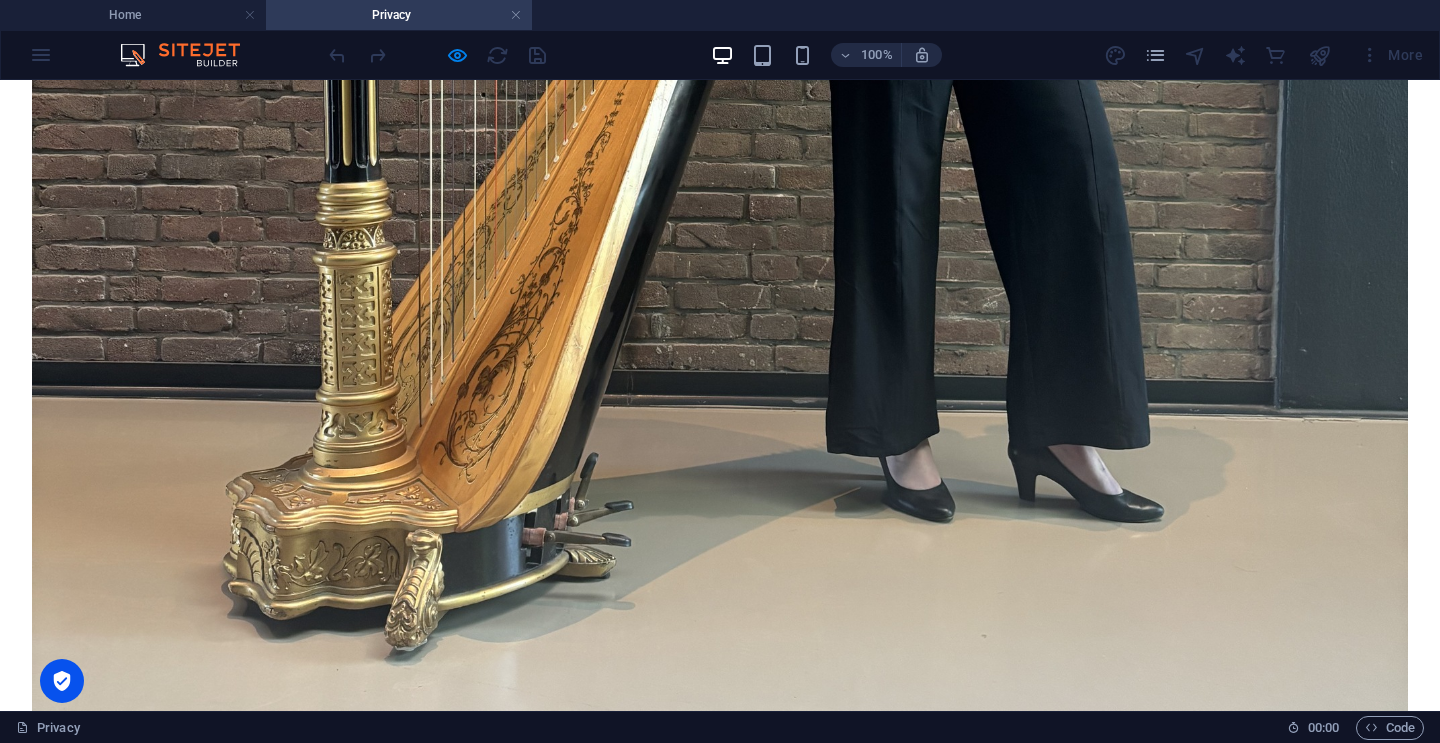 click at bounding box center [720, 1621] 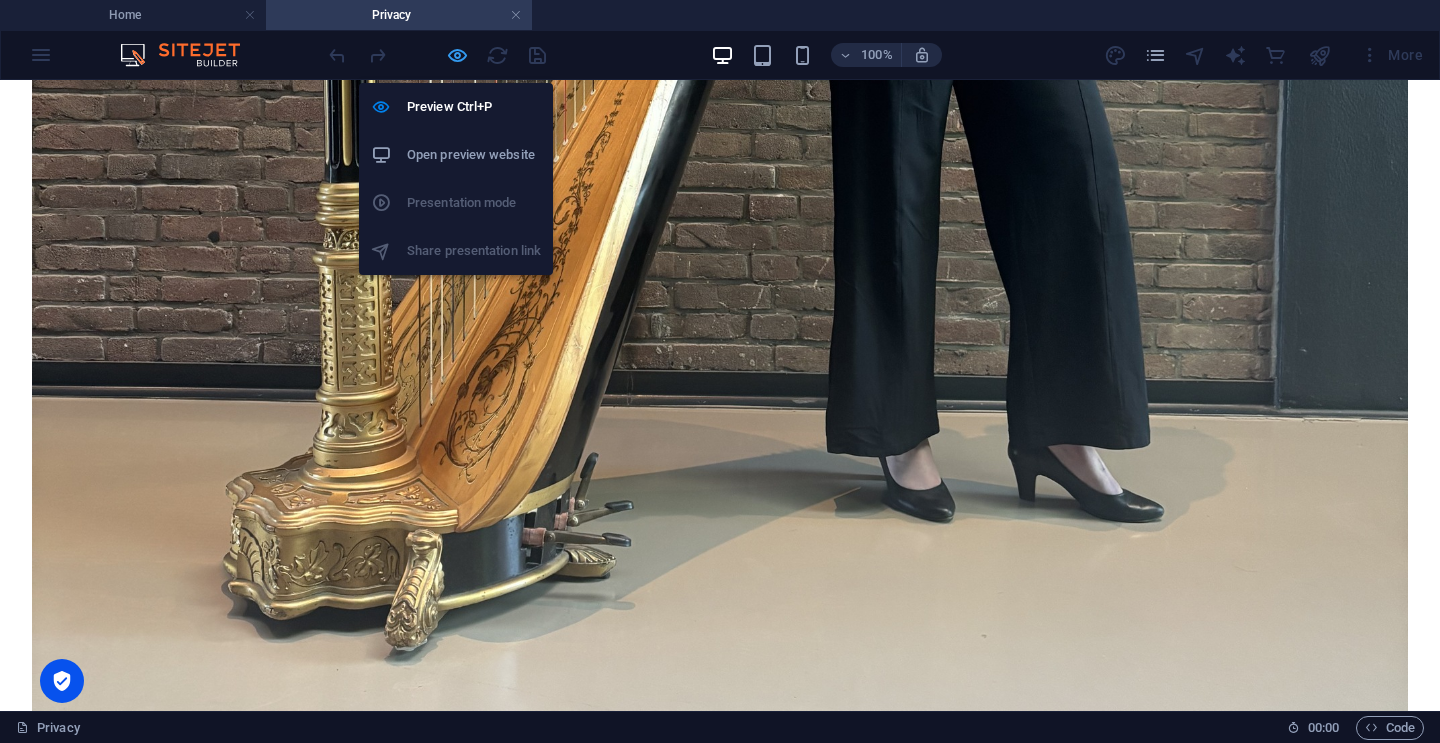 click at bounding box center (457, 55) 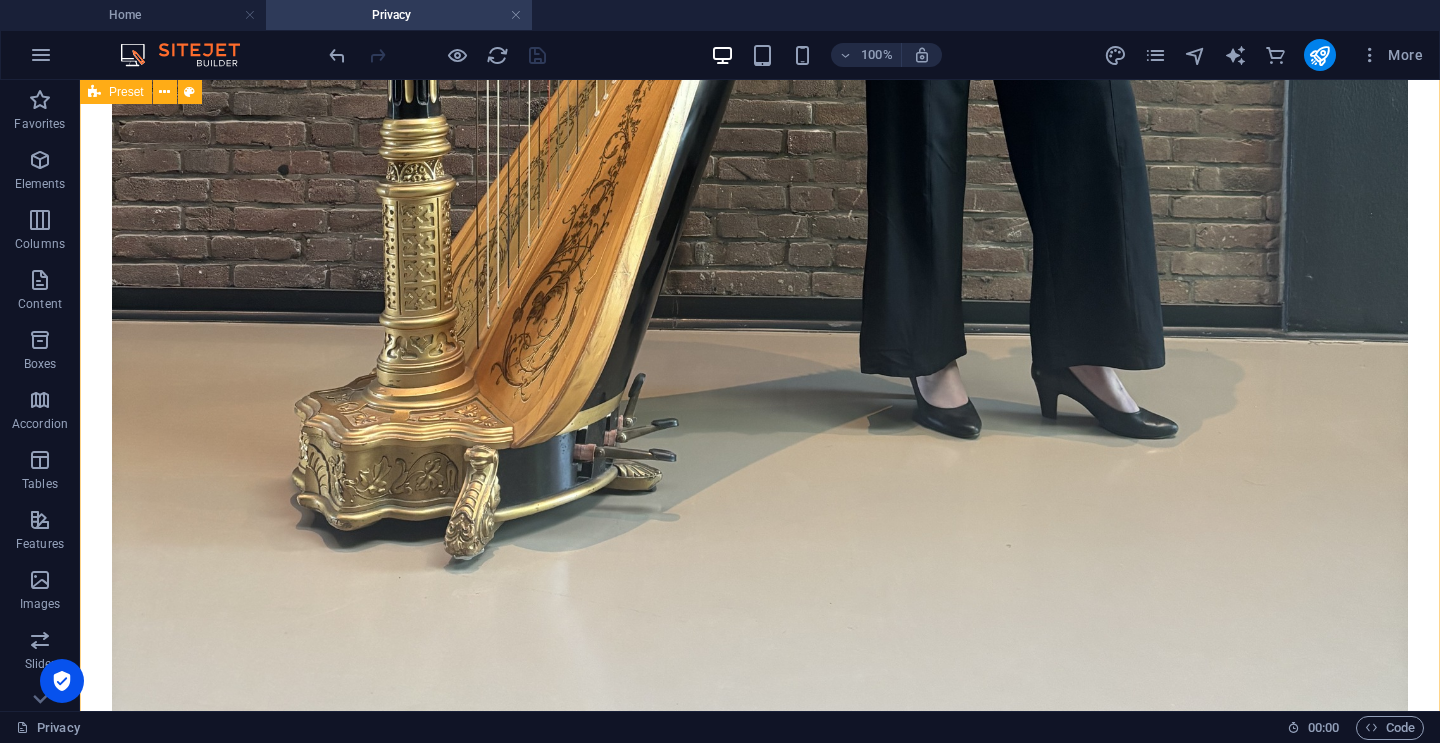 click at bounding box center (760, 1551) 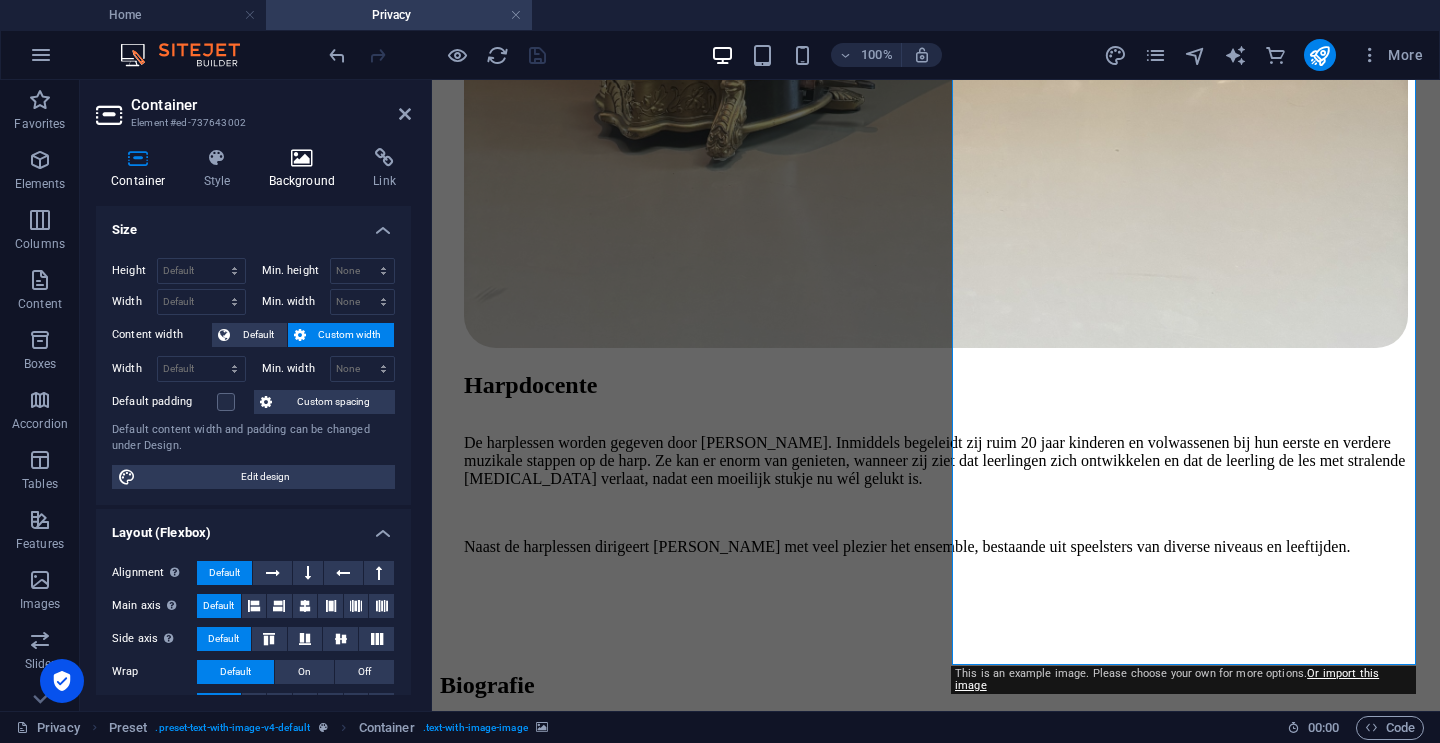 click at bounding box center (302, 158) 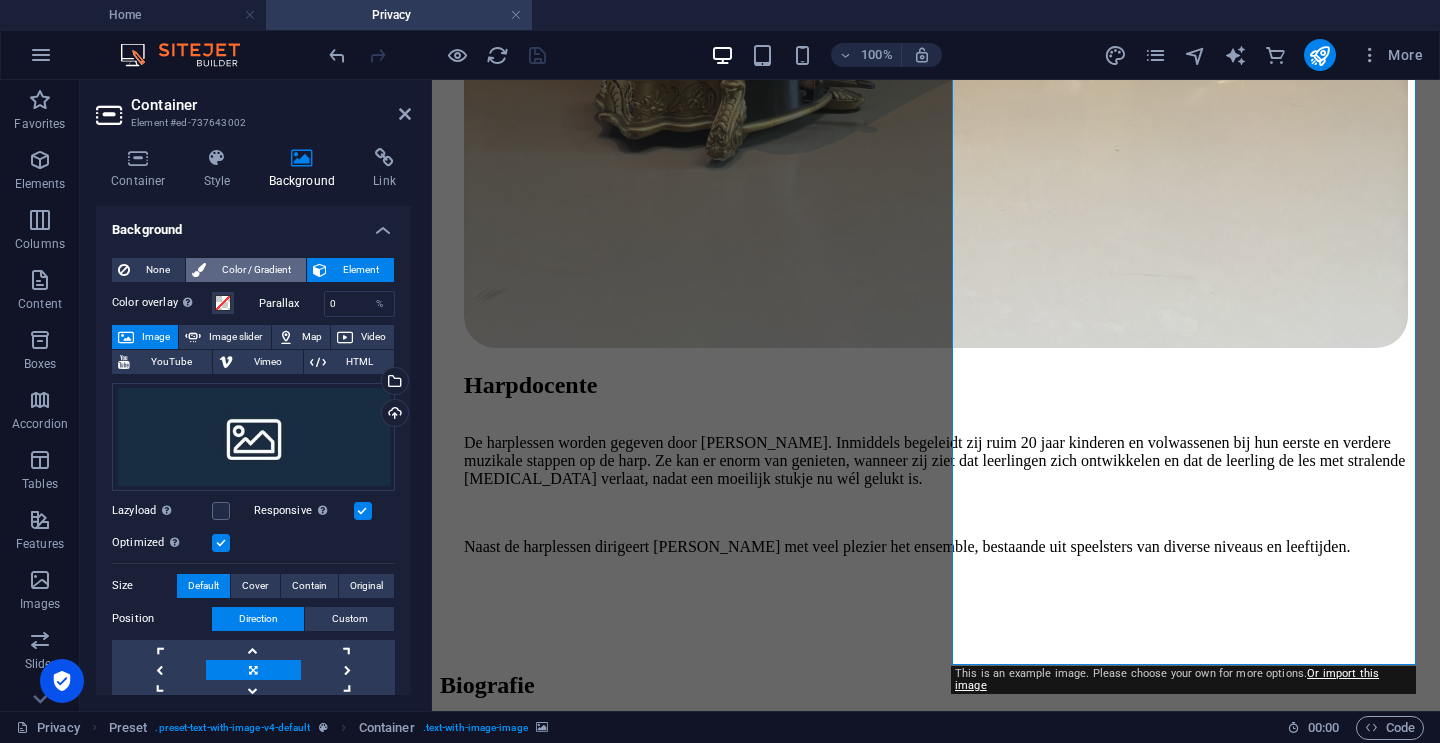 click on "Color / Gradient" at bounding box center [256, 270] 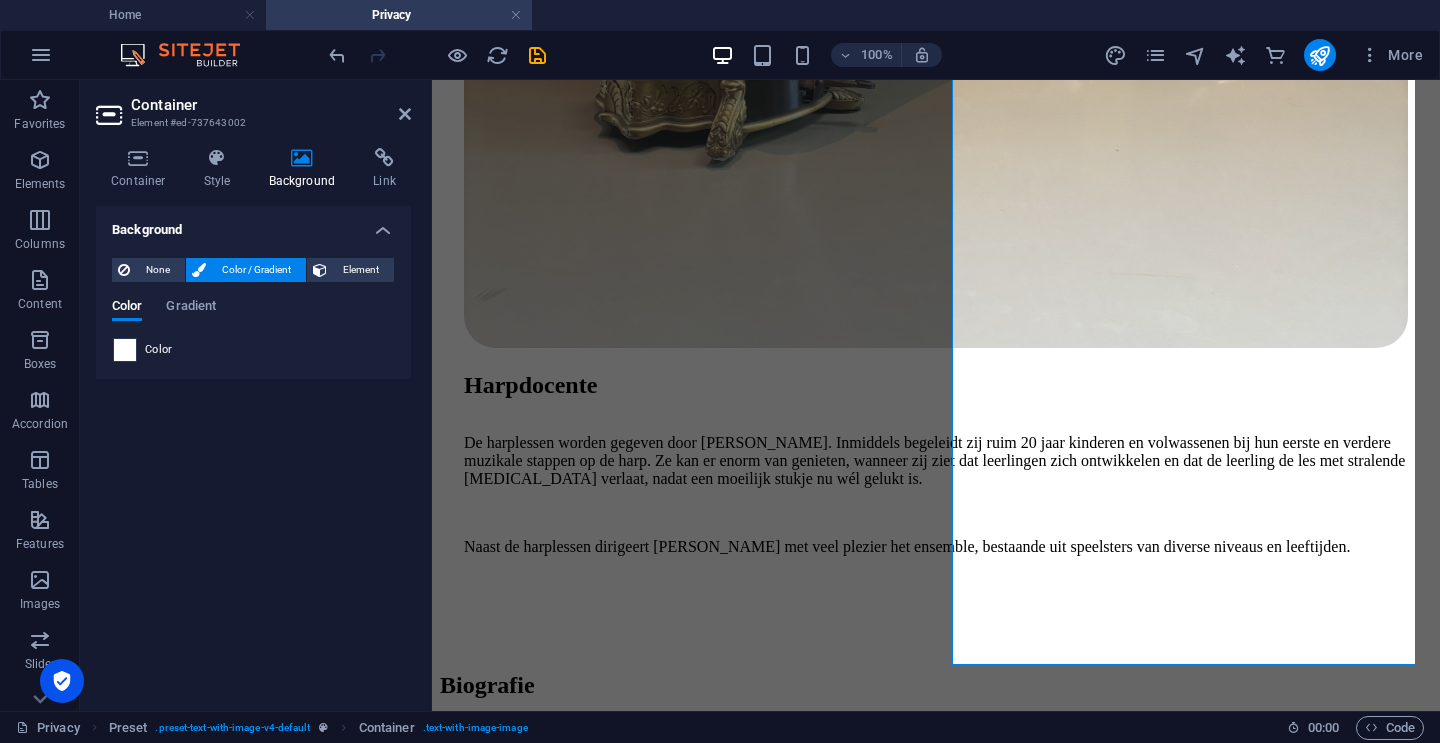 click at bounding box center [125, 350] 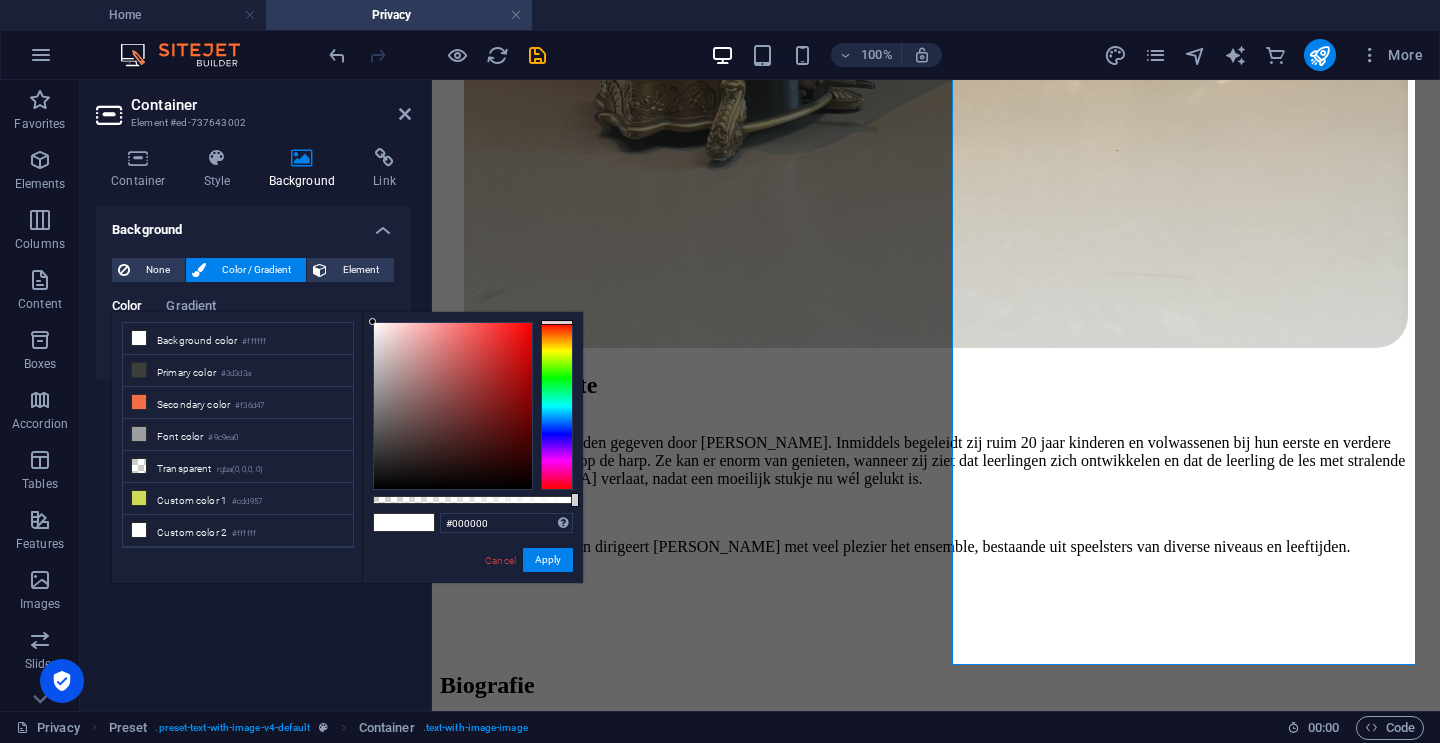 type on "#ffffff" 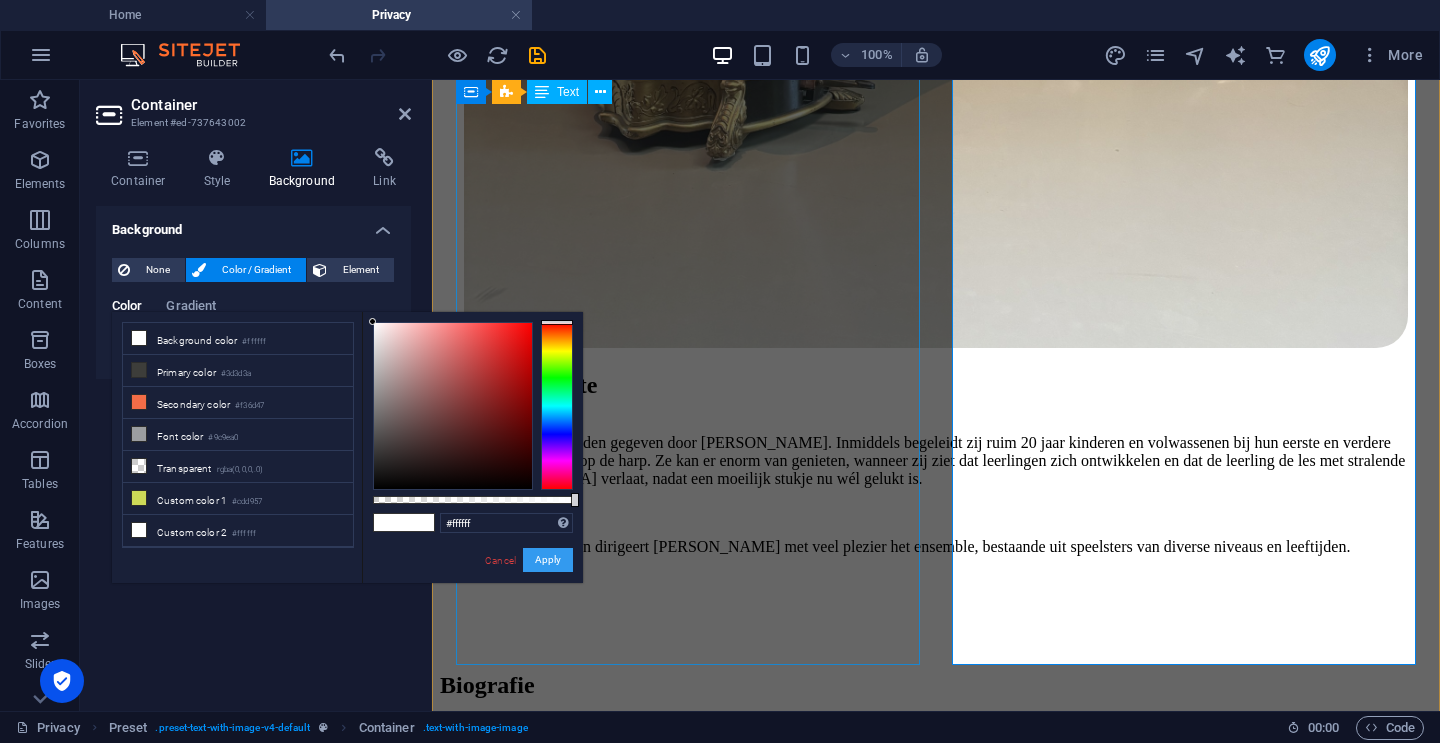 click on "Apply" at bounding box center (548, 560) 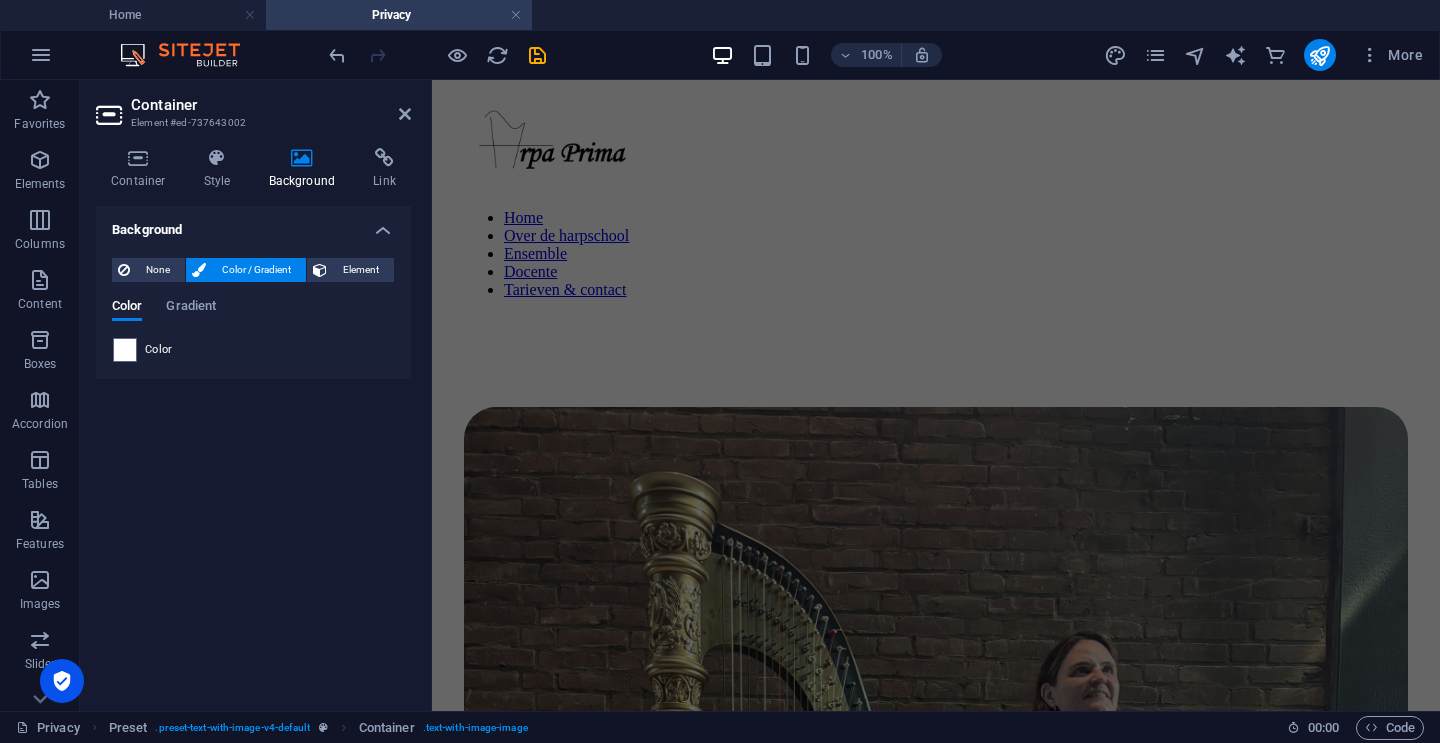 scroll, scrollTop: 50, scrollLeft: 0, axis: vertical 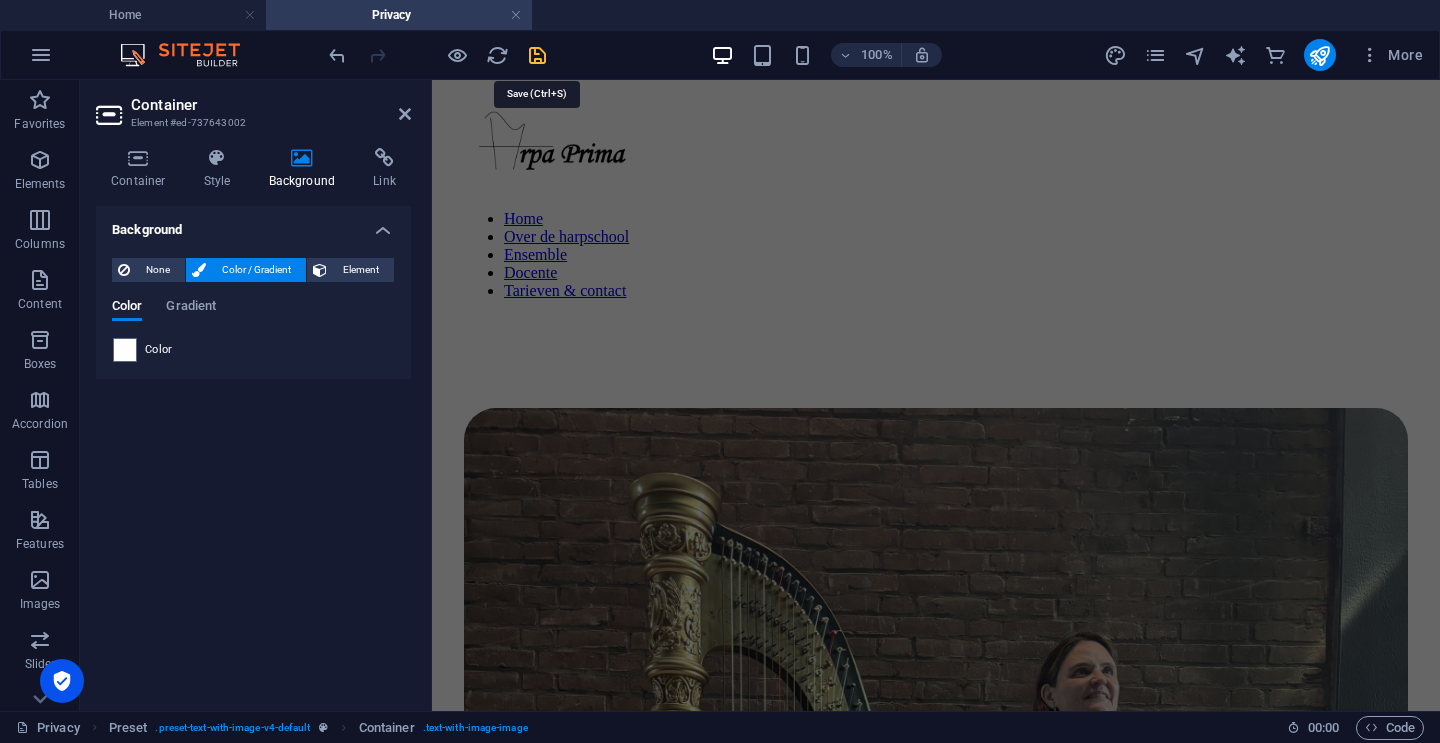 click at bounding box center [537, 55] 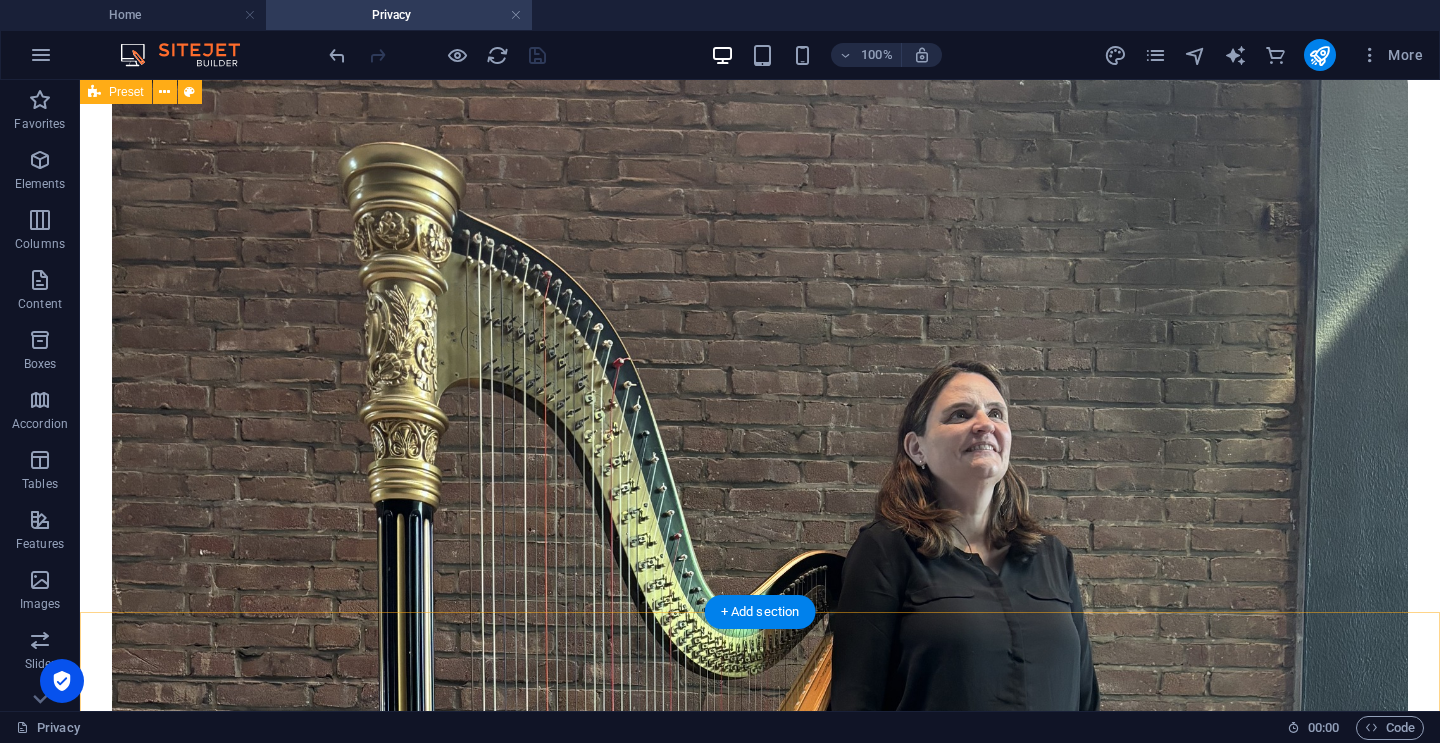 scroll, scrollTop: 377, scrollLeft: 0, axis: vertical 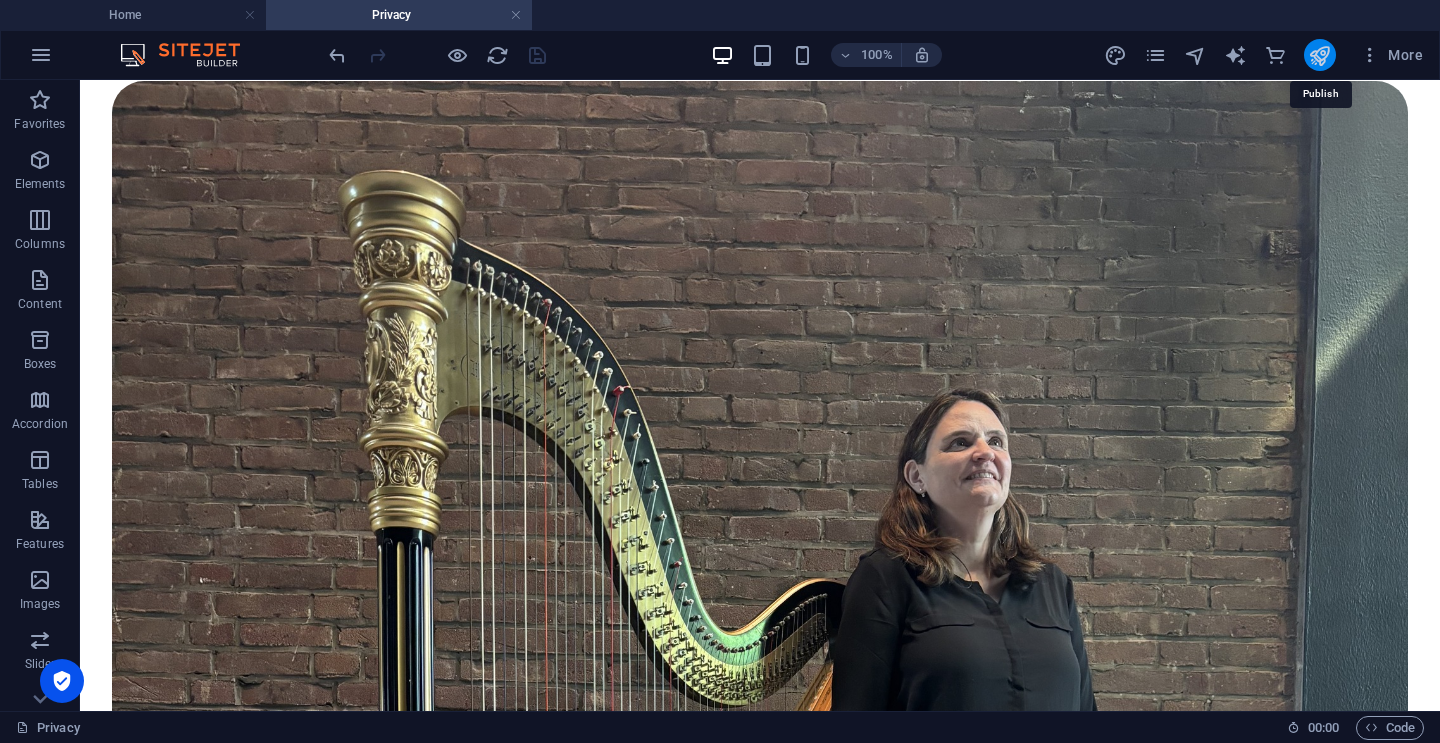 click at bounding box center (1319, 55) 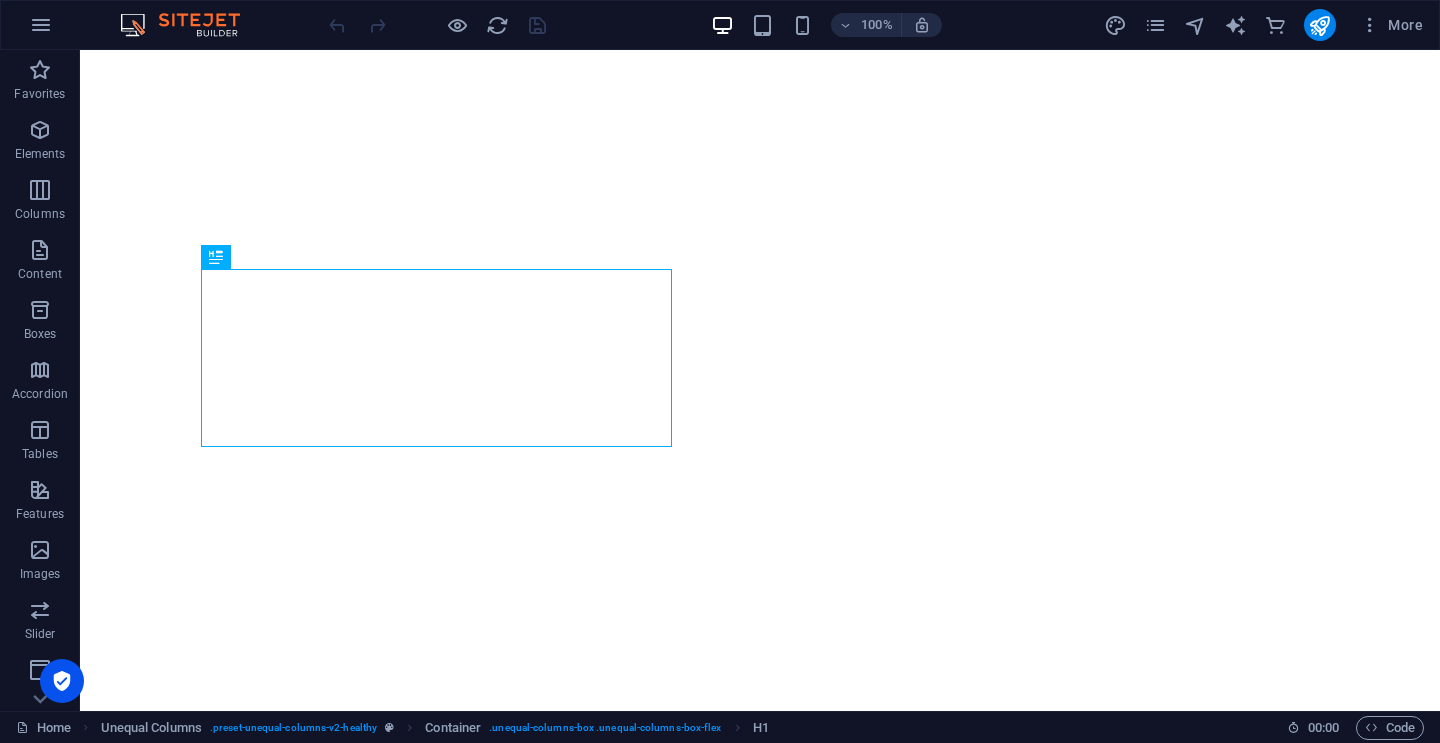 scroll, scrollTop: 0, scrollLeft: 0, axis: both 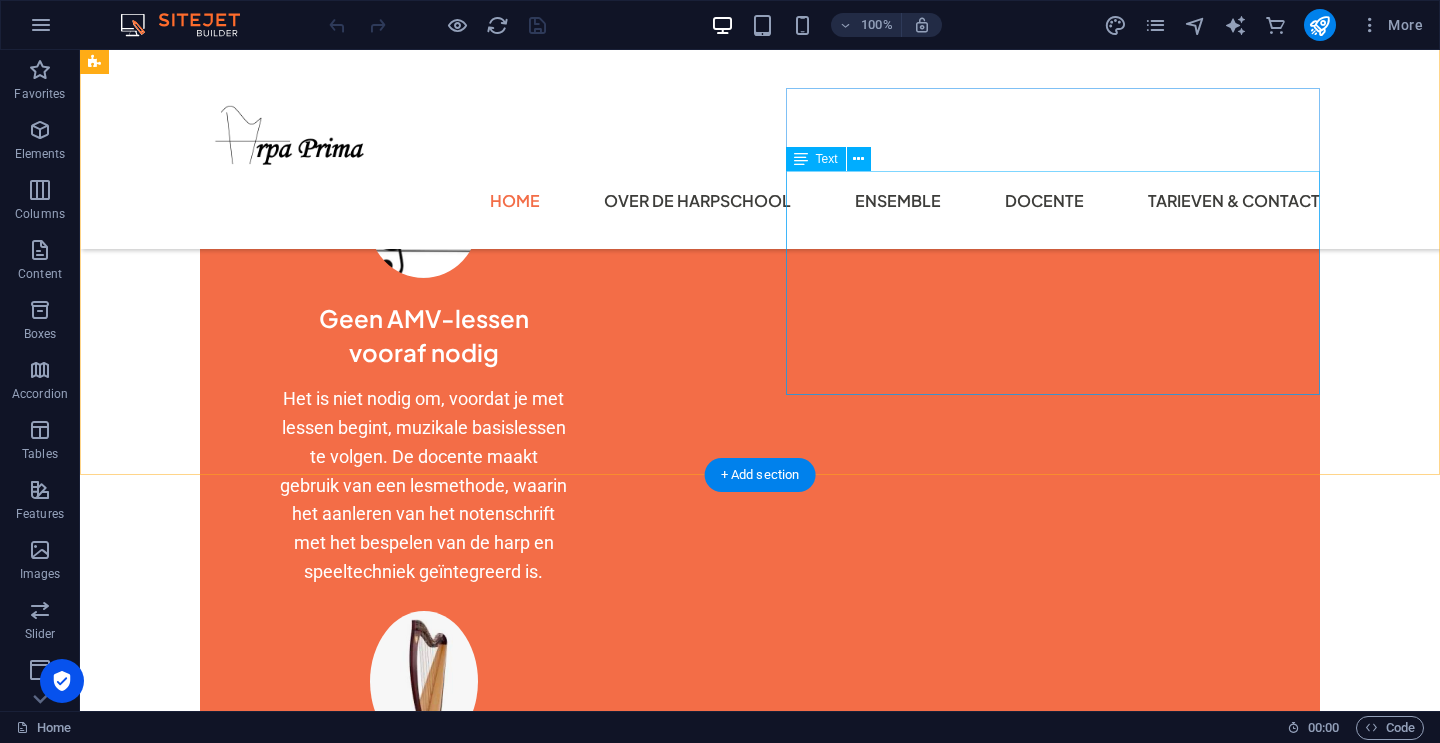 click on "Wil jij leren harp spelen of met andere harpisten samen spelen in een ensemble? Kom dan eens naar de harpschool voor een kennismaking. Je krijgt een gratis proefles of je kunt gratis deelnemen aan een repetitie. Meld je aan E-mail:  arpa.prima@kpnmail.nl   Mobiel: 06-48340561 (Docente Germine Janssens)" at bounding box center (664, 2523) 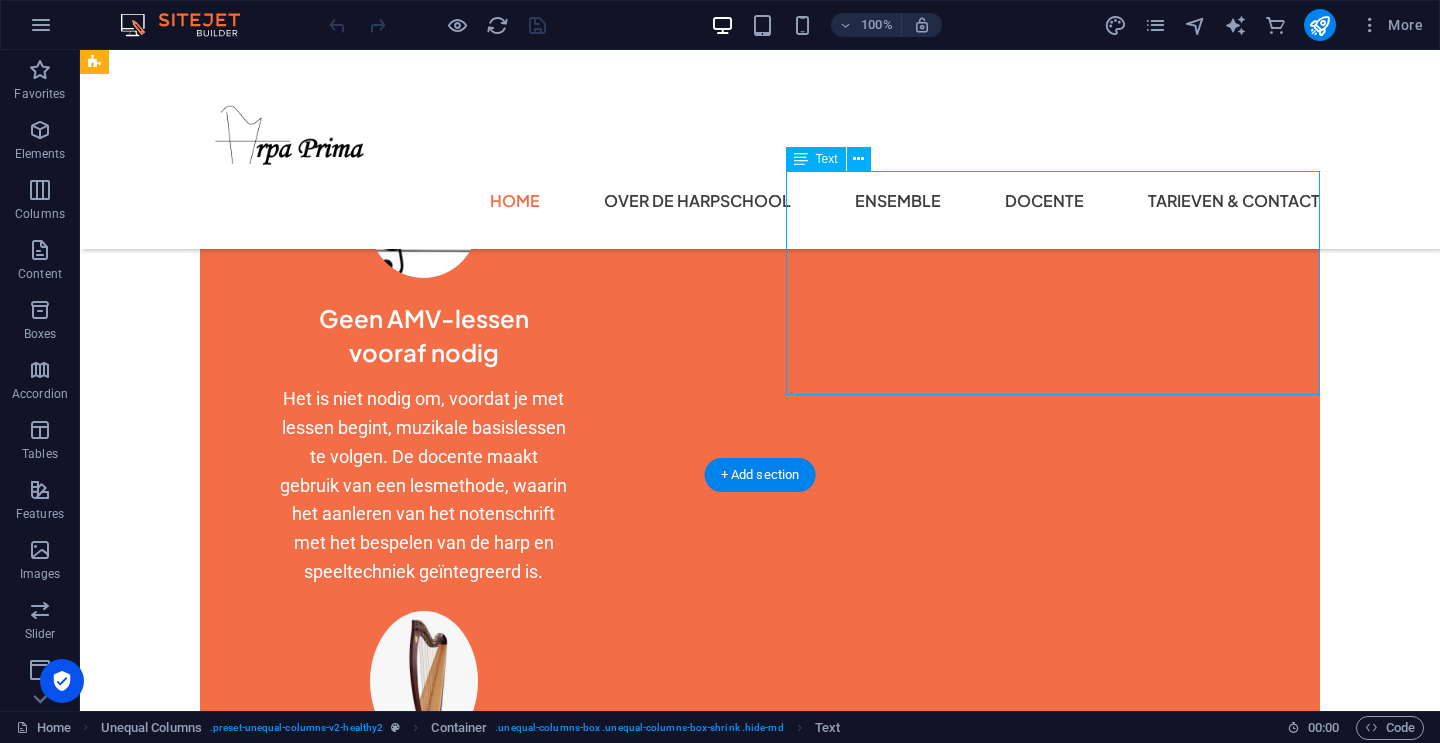 click on "Wil jij leren harp spelen of met andere harpisten samen spelen in een ensemble? Kom dan eens naar de harpschool voor een kennismaking. Je krijgt een gratis proefles of je kunt gratis deelnemen aan een repetitie. Meld je aan E-mail:  arpa.prima@kpnmail.nl   Mobiel: 06-48340561 (Docente Germine Janssens)" at bounding box center (664, 2523) 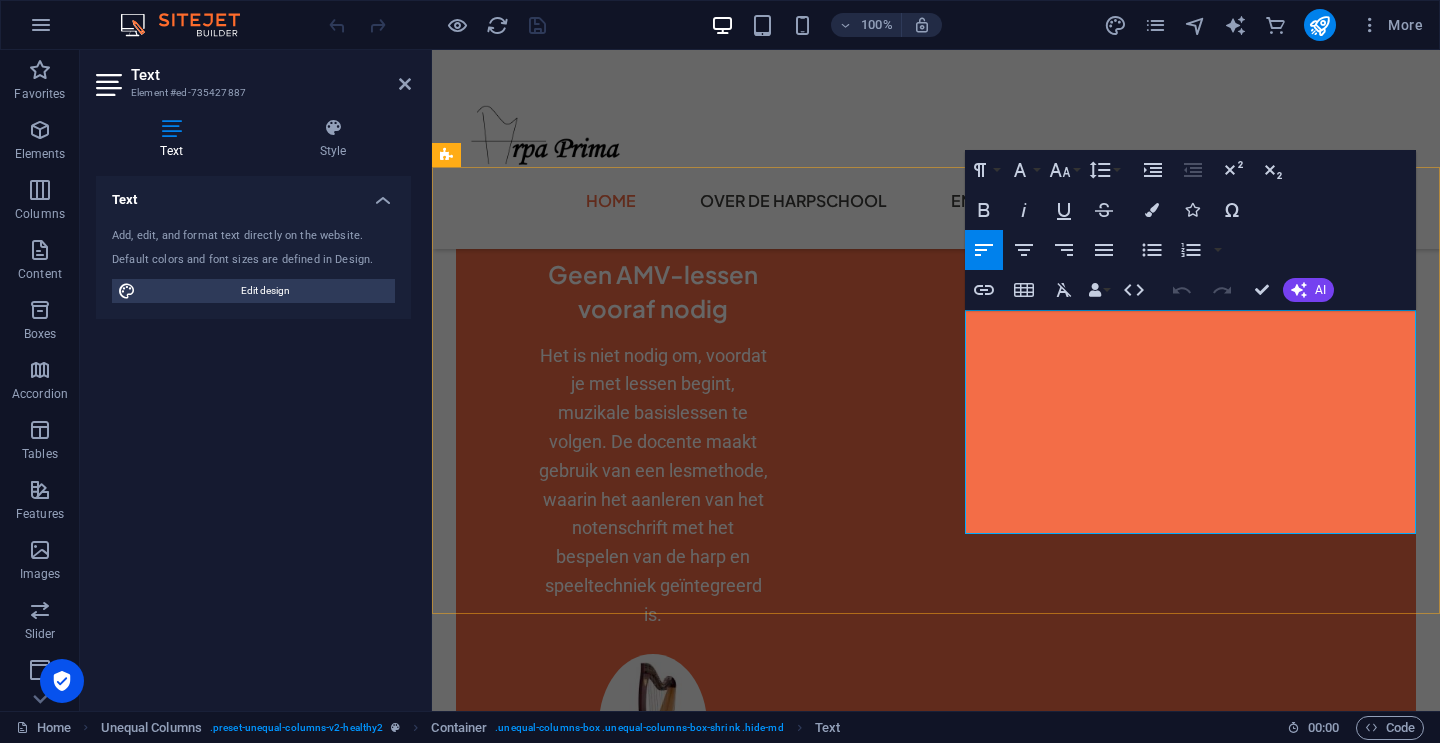 click on "Meld je aan" at bounding box center [936, 2533] 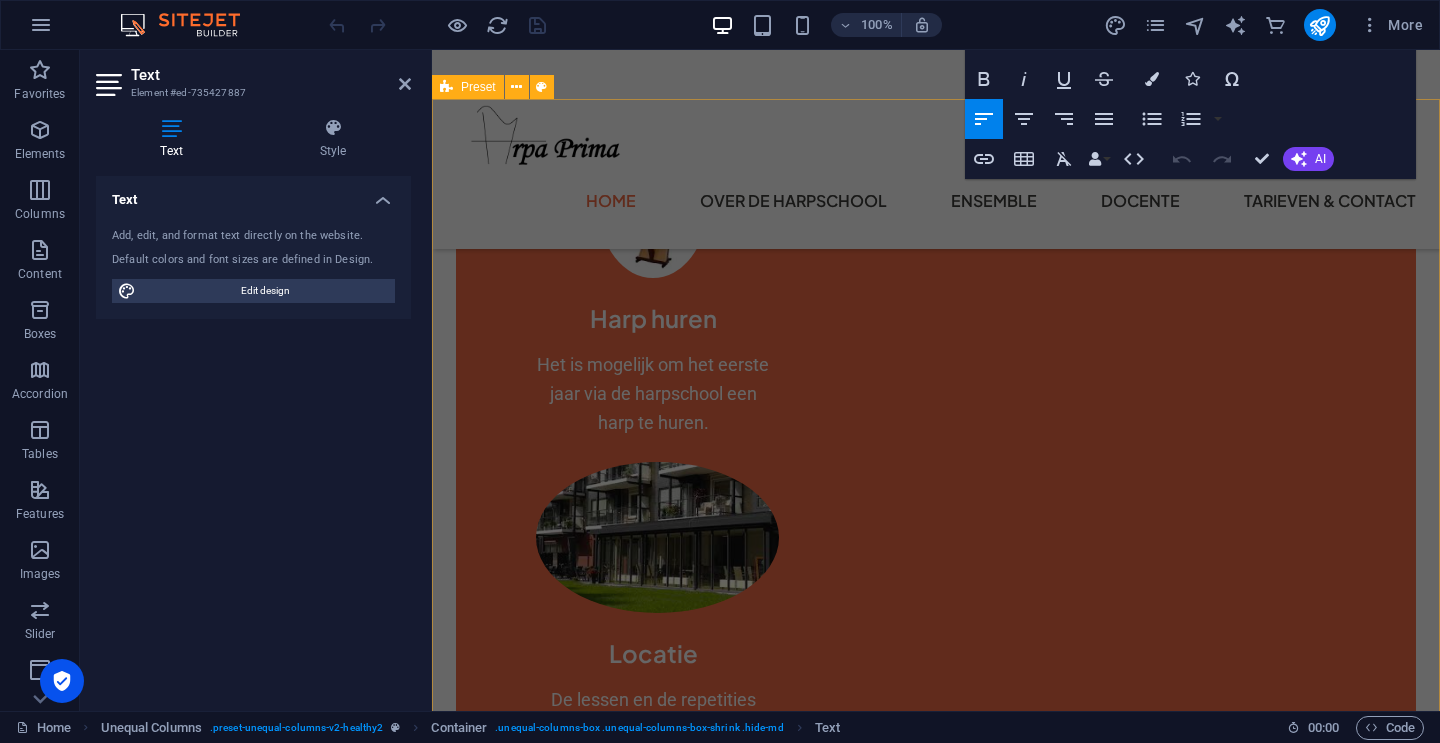 scroll, scrollTop: 1900, scrollLeft: 0, axis: vertical 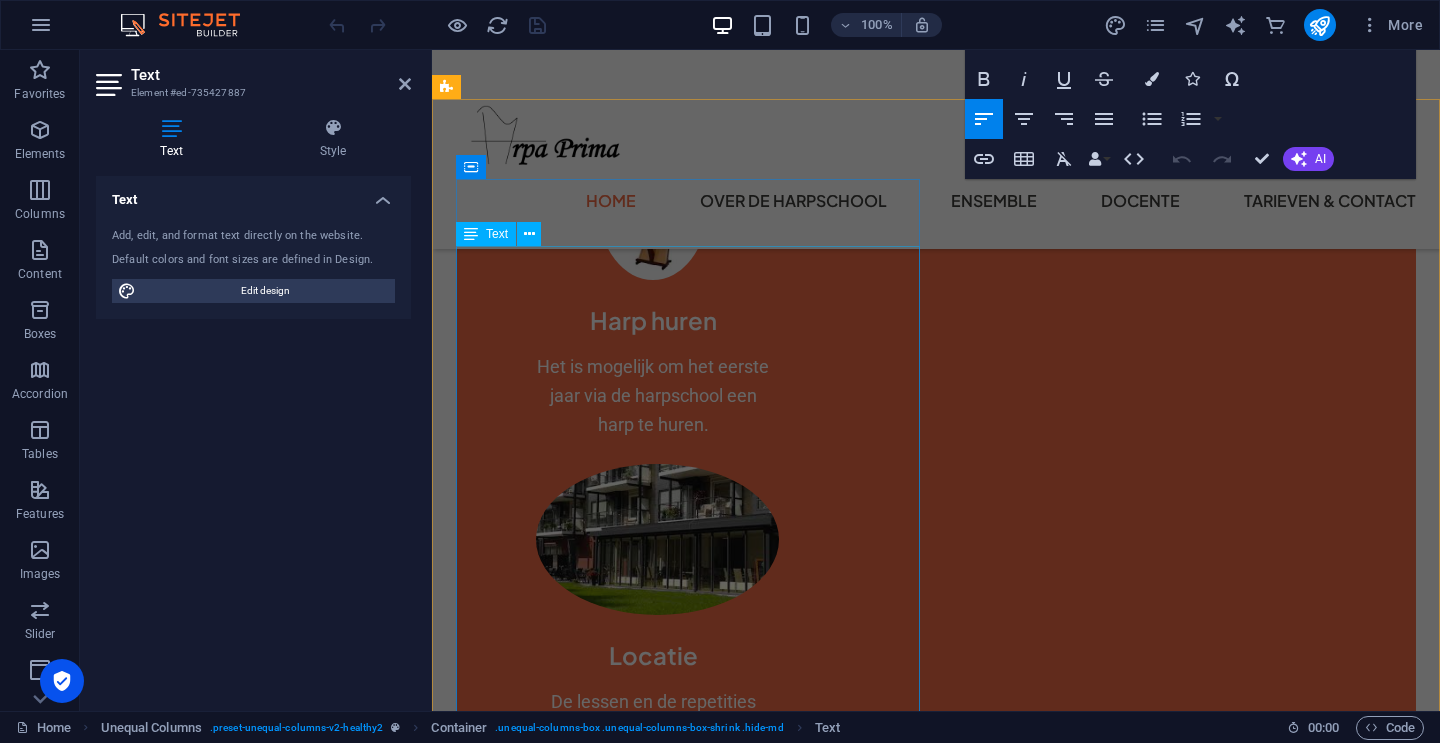 click on "Regelmatig geven de leerlingen en/of het ensemble een concert in de regio Drechtsteden of daarbuiten. Een aantal leerlingen heeft zelfs in Curaçao mogen optreden.  Open lesweek en repetitie ensemble mét prijsvraag Het nieuwe lesjaar begint spannend bij Arpa Prima. Iedereen die wil, mag een kijkje komen nemen bij de lessen of bij de repetitie van het ensemble. Tijdens deze open lesmomenten kun je meedoen aan een prijsvraag, waarmee leuke harpprijsjes te winnen zijn.  Misschien krijg je dan direct zin om bij de harpschool te komen (mee)spelen.  Open repetitie ensemble:  vrijdag 12 september  19.30-20.30u Open lesbezoek met vrije inloop:  maandag 15 en vrijdag 19 september  tussen 15.30-18.00u (Mocht je bij de ensemblerepetitie direct zelf willen meespelen, stuur dan een berichtje. Je krijgt de bladmuziek vooraf toegestuurd. Of mocht je een bepaald lesniveau willen zien, stuur dan ook een berichtje om het precieze tijdstip toegestuurd te krijgen.) Foto's en filmpjes van onze concerten zijn te bekijken via:" at bounding box center (936, 2605) 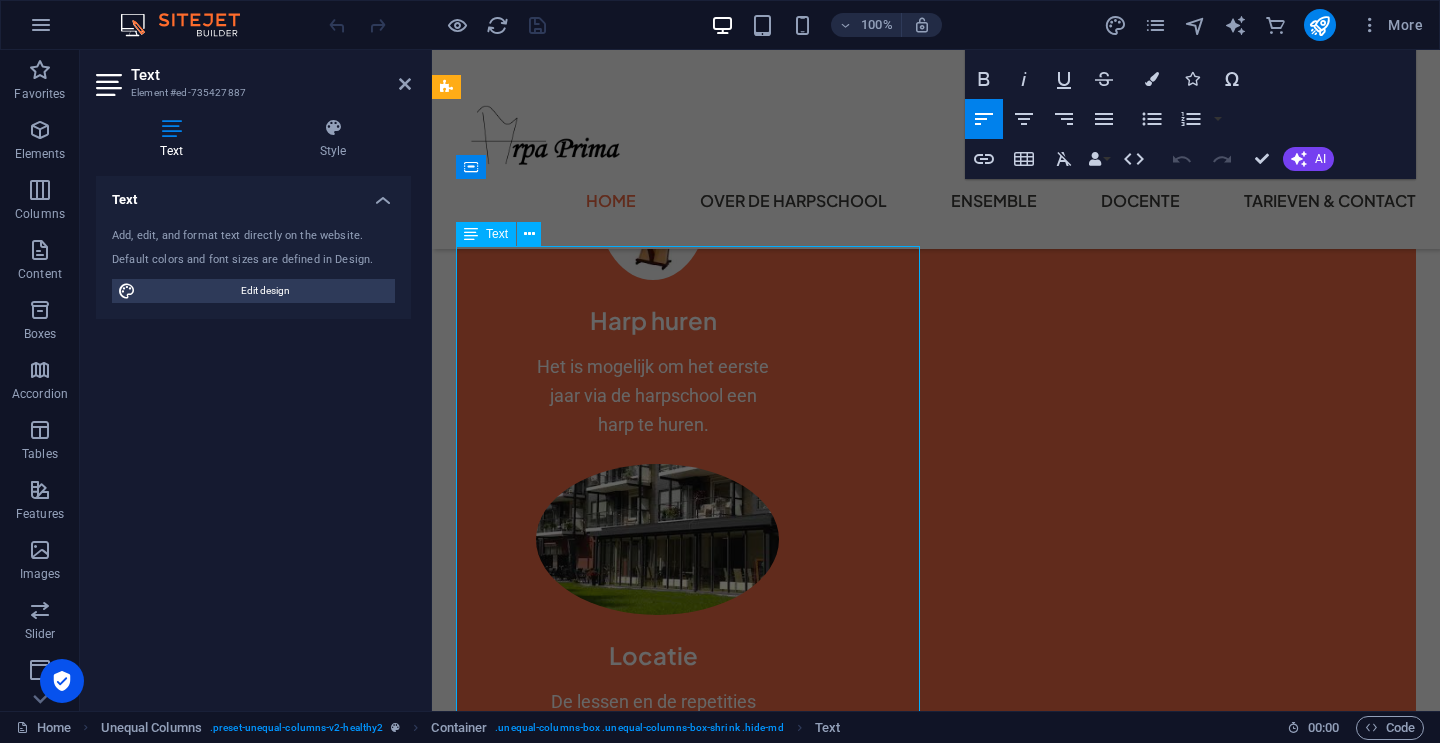 click on "Regelmatig geven de leerlingen en/of het ensemble een concert in de regio Drechtsteden of daarbuiten. Een aantal leerlingen heeft zelfs in Curaçao mogen optreden.  Open lesweek en repetitie ensemble mét prijsvraag Het nieuwe lesjaar begint spannend bij Arpa Prima. Iedereen die wil, mag een kijkje komen nemen bij de lessen of bij de repetitie van het ensemble. Tijdens deze open lesmomenten kun je meedoen aan een prijsvraag, waarmee leuke harpprijsjes te winnen zijn.  Misschien krijg je dan direct zin om bij de harpschool te komen (mee)spelen.  Open repetitie ensemble:  vrijdag 12 september  19.30-20.30u Open lesbezoek met vrije inloop:  maandag 15 en vrijdag 19 september  tussen 15.30-18.00u (Mocht je bij de ensemblerepetitie direct zelf willen meespelen, stuur dan een berichtje. Je krijgt de bladmuziek vooraf toegestuurd. Of mocht je een bepaald lesniveau willen zien, stuur dan ook een berichtje om het precieze tijdstip toegestuurd te krijgen.) Foto's en filmpjes van onze concerten zijn te bekijken via:" at bounding box center [936, 2605] 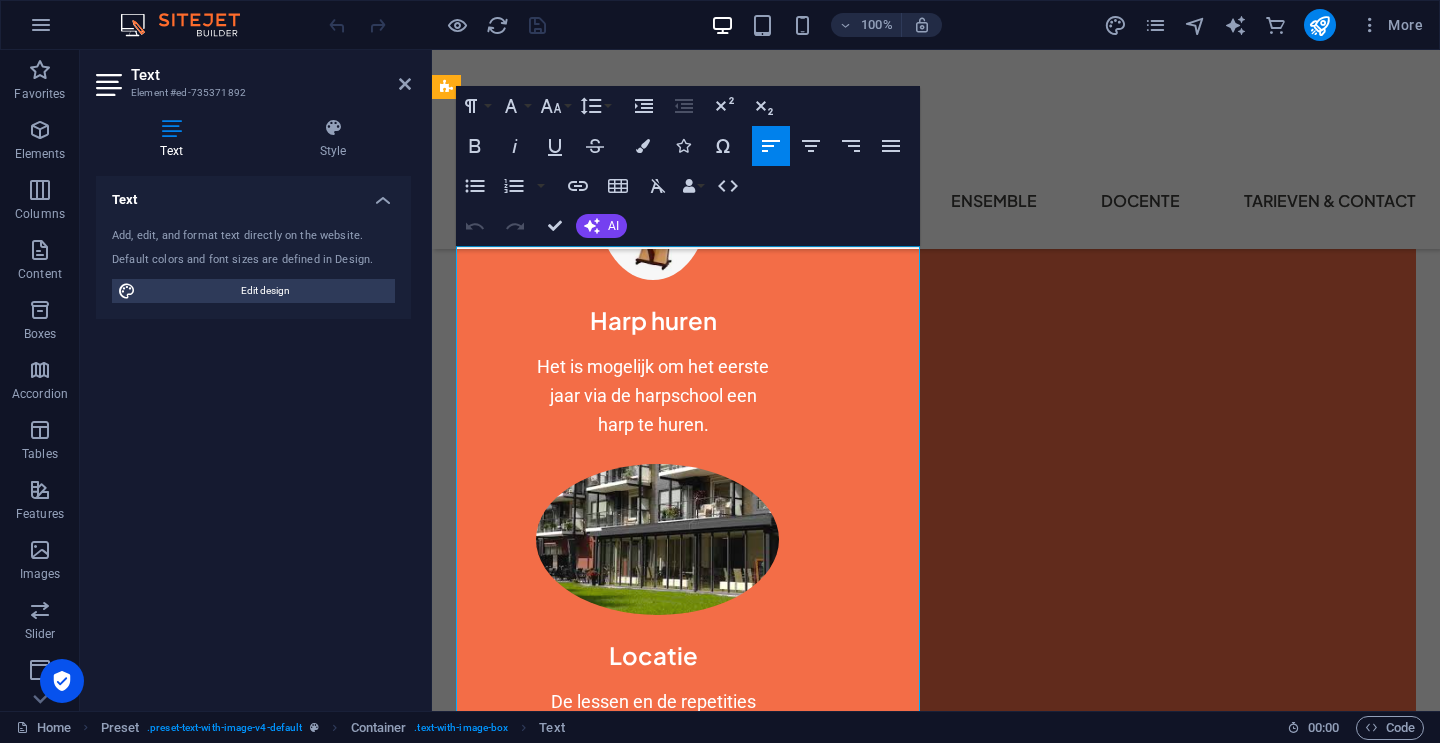 drag, startPoint x: 871, startPoint y: 399, endPoint x: 458, endPoint y: 397, distance: 413.00485 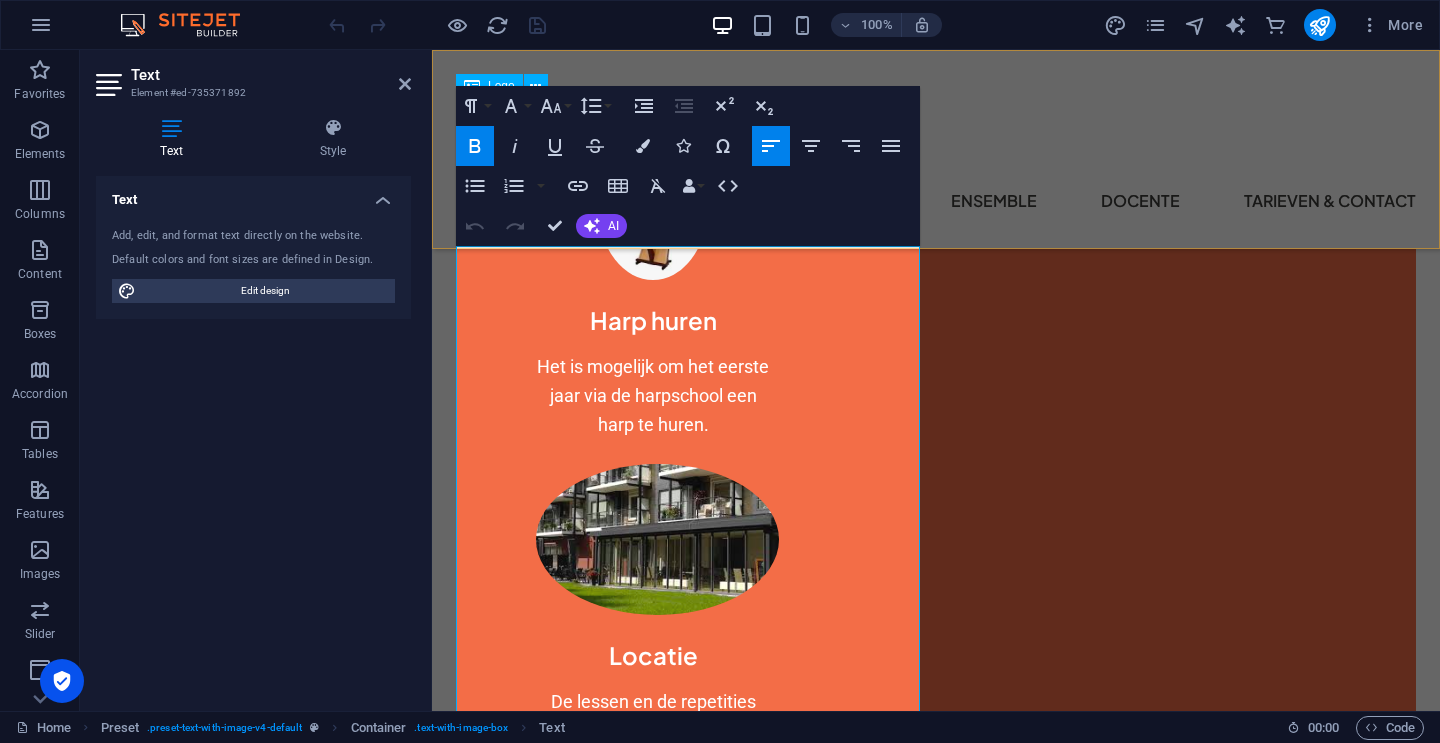 click 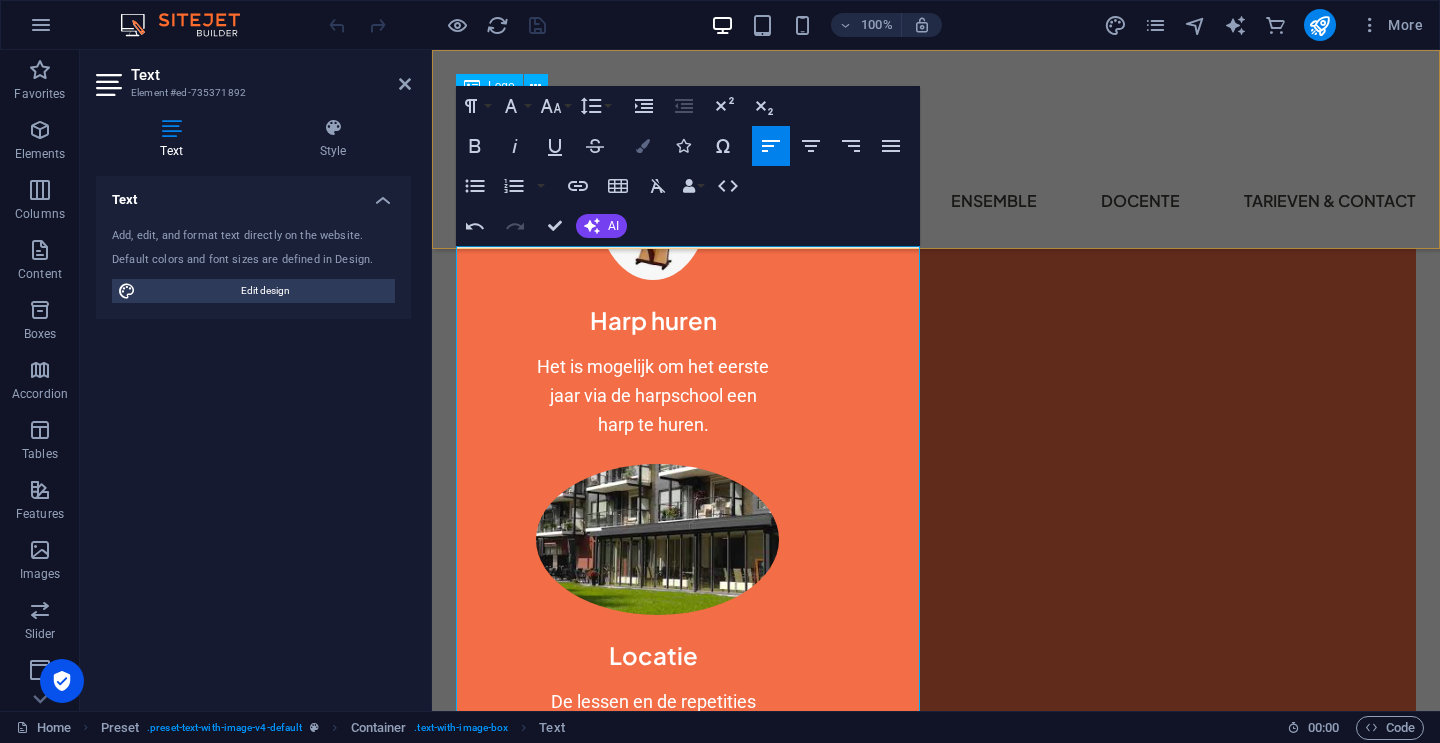 click at bounding box center (643, 146) 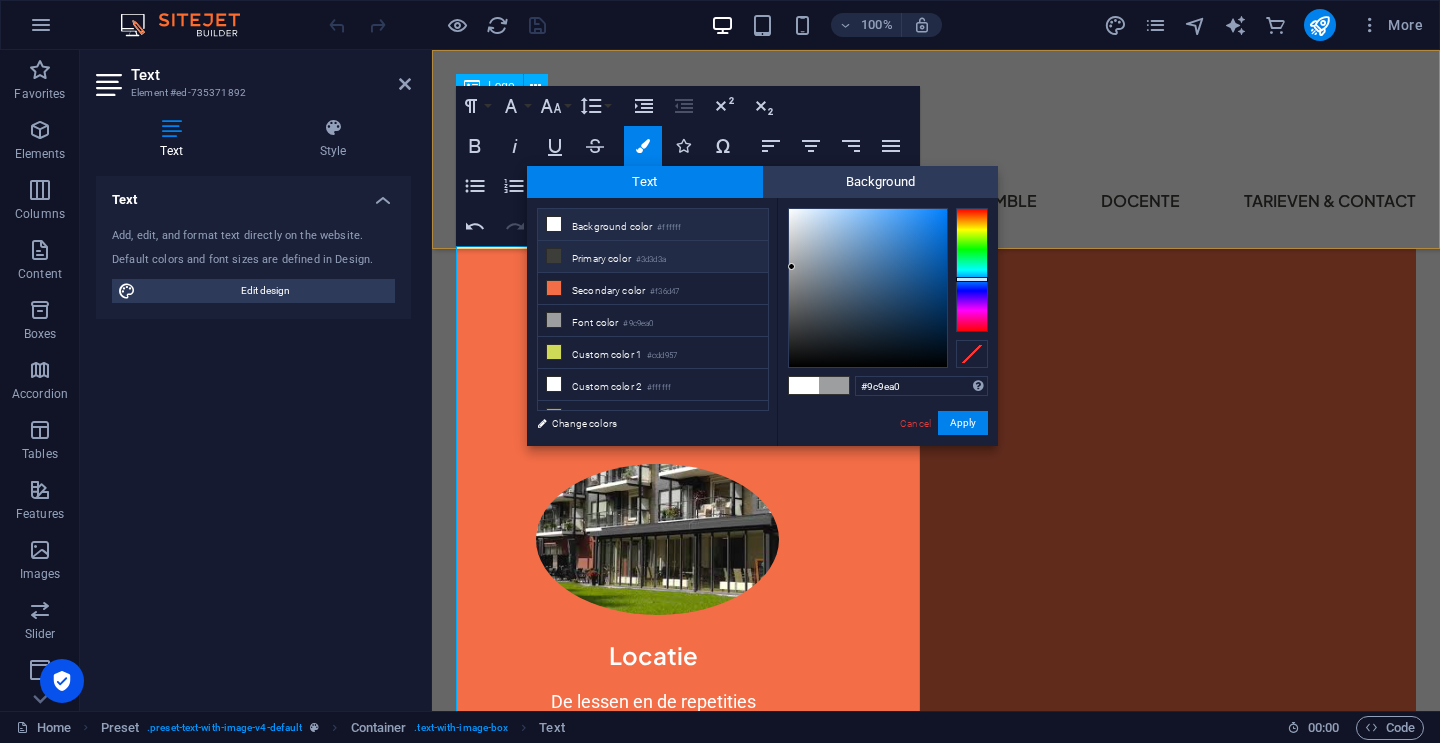 click on "Primary color
#3d3d3a" at bounding box center (653, 257) 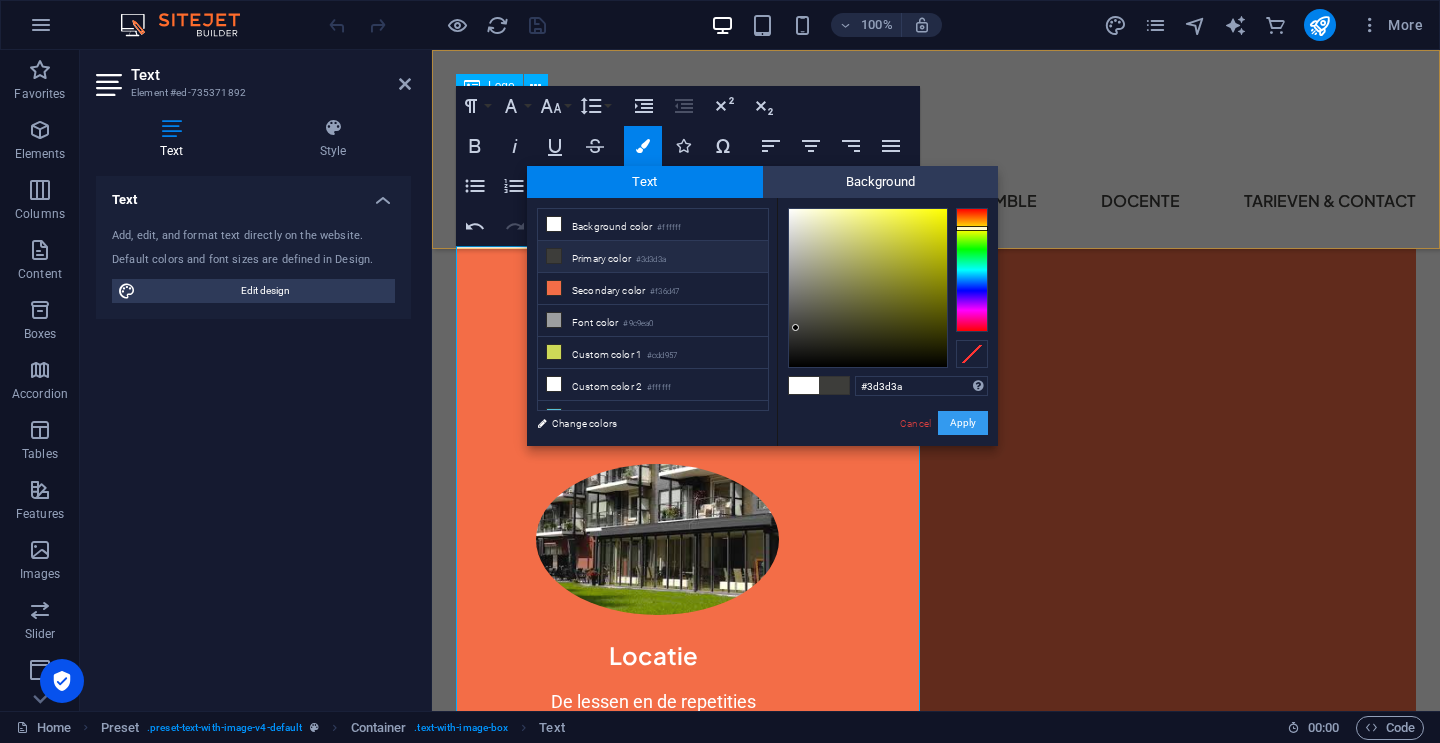 click on "Apply" at bounding box center [963, 423] 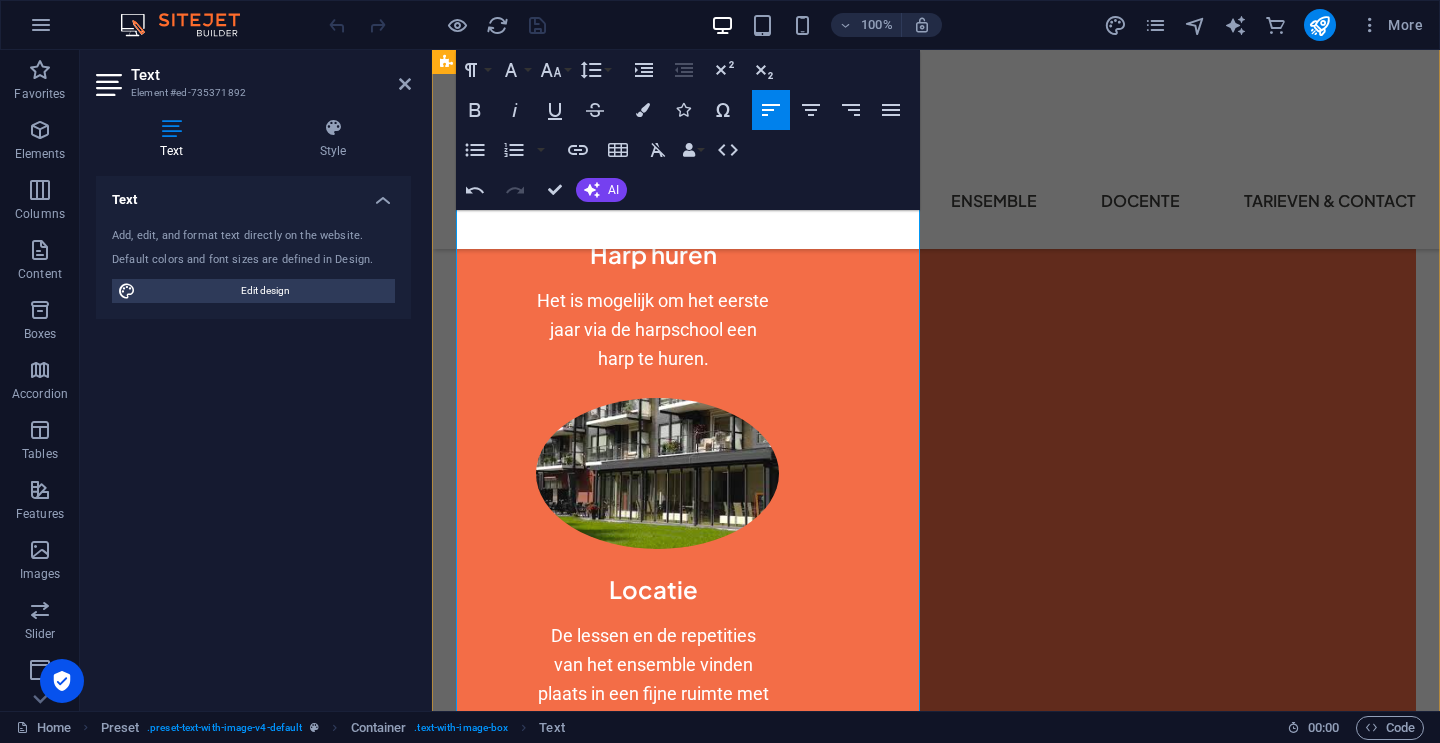 scroll, scrollTop: 1968, scrollLeft: 0, axis: vertical 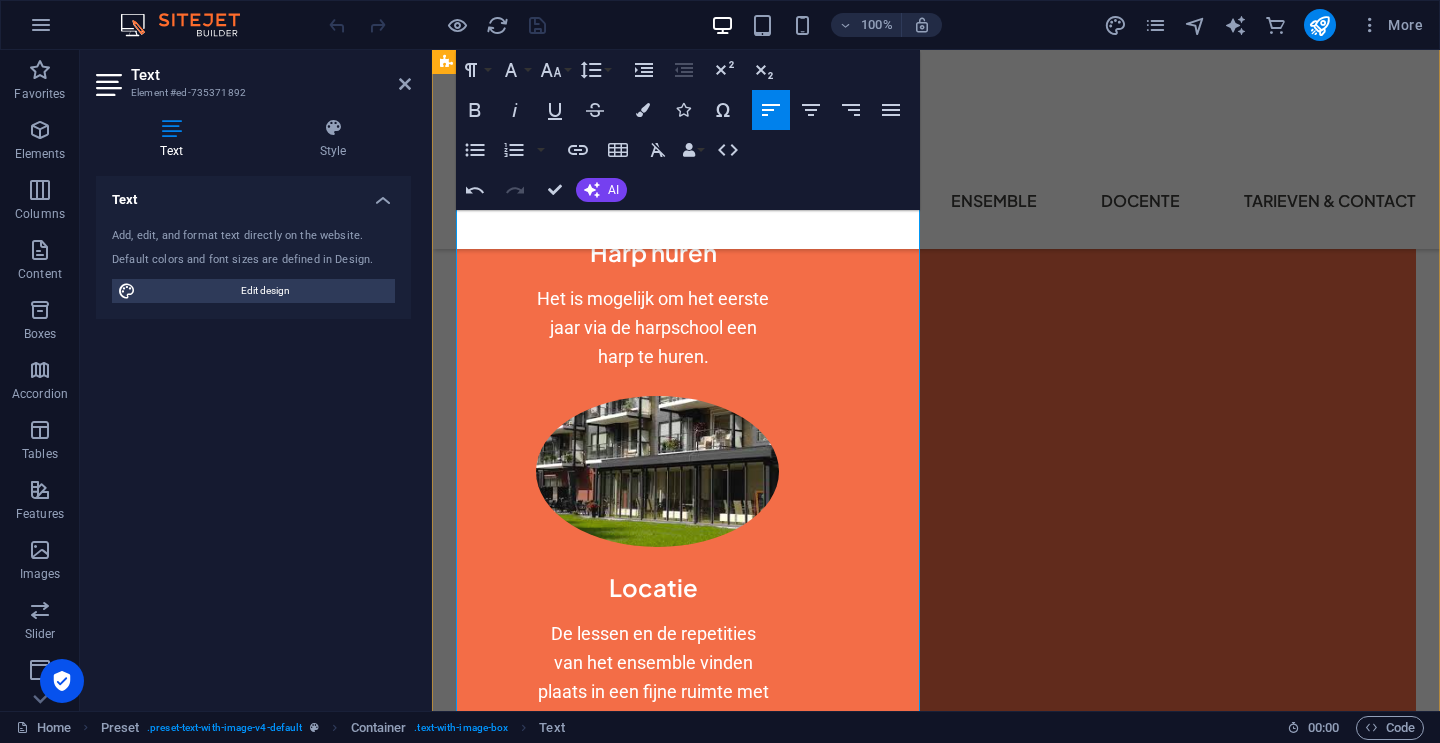 drag, startPoint x: 828, startPoint y: 584, endPoint x: 660, endPoint y: 593, distance: 168.2409 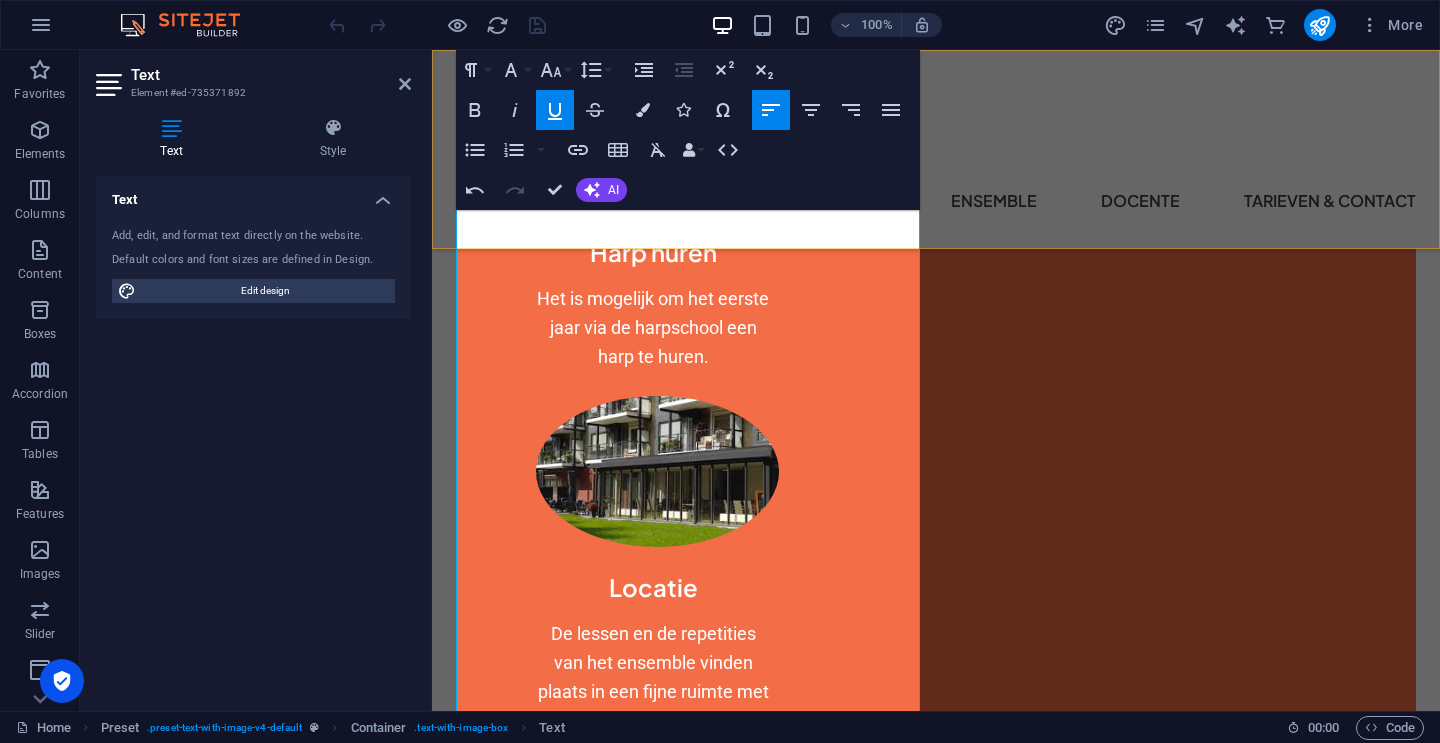 click 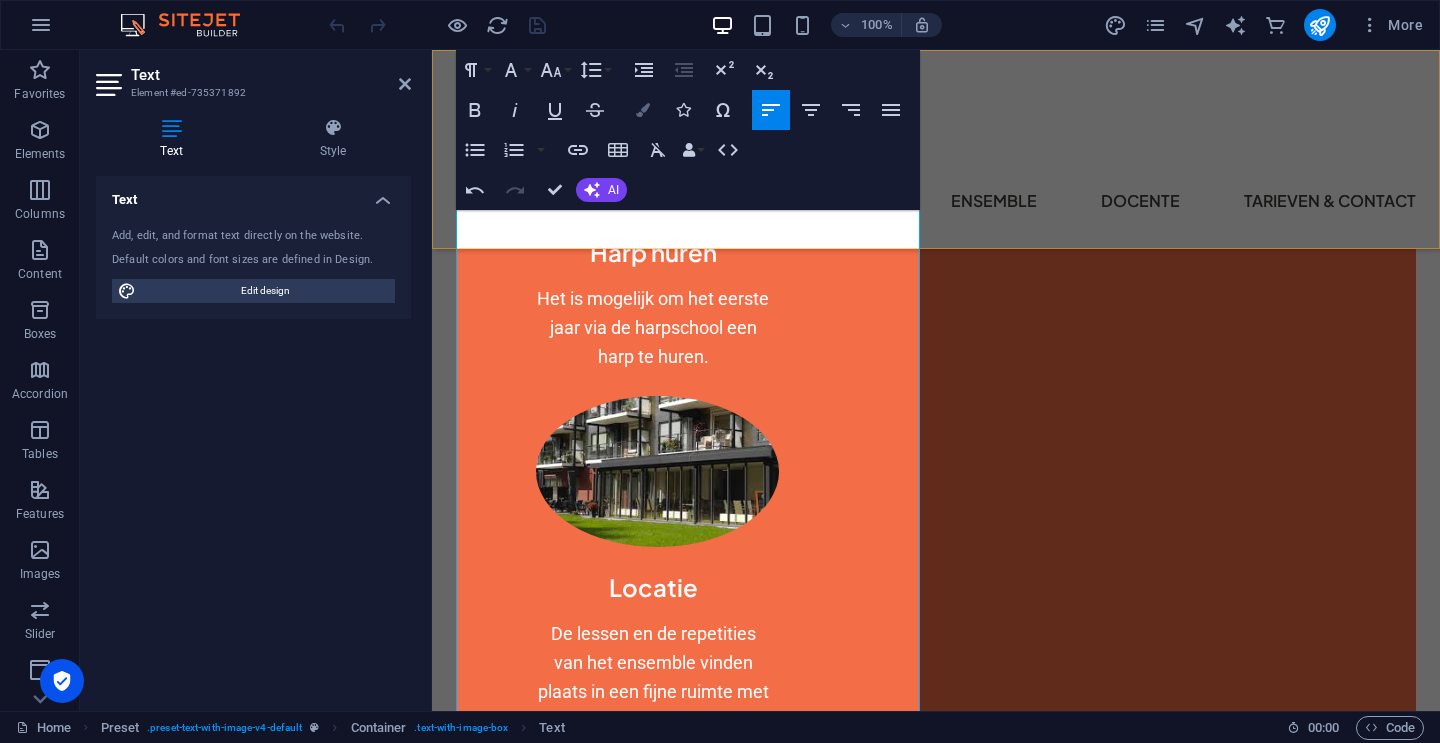 click at bounding box center (643, 110) 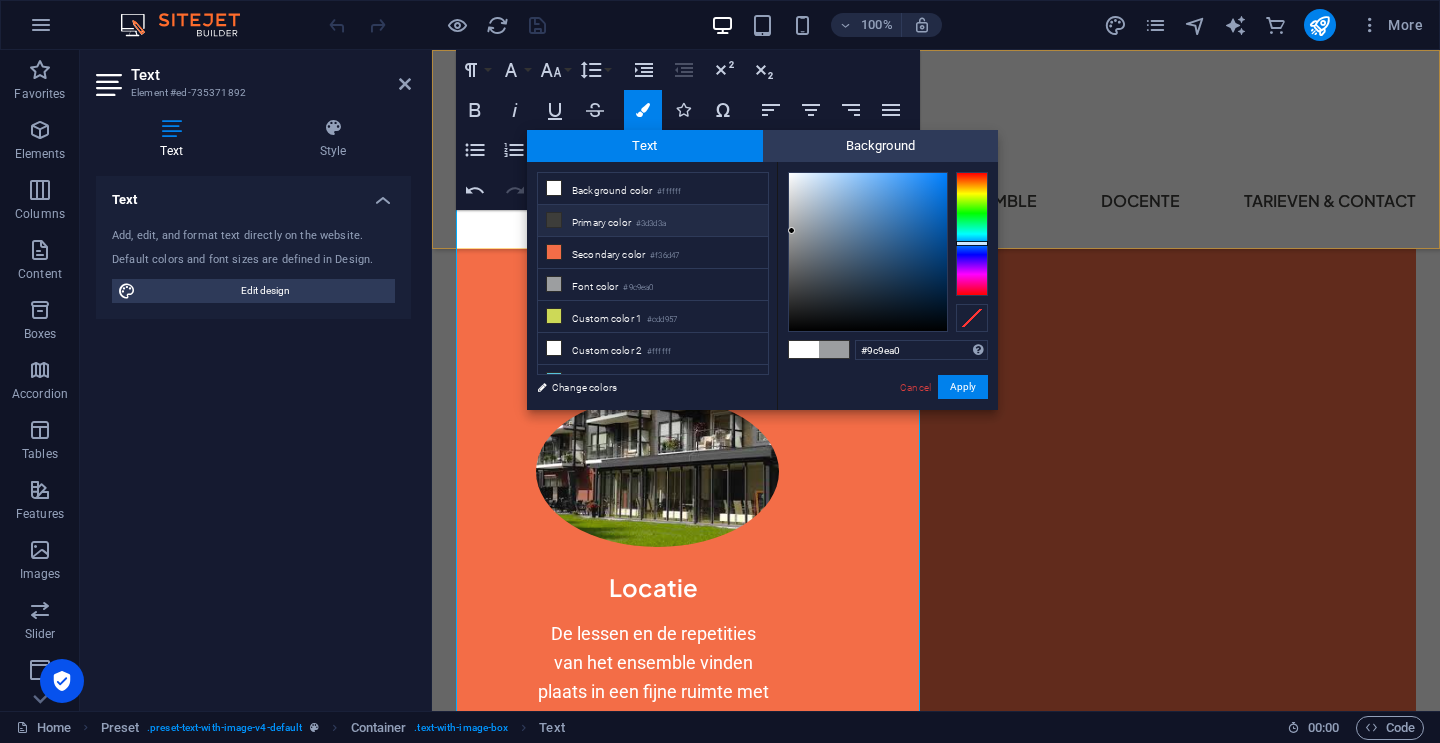 click on "#3d3d3a" at bounding box center (651, 224) 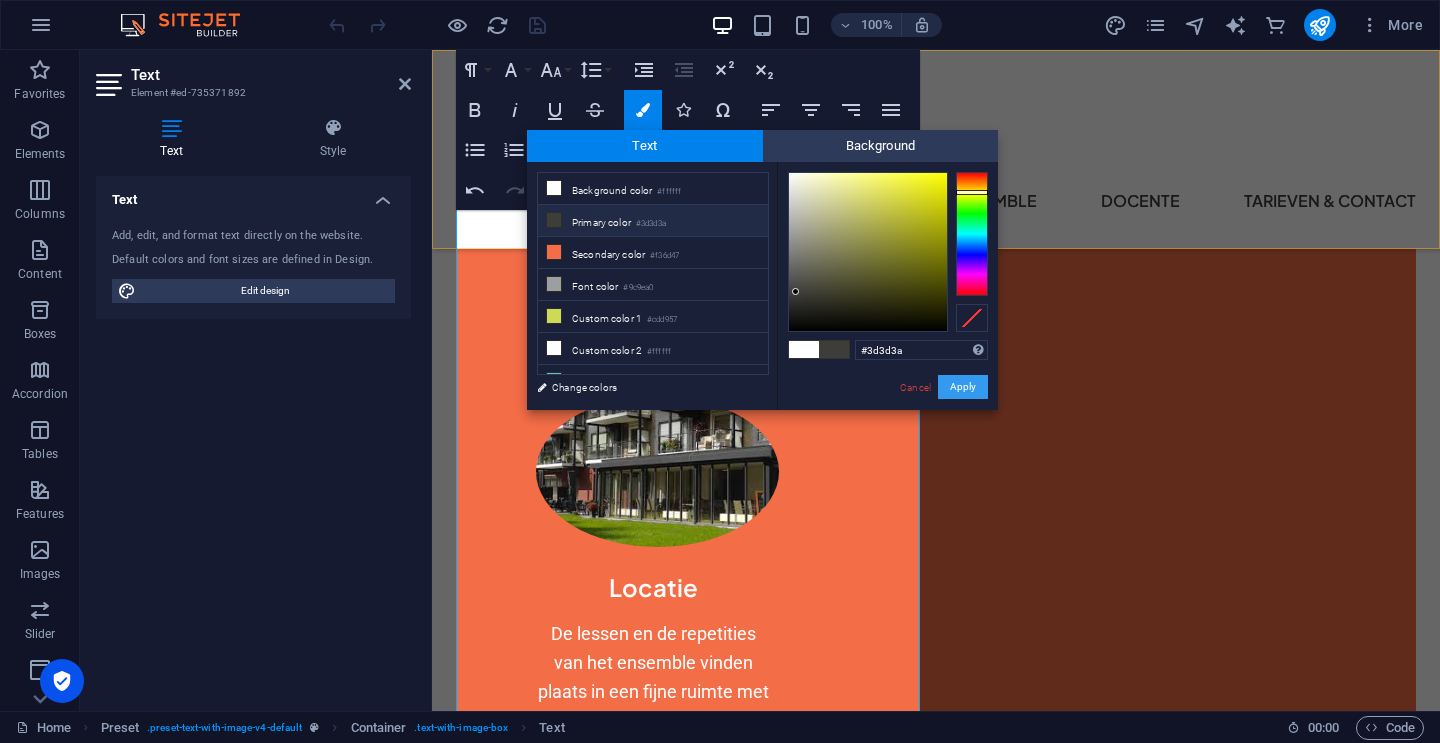click on "Apply" at bounding box center (963, 387) 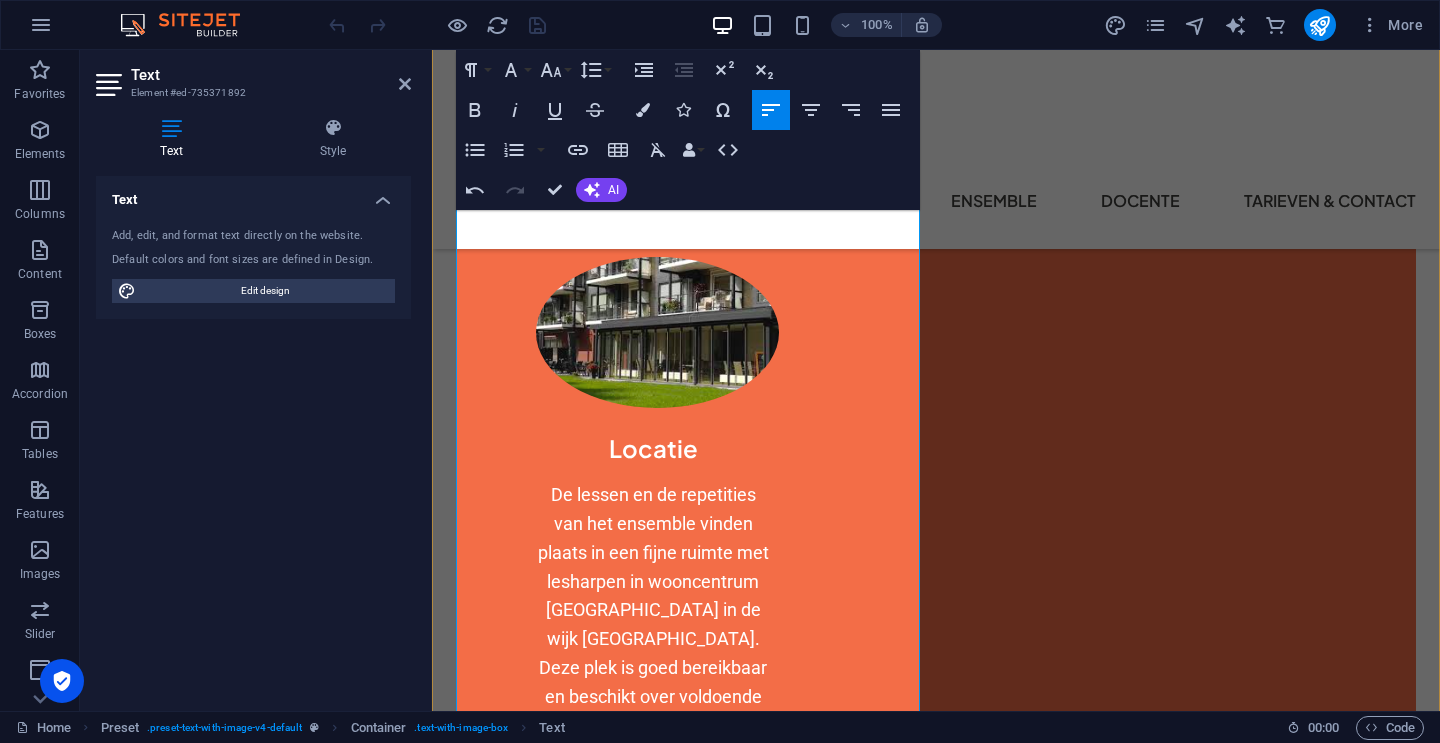 scroll, scrollTop: 2109, scrollLeft: 0, axis: vertical 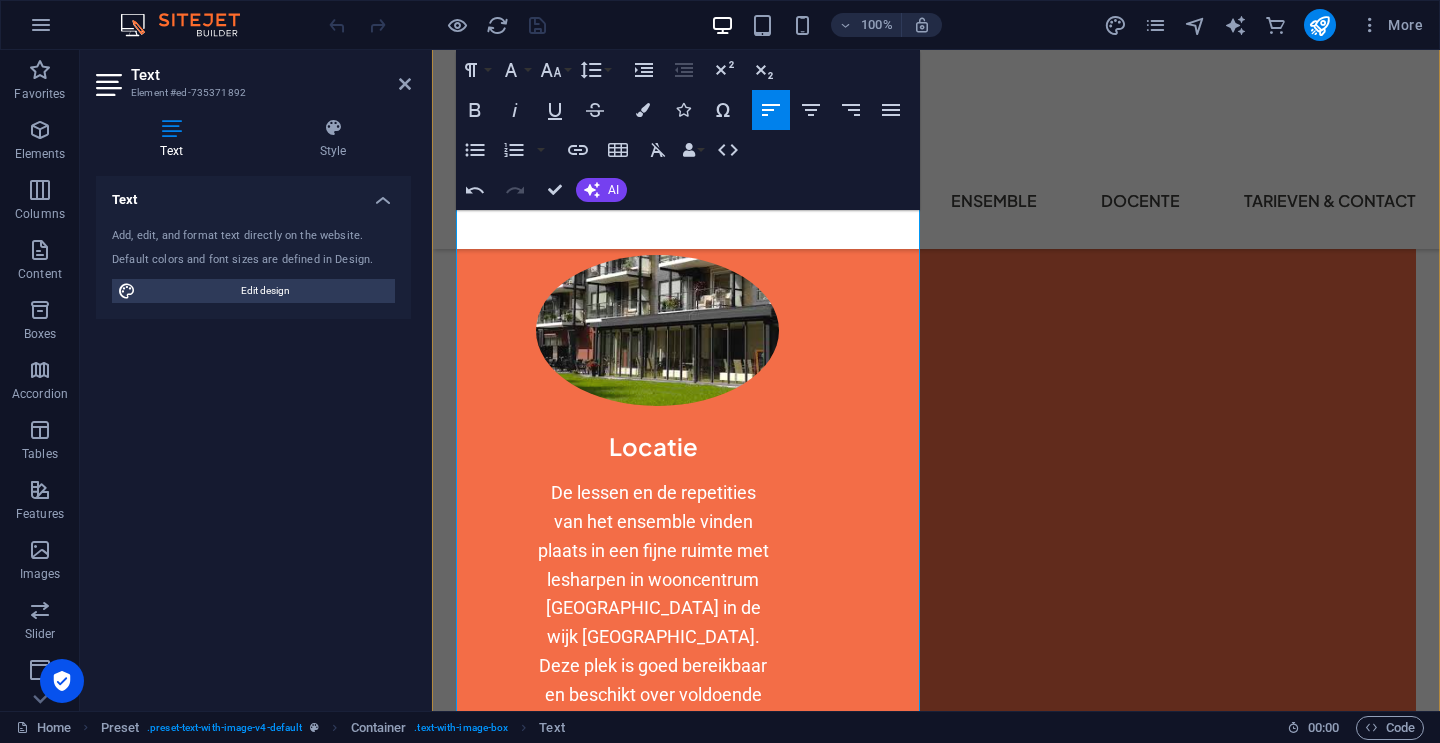drag, startPoint x: 721, startPoint y: 500, endPoint x: 566, endPoint y: 529, distance: 157.68958 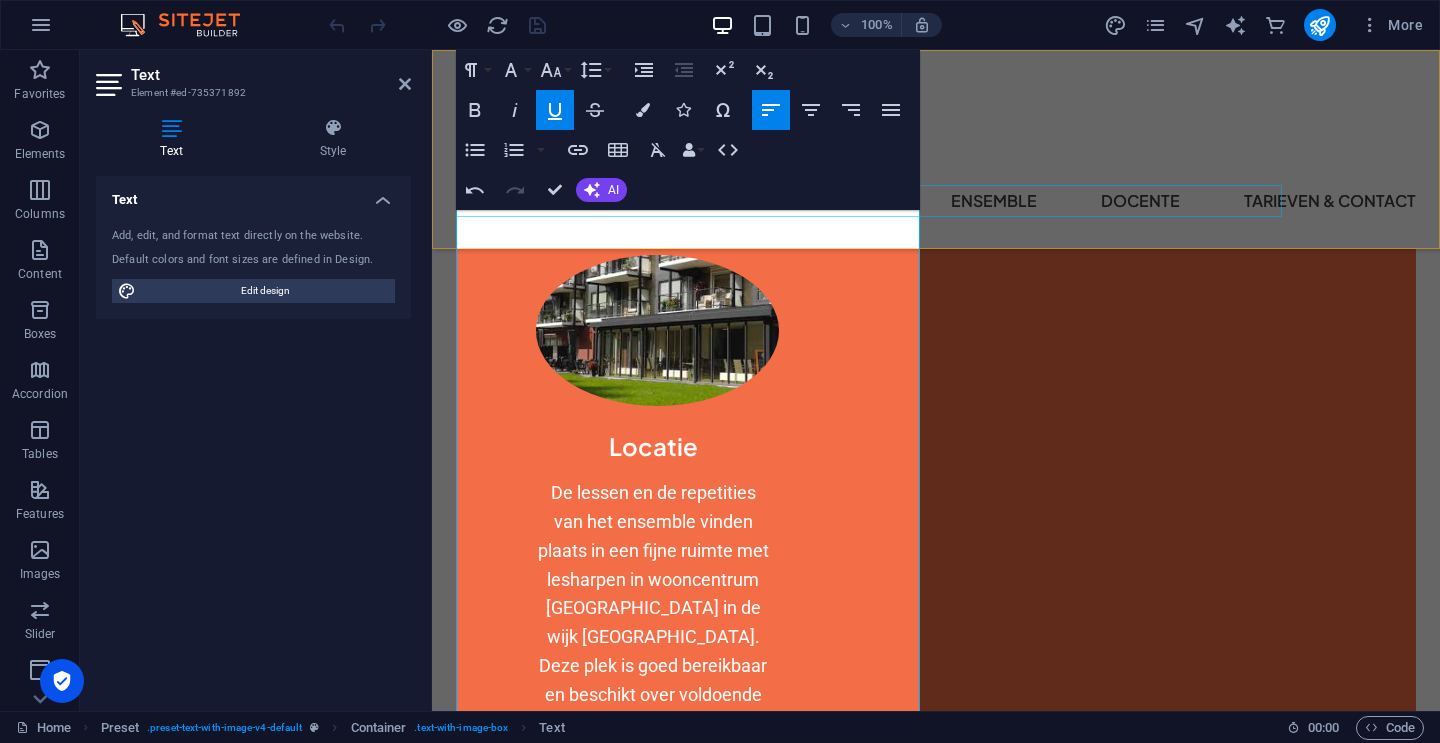 click 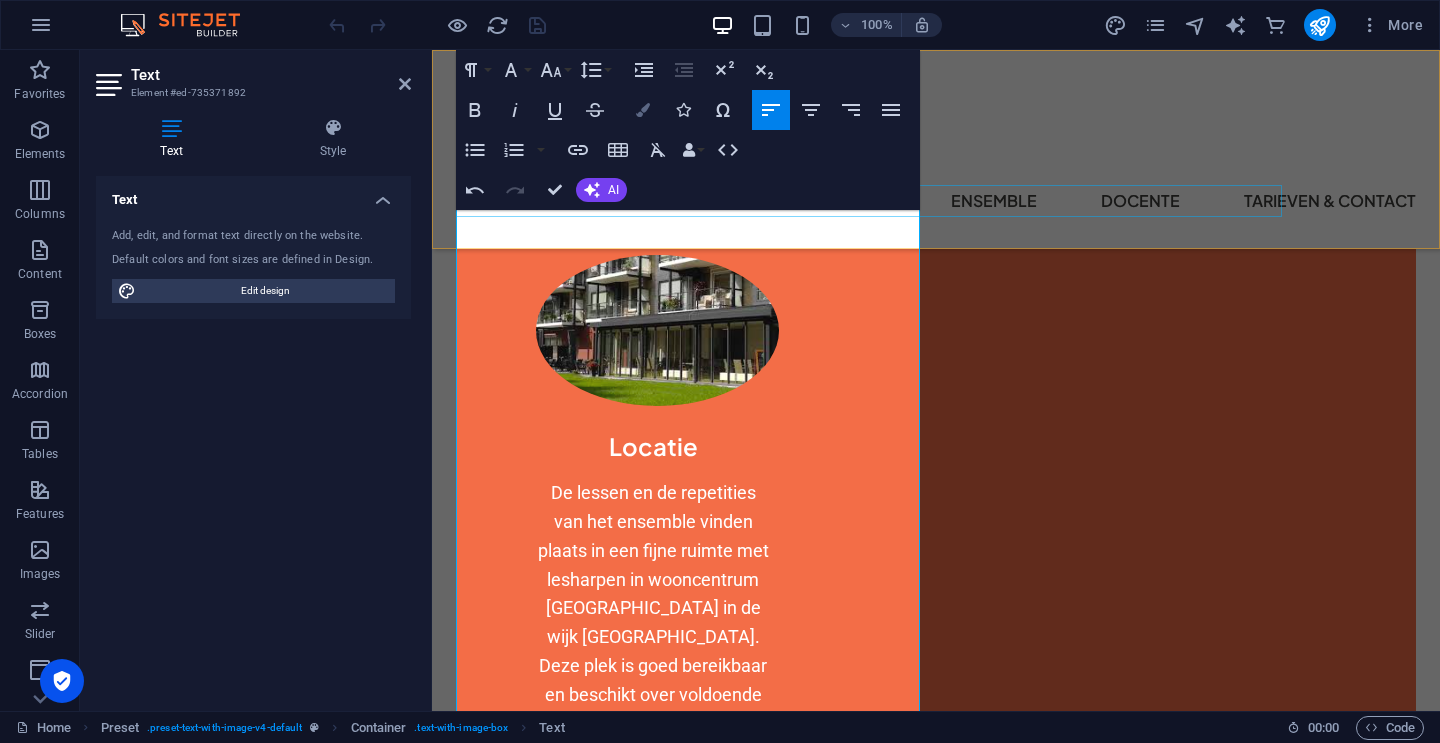 click at bounding box center [643, 110] 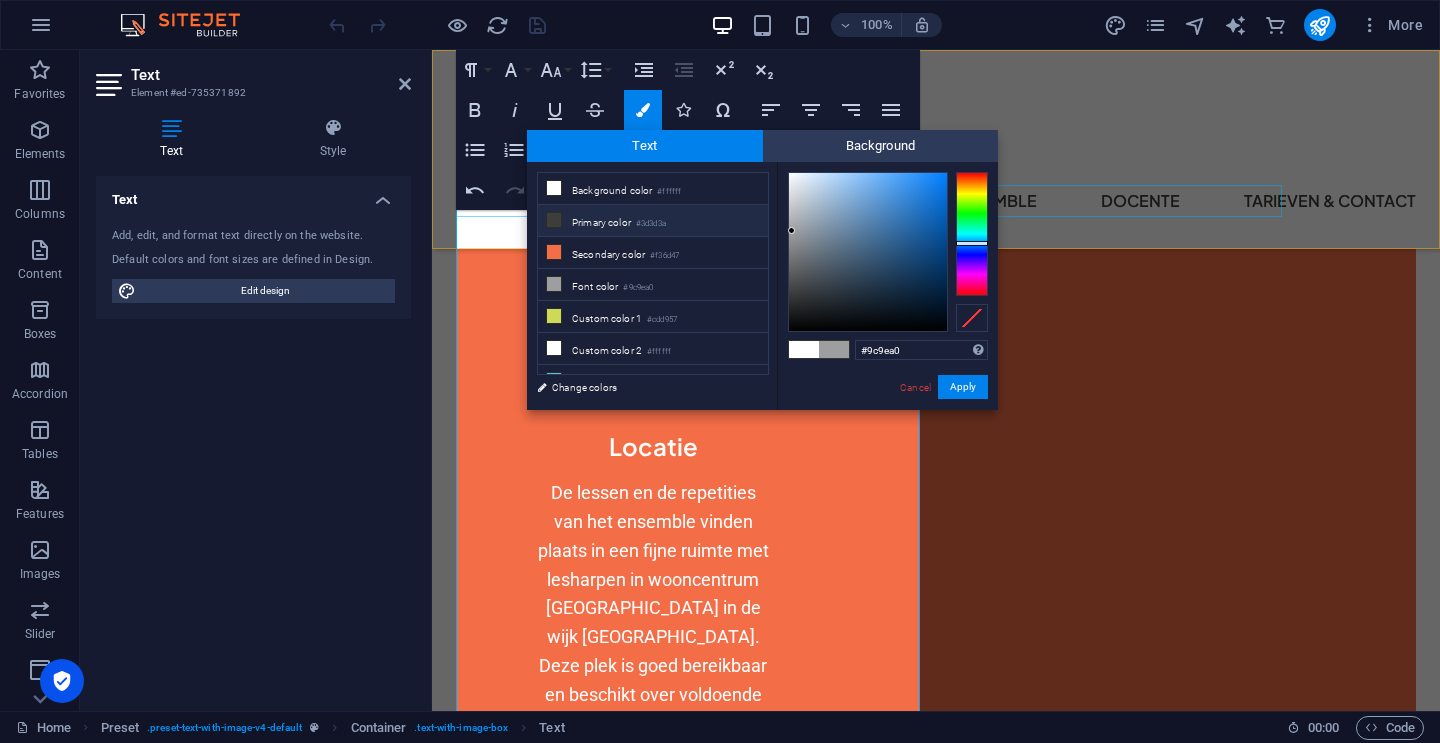click on "Primary color
#3d3d3a" at bounding box center [653, 221] 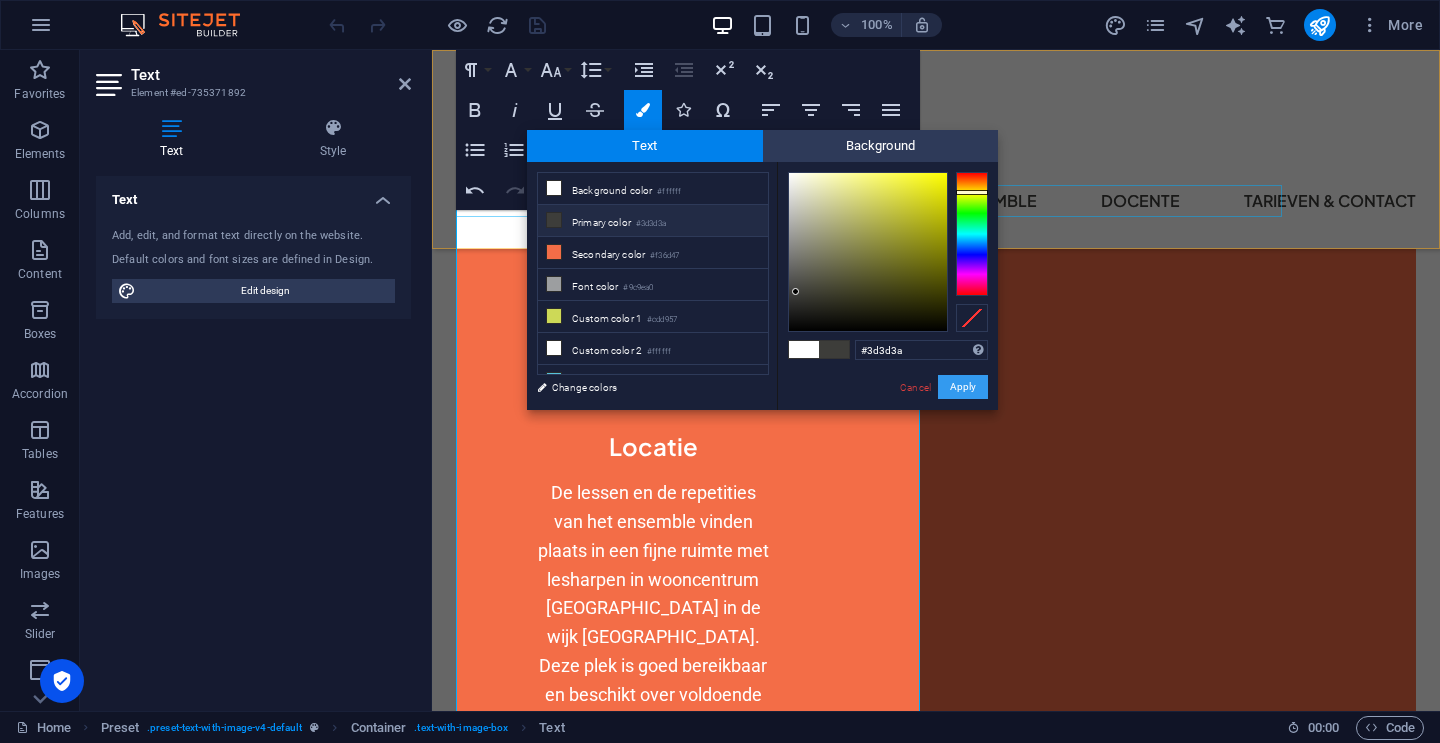 click on "Apply" at bounding box center (963, 387) 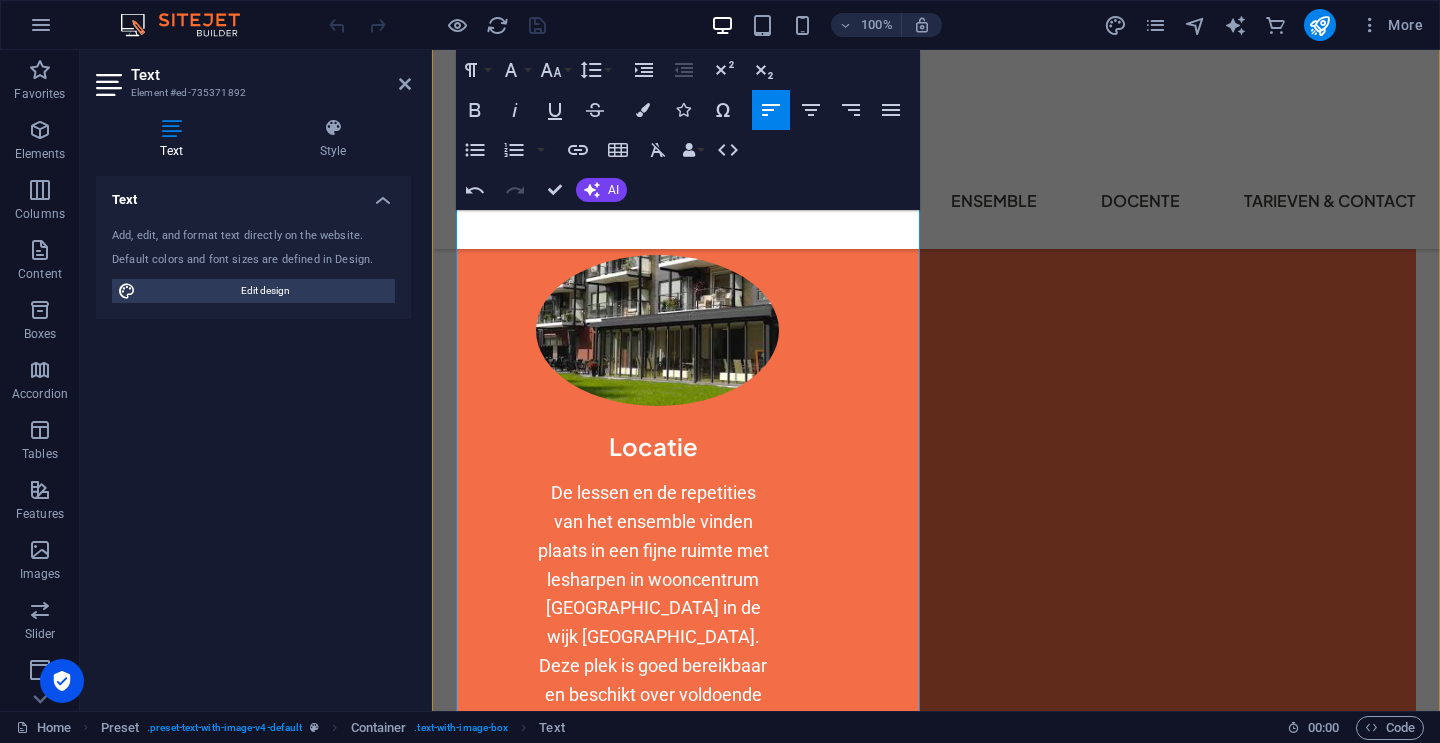 click on "Open repetitie ensemble:  vrijdag 12 september  19.30-20.30u" at bounding box center [635, 2409] 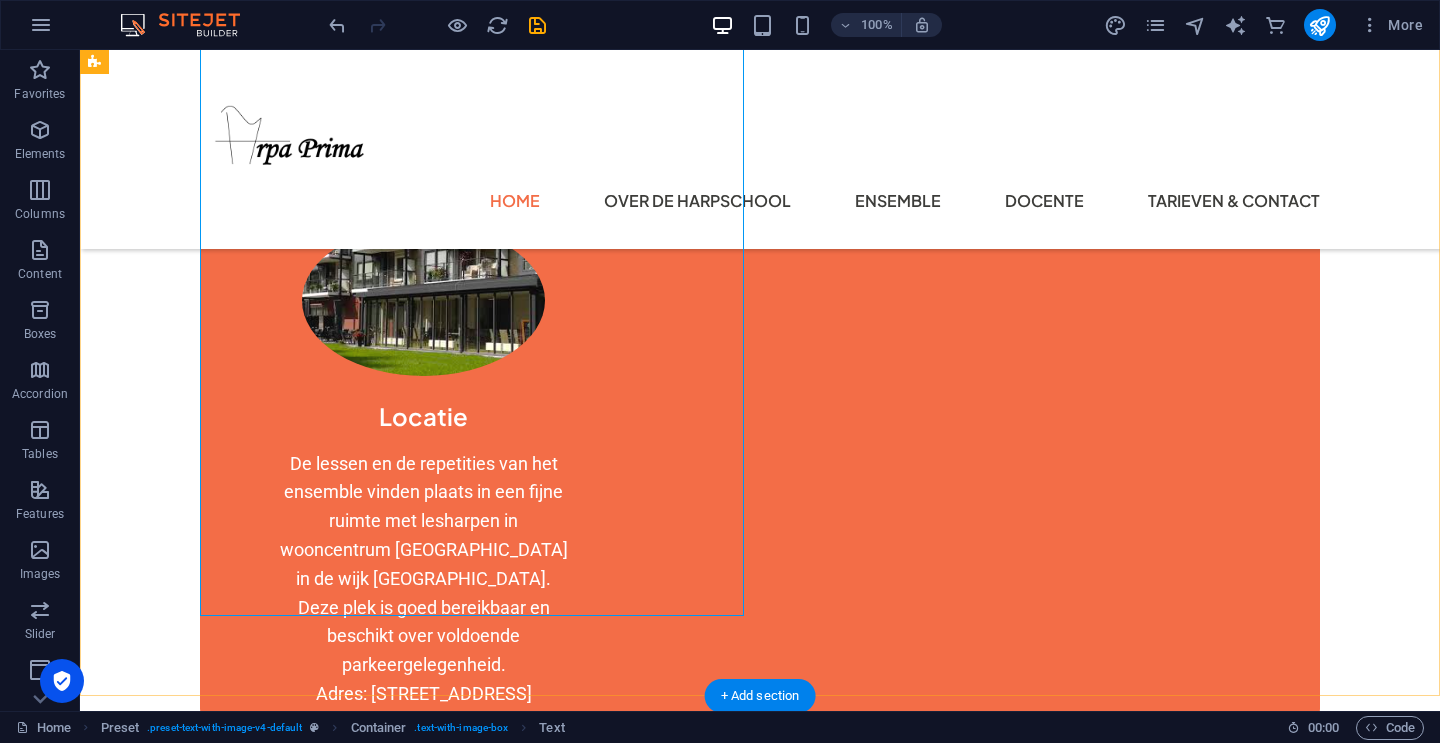scroll, scrollTop: 2068, scrollLeft: 0, axis: vertical 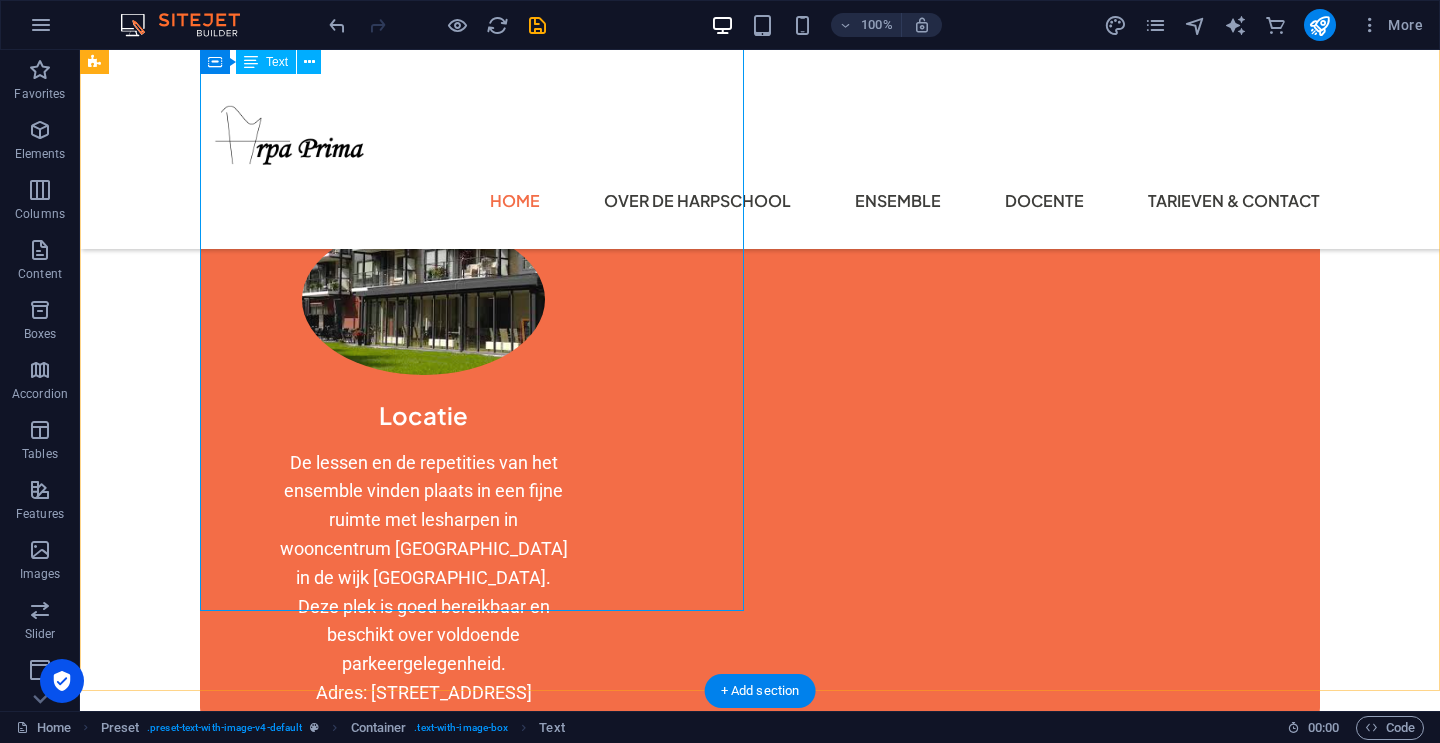 click on "Regelmatig geven de leerlingen en/of het ensemble een concert in de regio Drechtsteden of daarbuiten. Een aantal leerlingen heeft zelfs in Curaçao mogen optreden.  Open lesweek en repetitie ensemble mét prijsvraag Het nieuwe lesjaar begint spannend bij Arpa Prima. Iedereen die wil, mag een kijkje komen nemen bij de lessen of bij de repetitie van het ensemble. Tijdens deze open lesmomenten kun je meedoen aan een prijsvraag, waarmee leuke harpprijsjes te winnen zijn.  Misschien krijg je dan direct zin om bij de harpschool te komen (mee)spelen.  Open repetitie ensemble:  vrijdag 12 september 2025  19.30-20.30u Open lesbezoek met vrije inloop:  maandag 15 en vrijdag 19 september 2025  tussen 15.30-18.00u (Mocht je bij de ensemblerepetitie direct zelf willen meespelen, stuur dan een berichtje. Je krijgt de bladmuziek vooraf toegestuurd. Of mocht je een bepaald lesniveau willen zien, stuur dan ook een berichtje om het precieze tijdstip toegestuurd te krijgen.) Facebook: Harpschool Arpa Prima" at bounding box center [664, 2399] 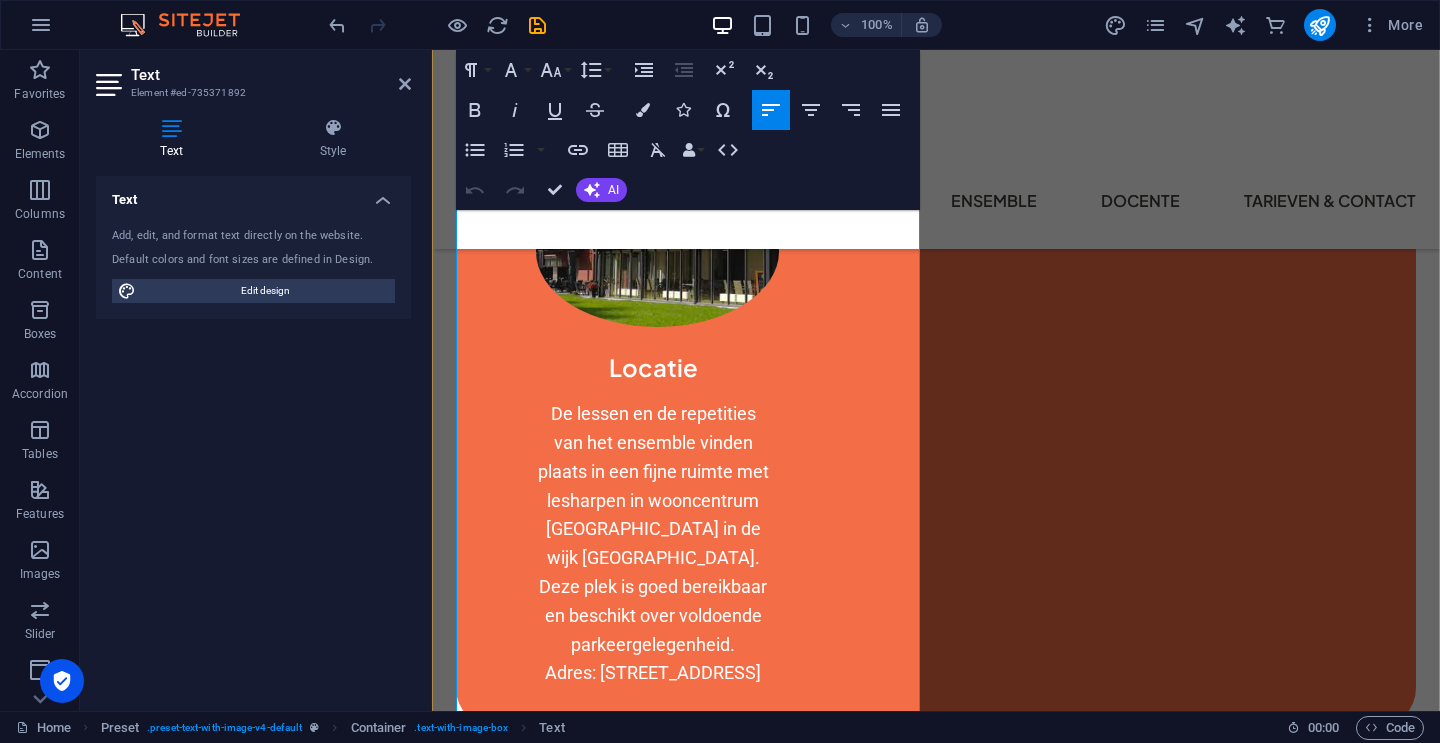 scroll, scrollTop: 2268, scrollLeft: 0, axis: vertical 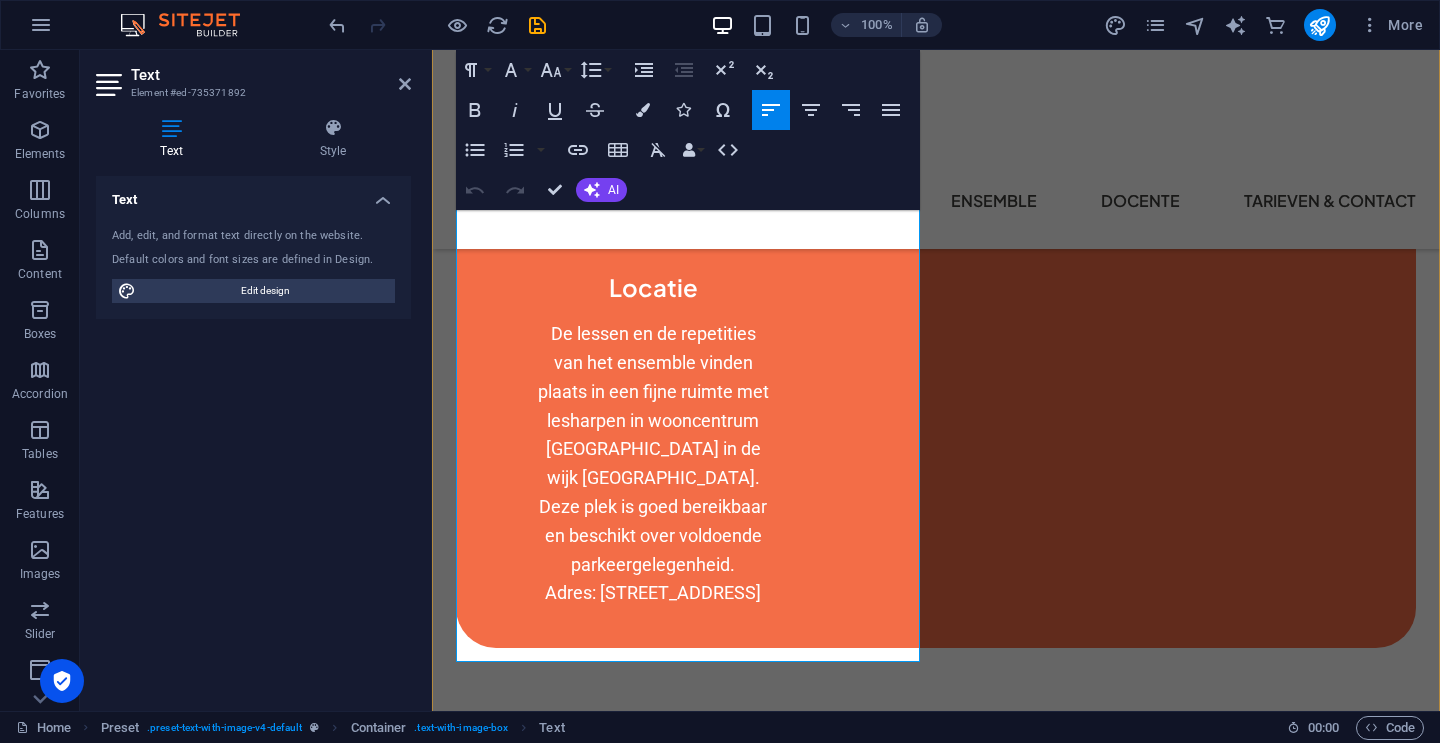 click on "Of mocht je een bepaald lesniveau willen zien, stuur dan ook een berichtje om het precieze tijdstip toegestuurd te krijgen.)" at bounding box center (902, 2381) 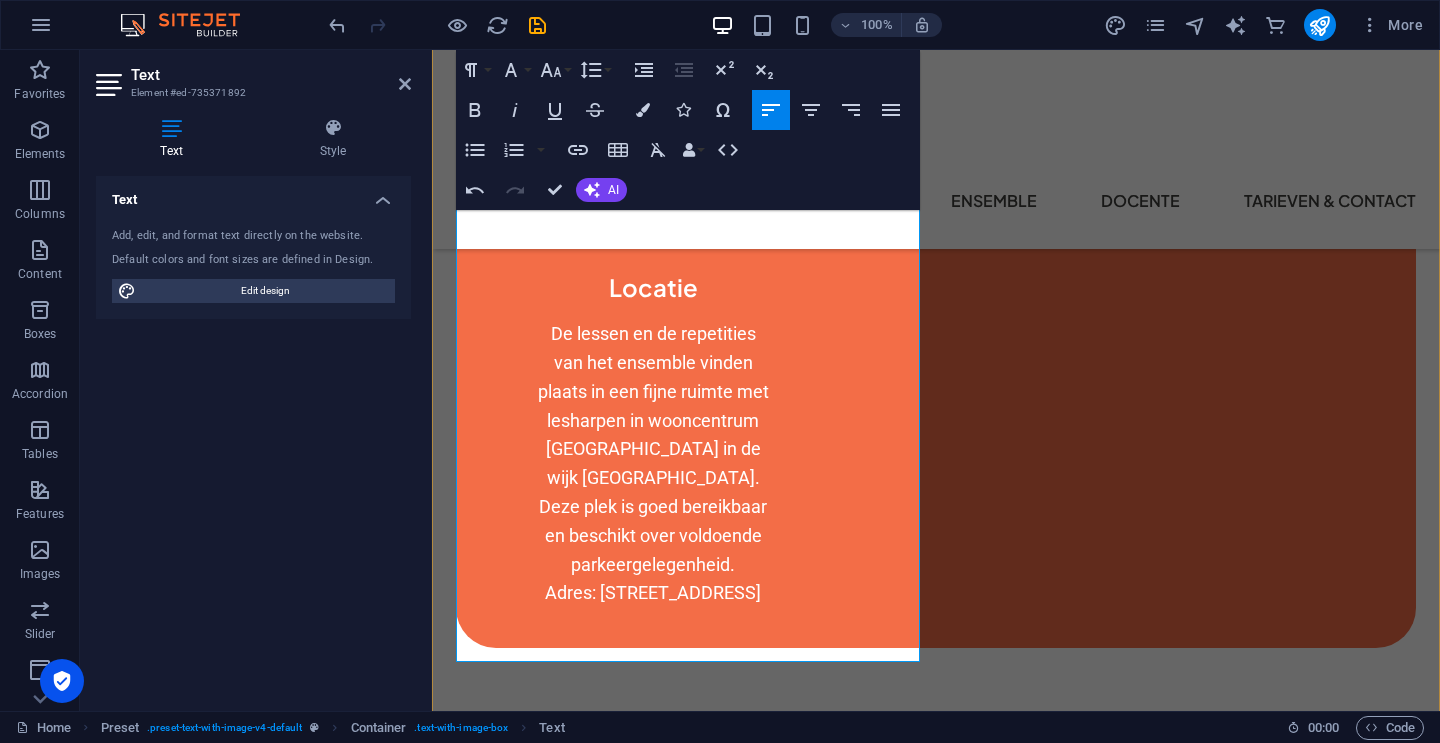 click on "Of mocht je een bepaald lesniveau willen zien, neem dan ook een berichtje om het precieze tijdstip toegestuurd te krijgen.)" at bounding box center [905, 2381] 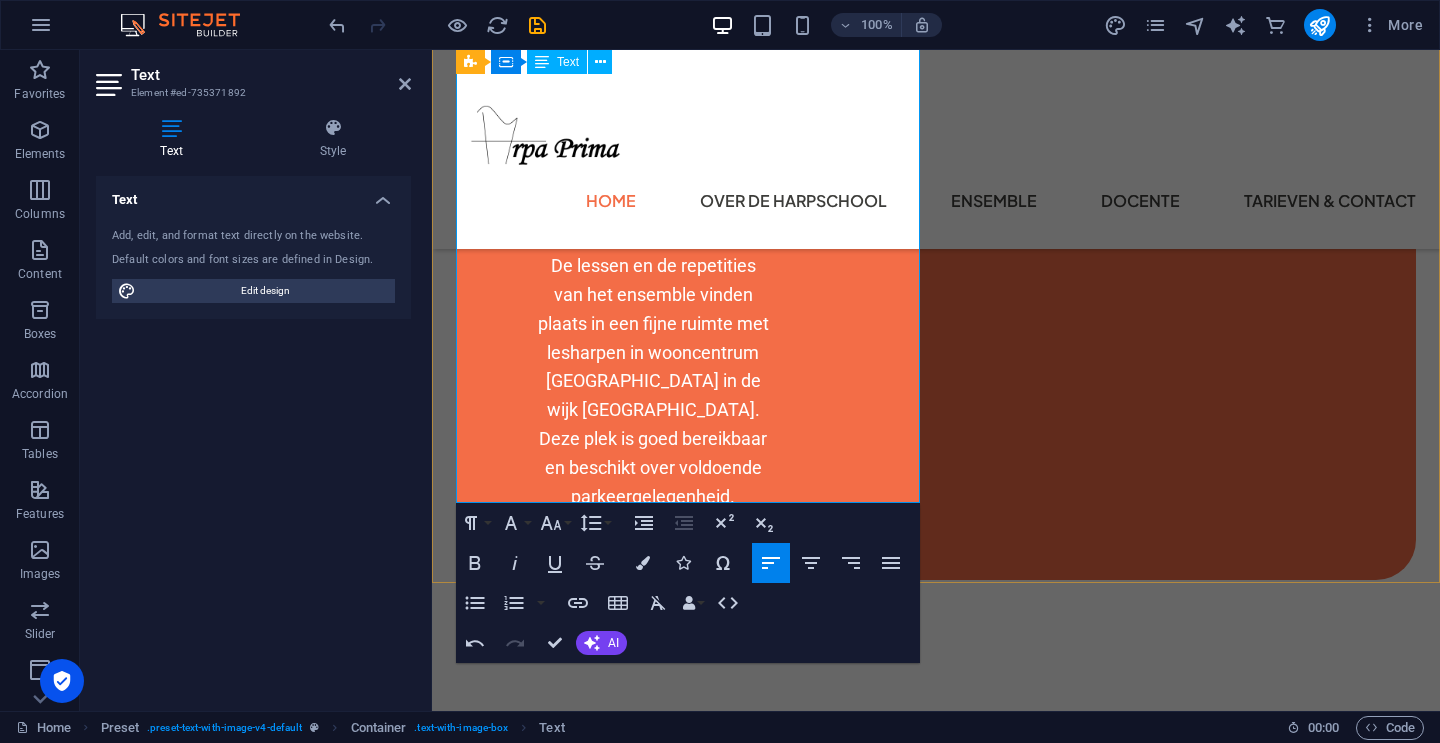 scroll, scrollTop: 2434, scrollLeft: 0, axis: vertical 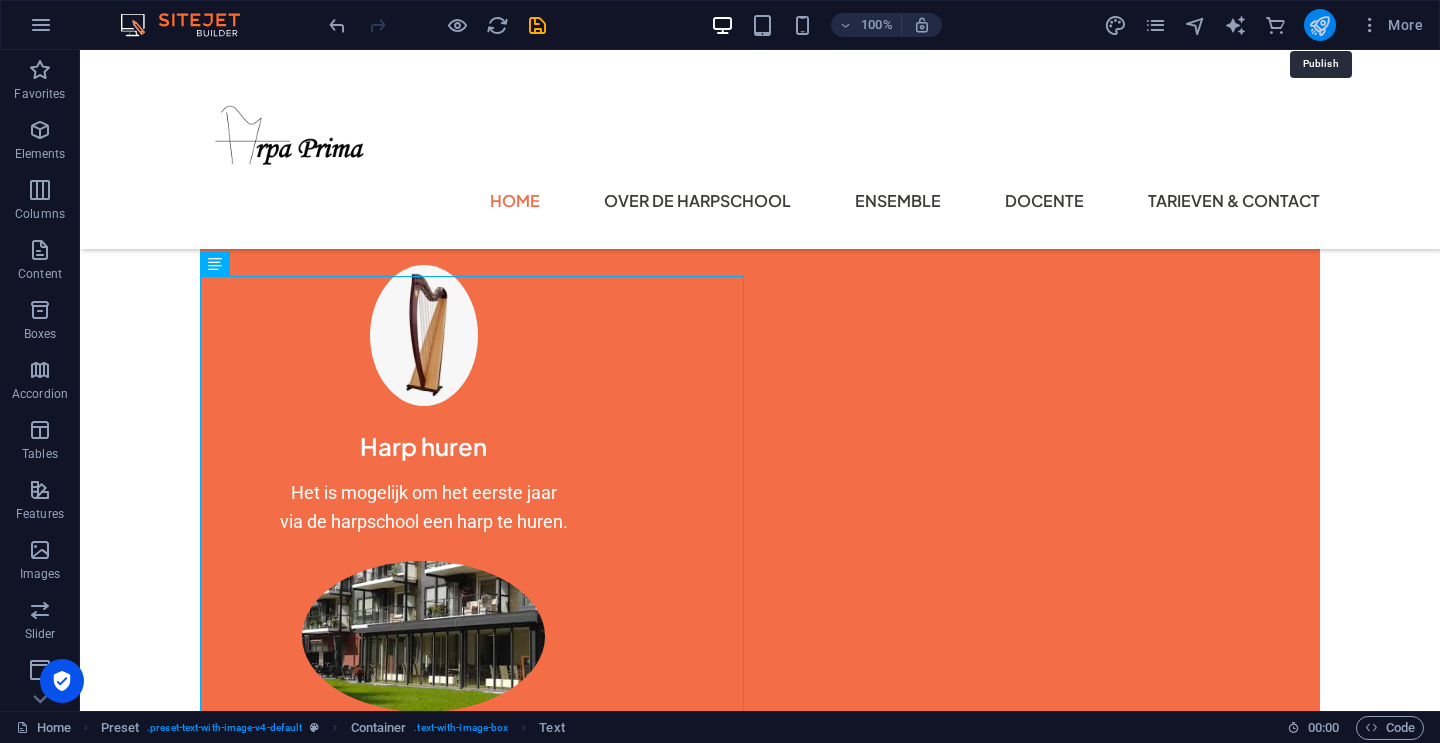 click at bounding box center [1319, 25] 